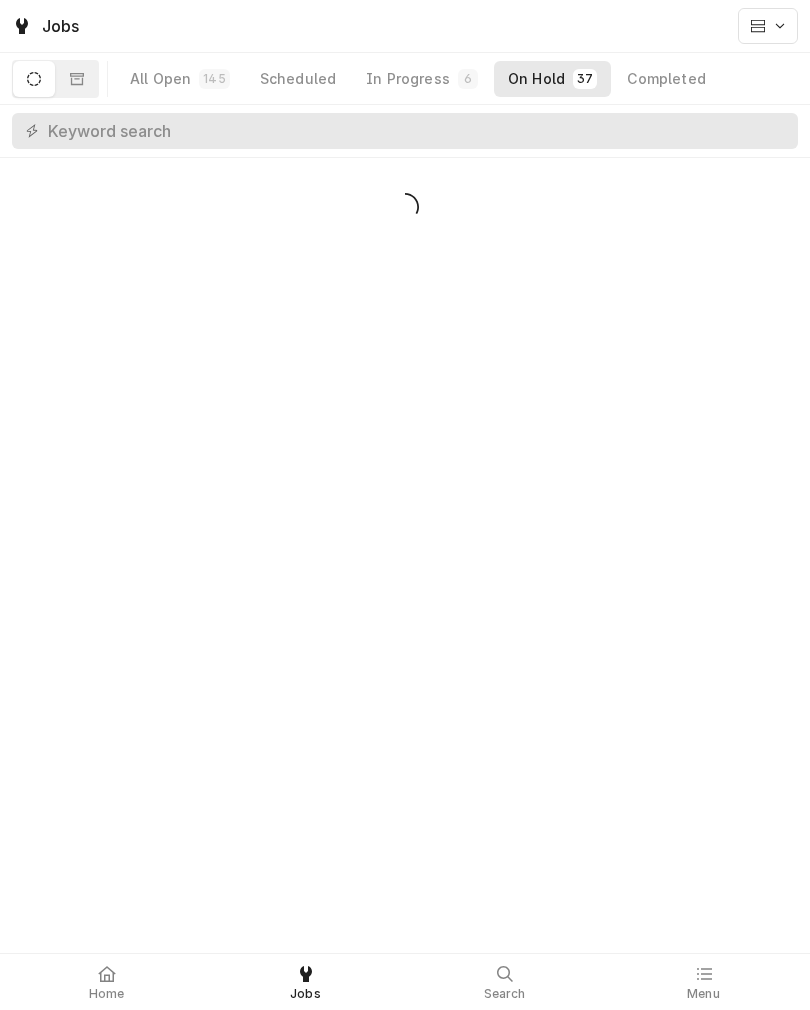 scroll, scrollTop: 0, scrollLeft: 0, axis: both 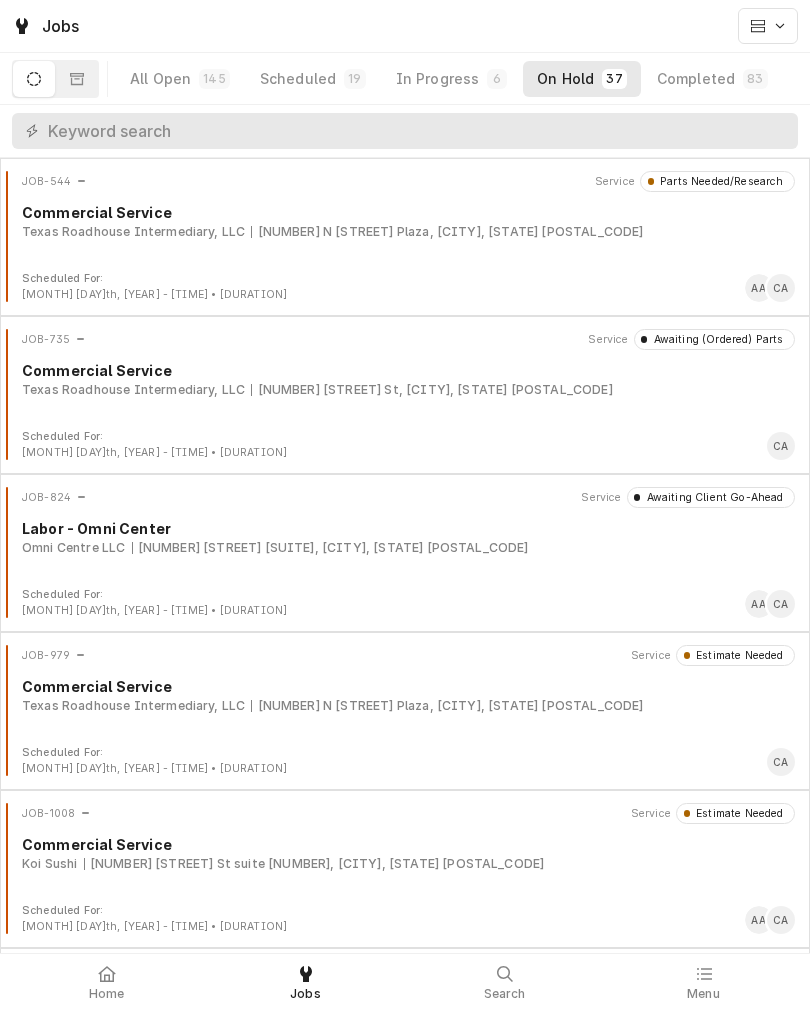 click on "In Progress" at bounding box center (438, 79) 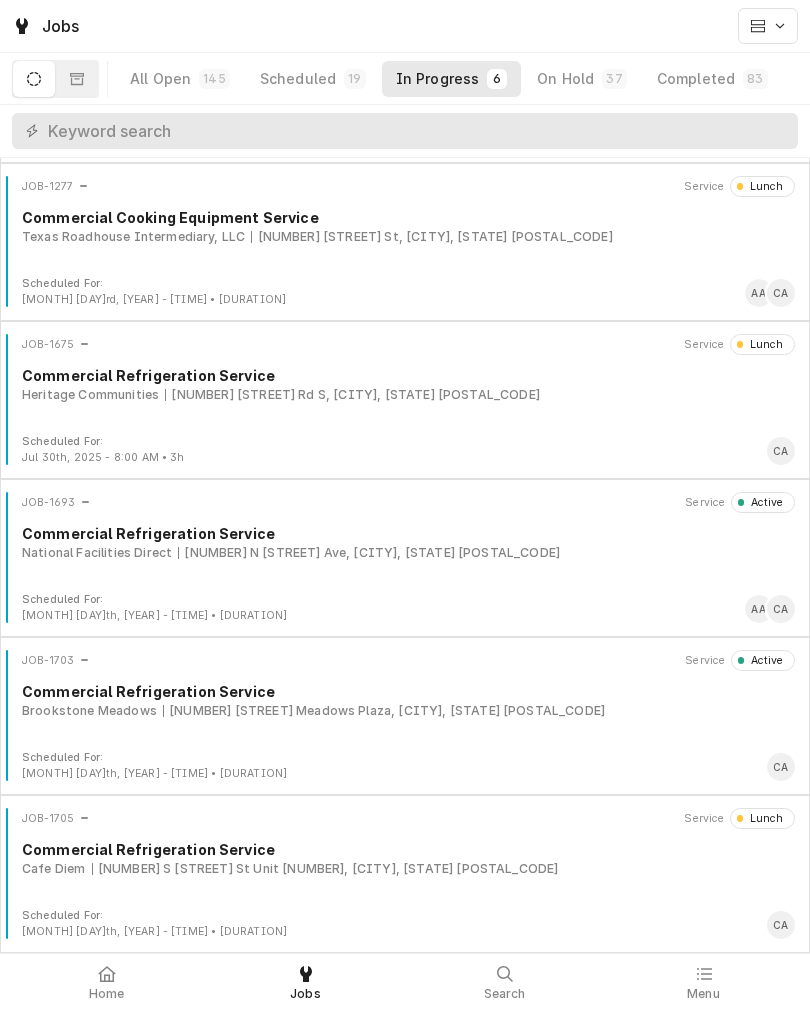 scroll, scrollTop: 153, scrollLeft: 0, axis: vertical 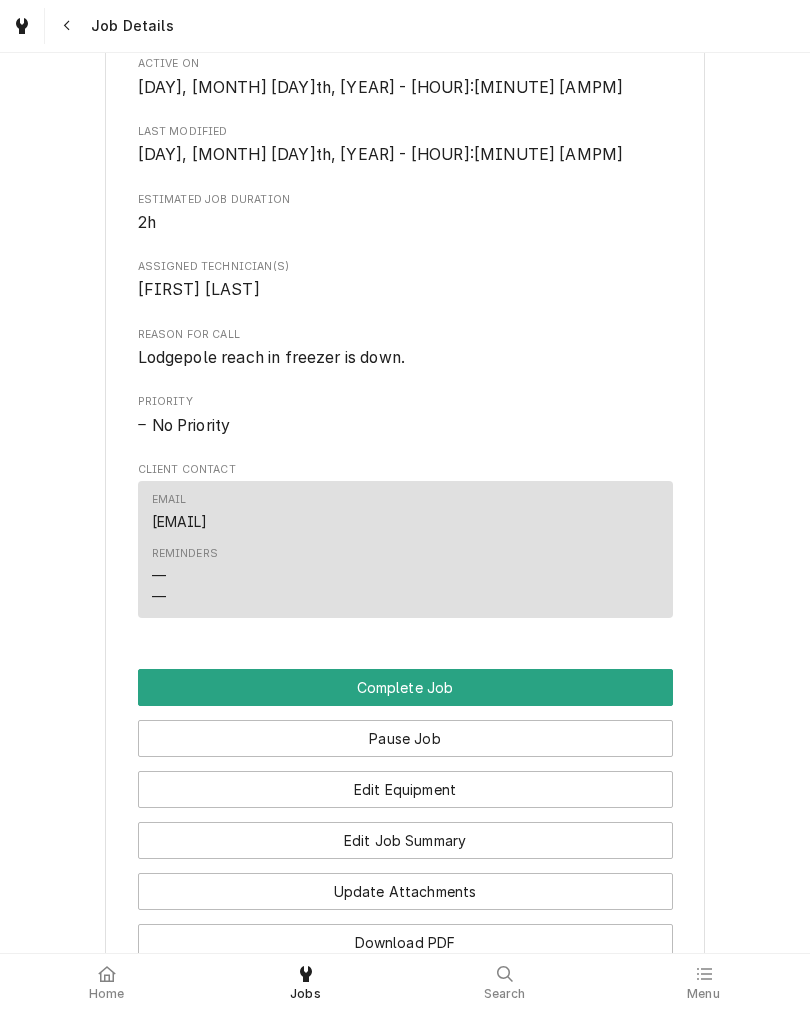 click on "Edit Job Summary" at bounding box center [405, 840] 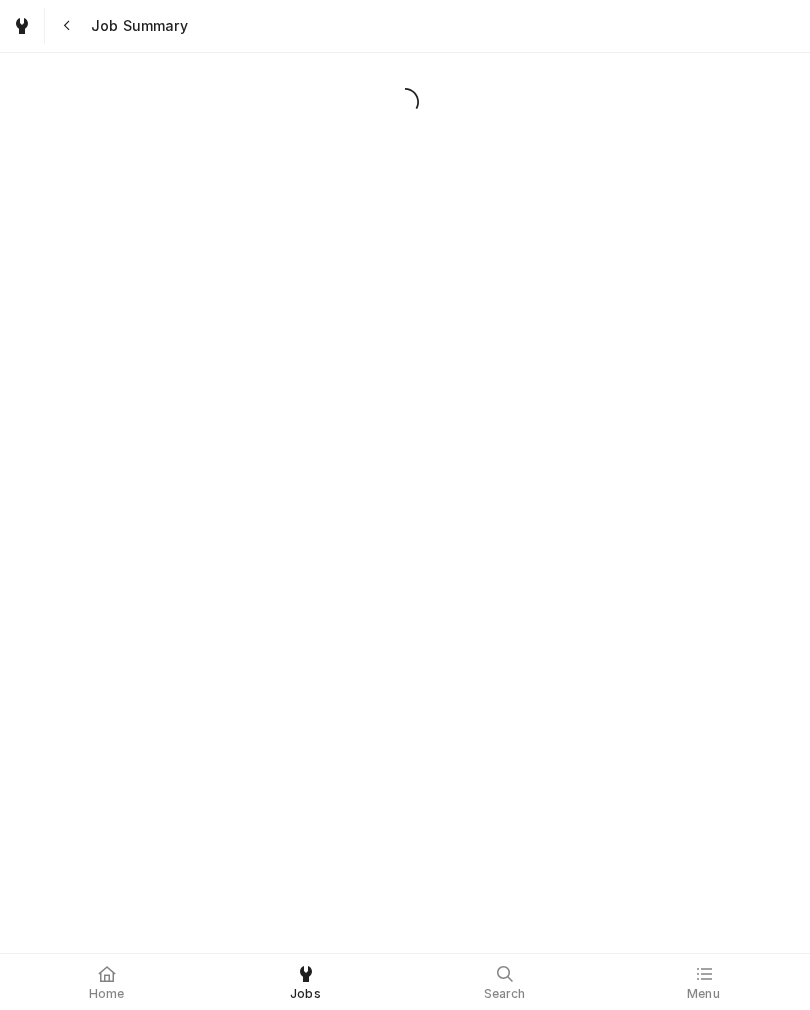 scroll, scrollTop: 0, scrollLeft: 0, axis: both 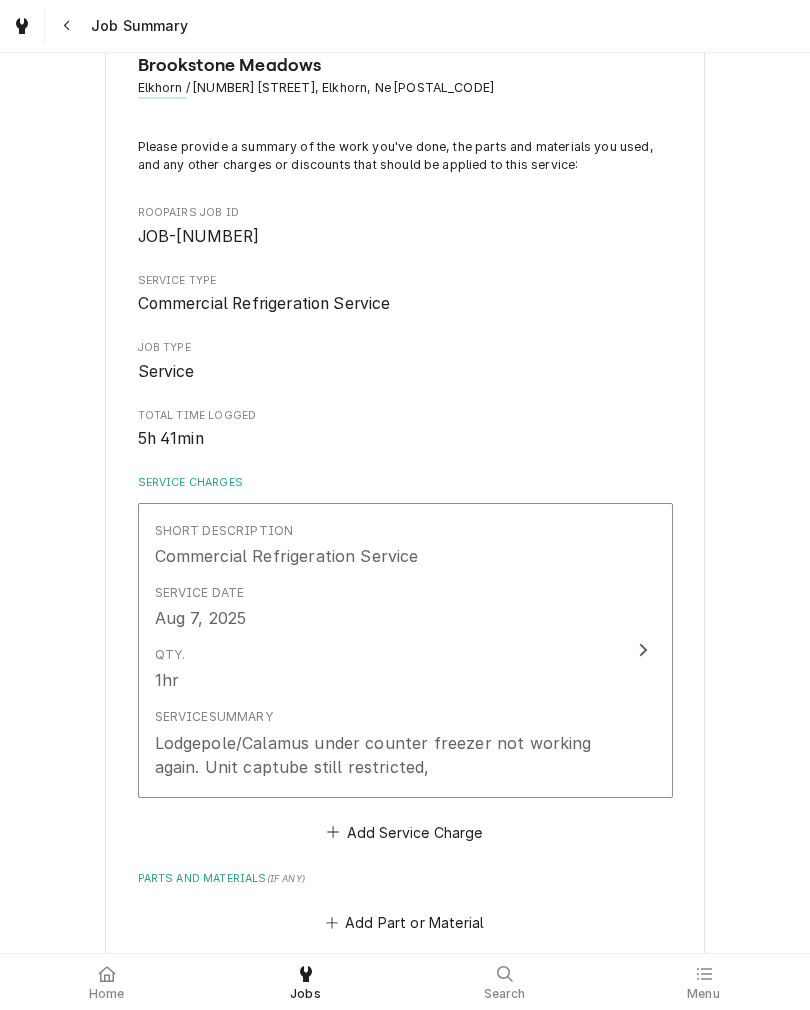 click on "Add Service Charge" at bounding box center [405, 832] 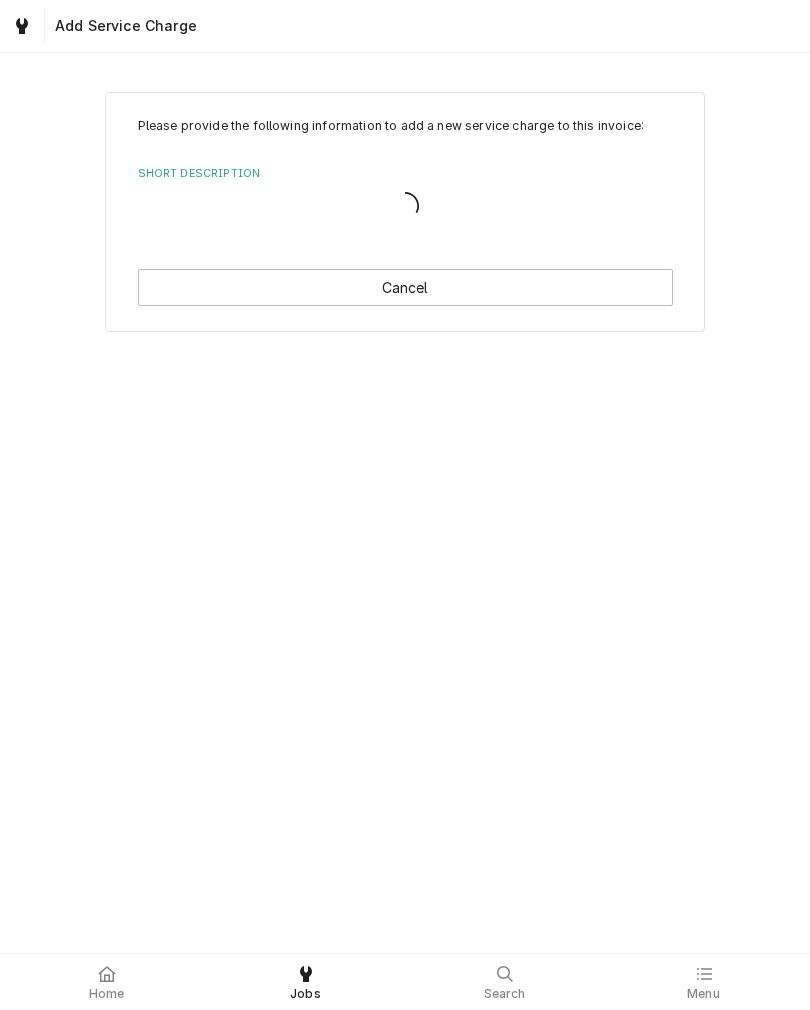 scroll, scrollTop: 0, scrollLeft: 0, axis: both 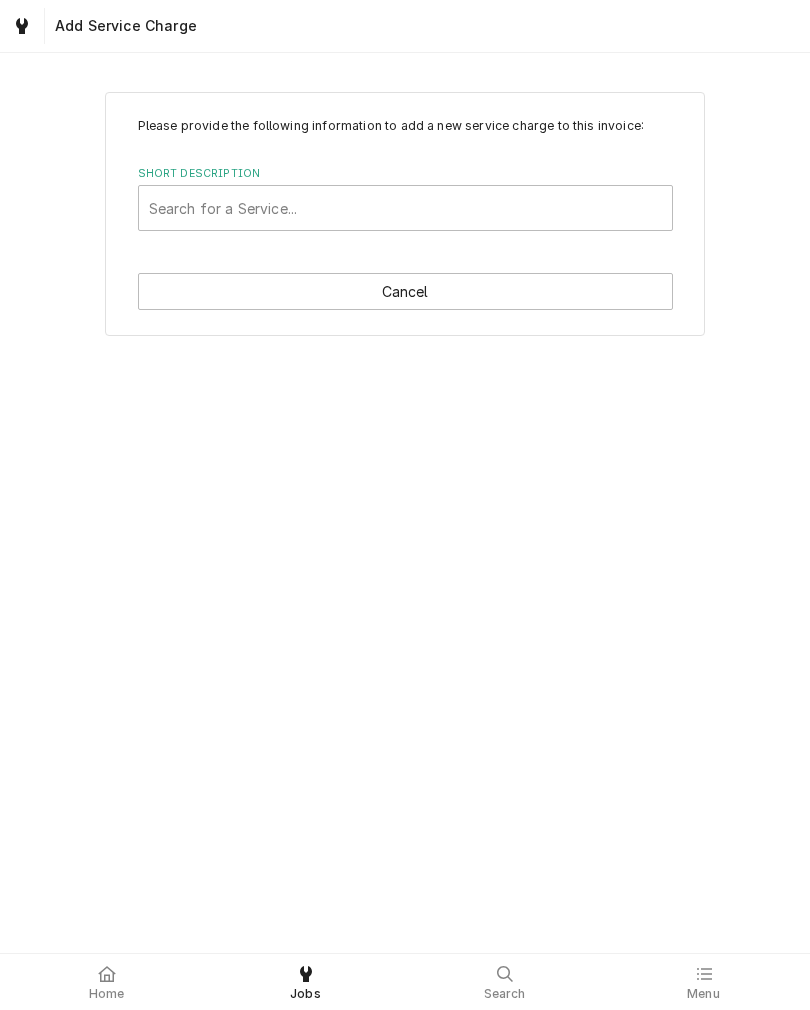 click on "Please provide the following information to add a new service charge to this invoice: Short Description Search for a Service... Cancel" at bounding box center [405, 503] 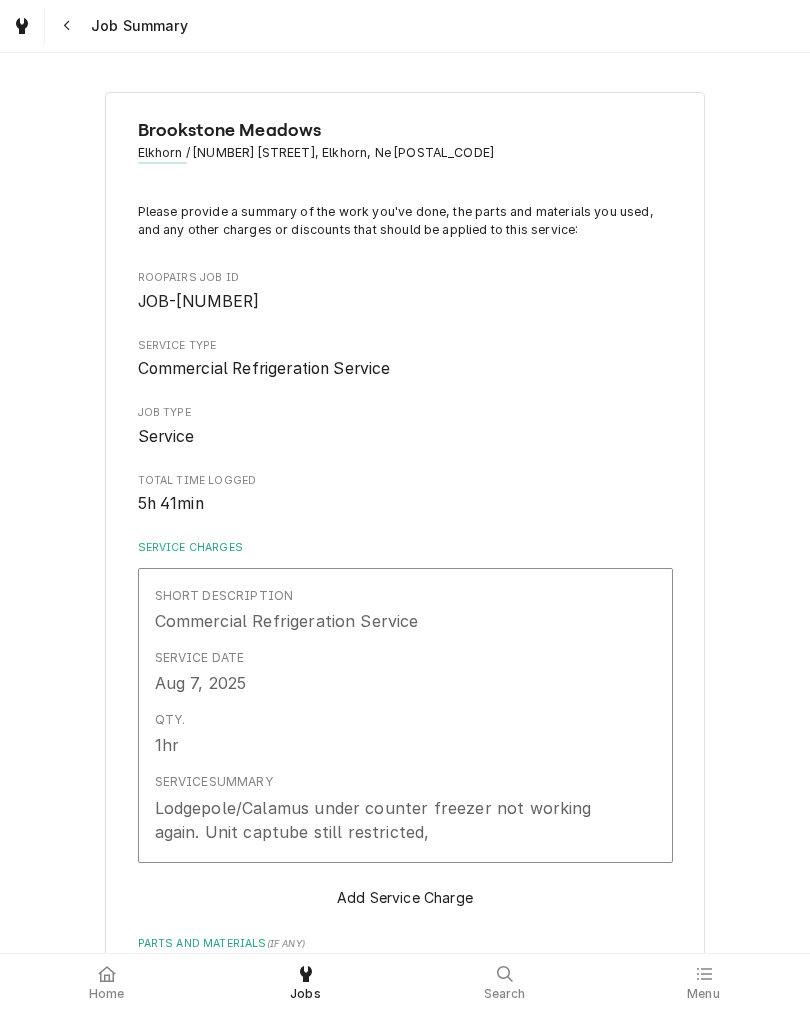 scroll, scrollTop: 65, scrollLeft: 0, axis: vertical 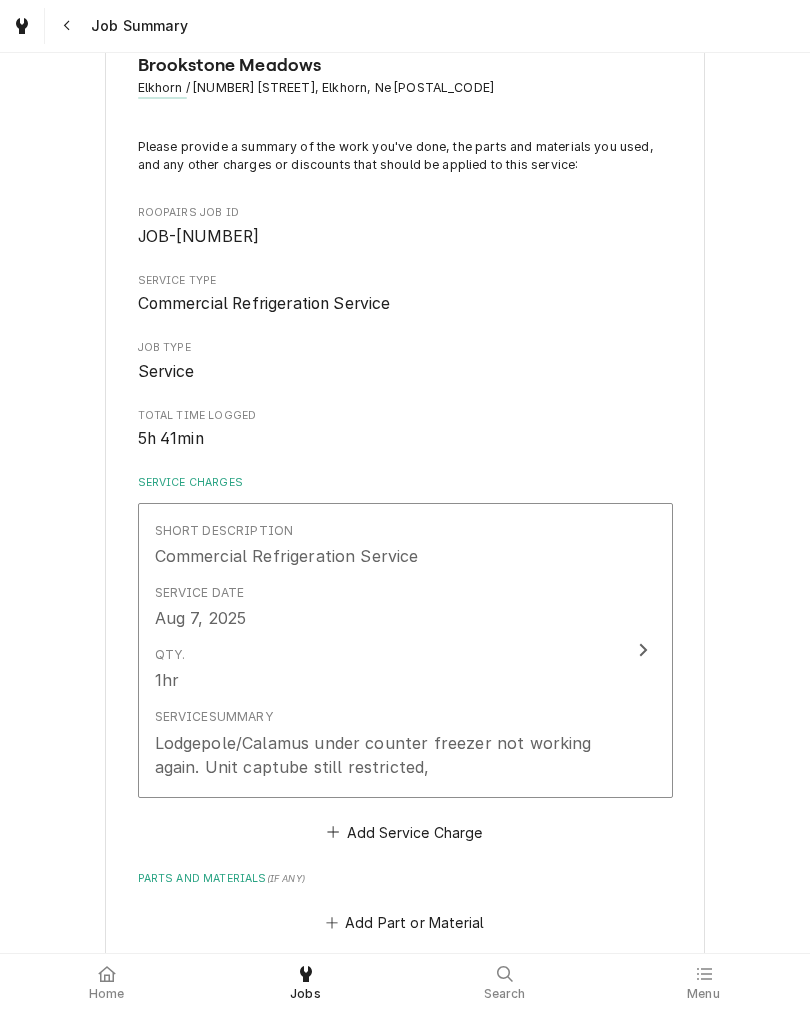 click on "Qty. 1hr" at bounding box center (384, 669) 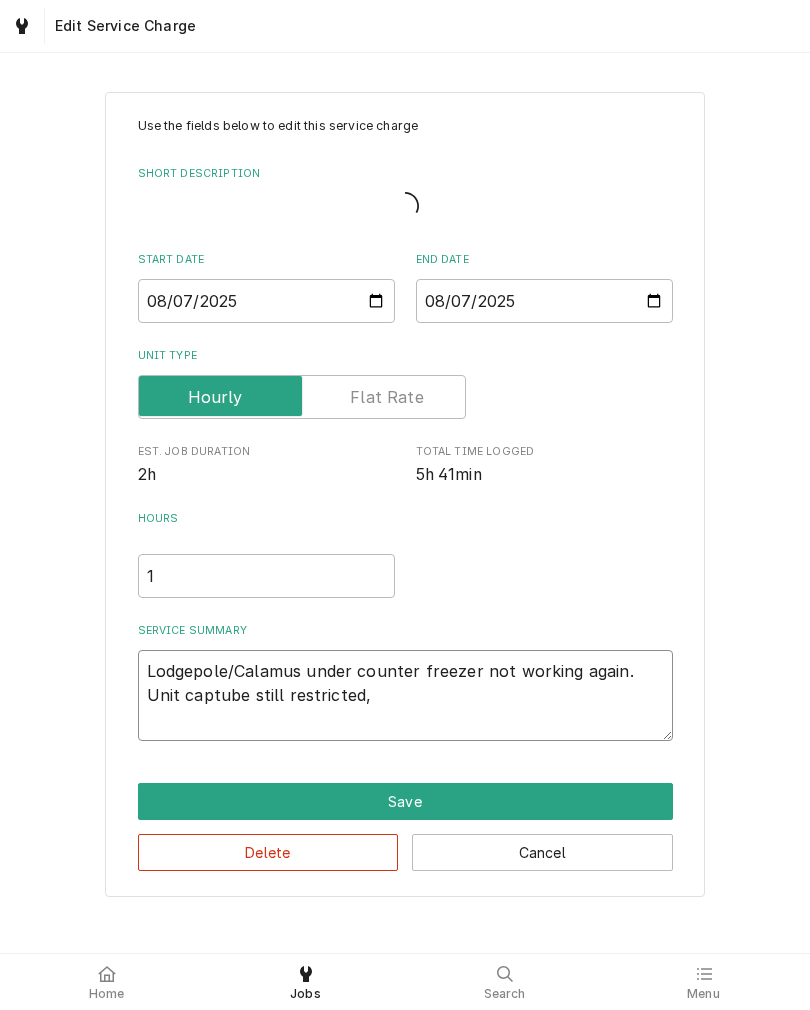 click on "Lodgepole/Calamus under counter freezer not working again. Unit captube still restricted," at bounding box center [405, 695] 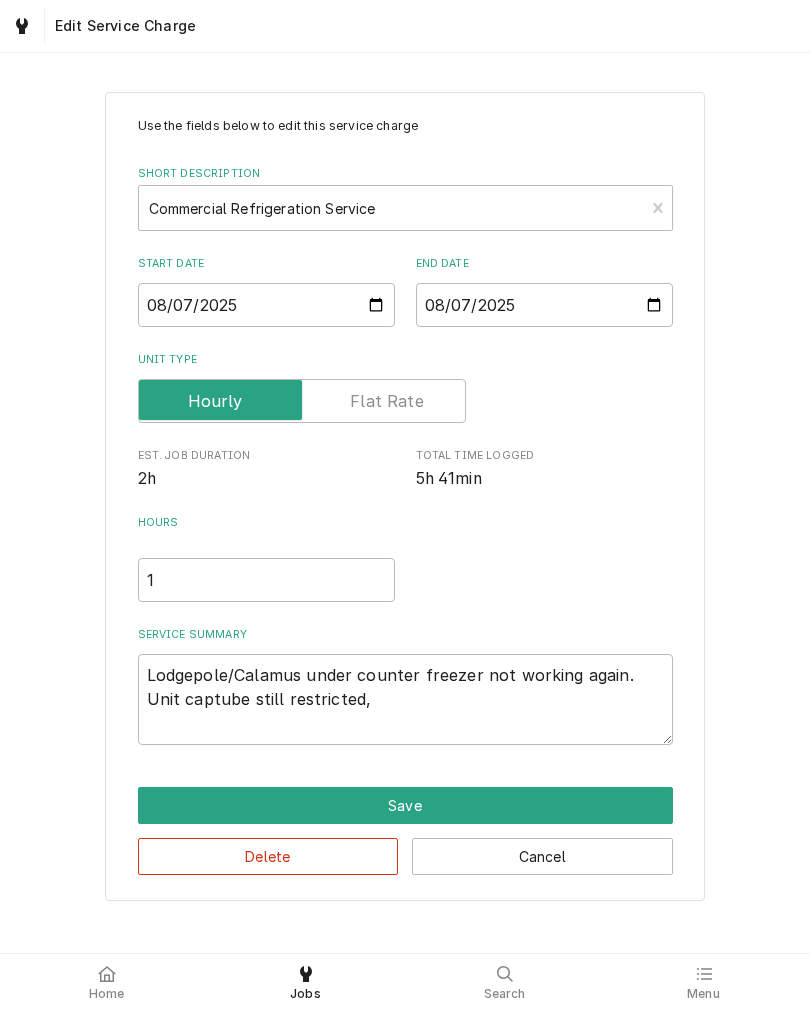 type on "x" 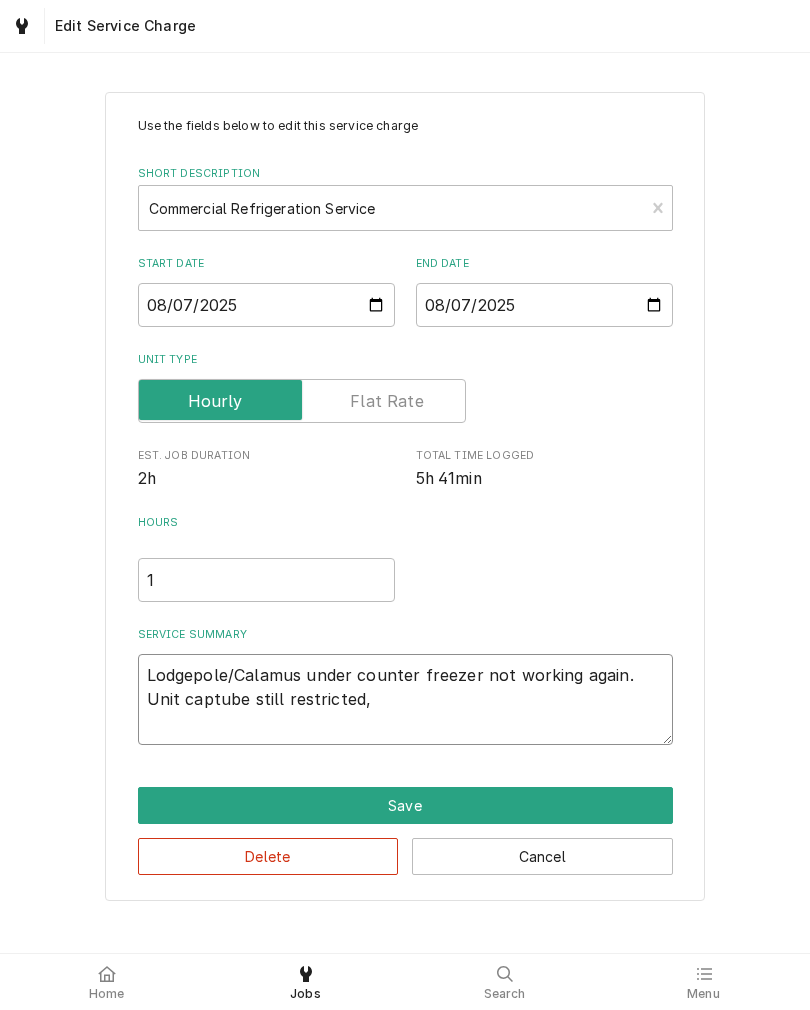click on "Lodgepole/Calamus under counter freezer not working again. Unit captube still restricted," at bounding box center [405, 699] 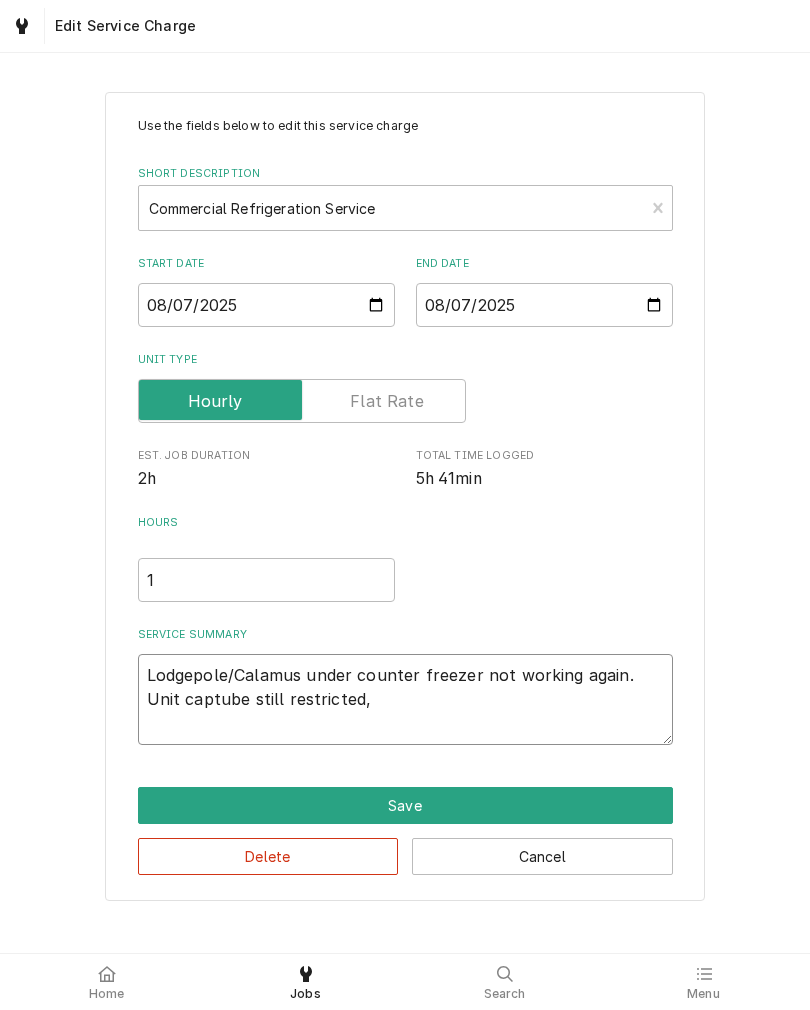 type on "Lodgepole/Calamus under counter freezer not working again. Unit captube still restricted," 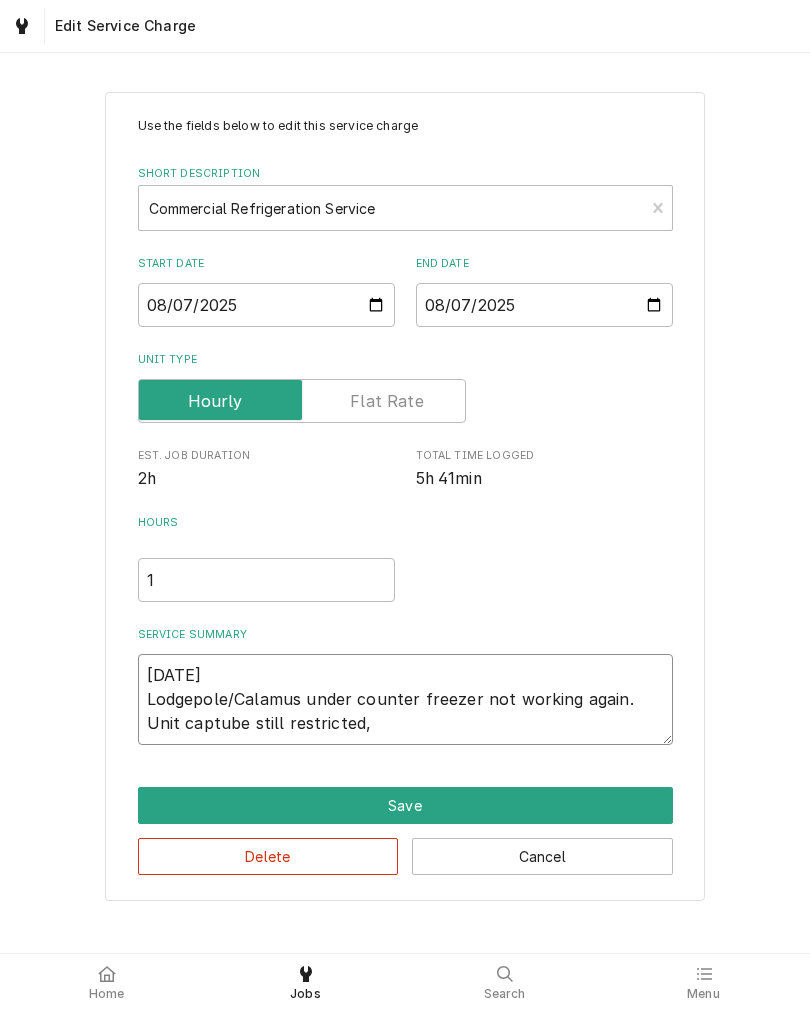 type on "x" 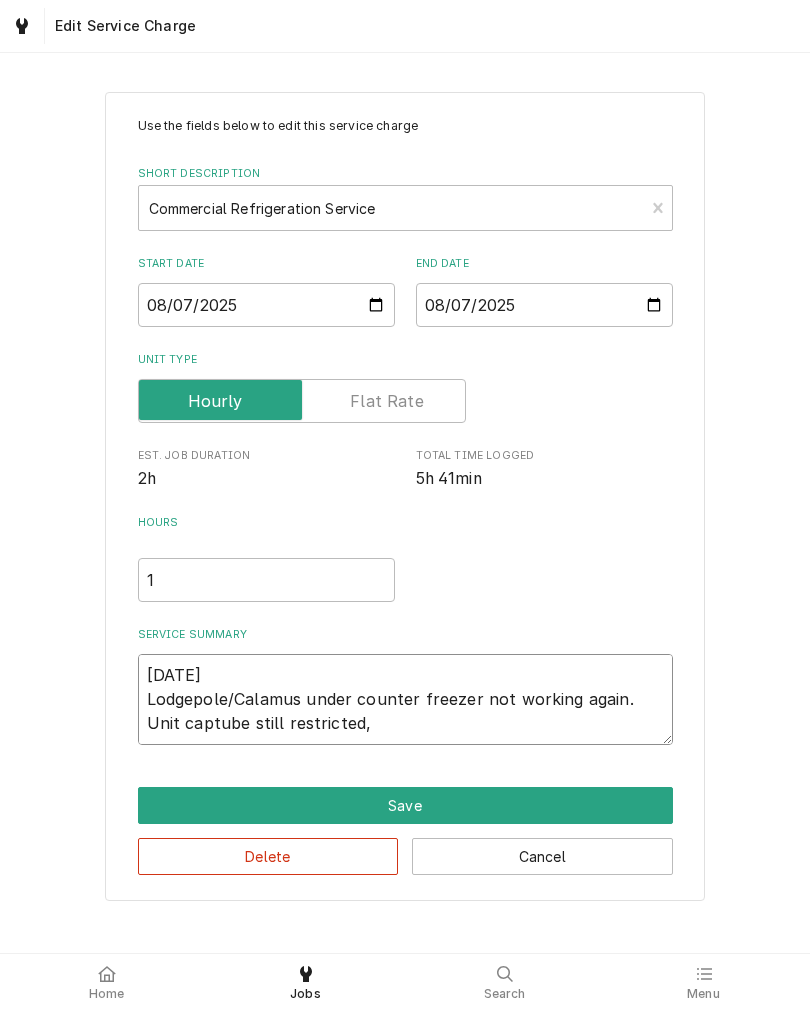 click on "8/7
Lodgepole/Calamus under counter freezer not working again. Unit captube still restricted," at bounding box center [405, 699] 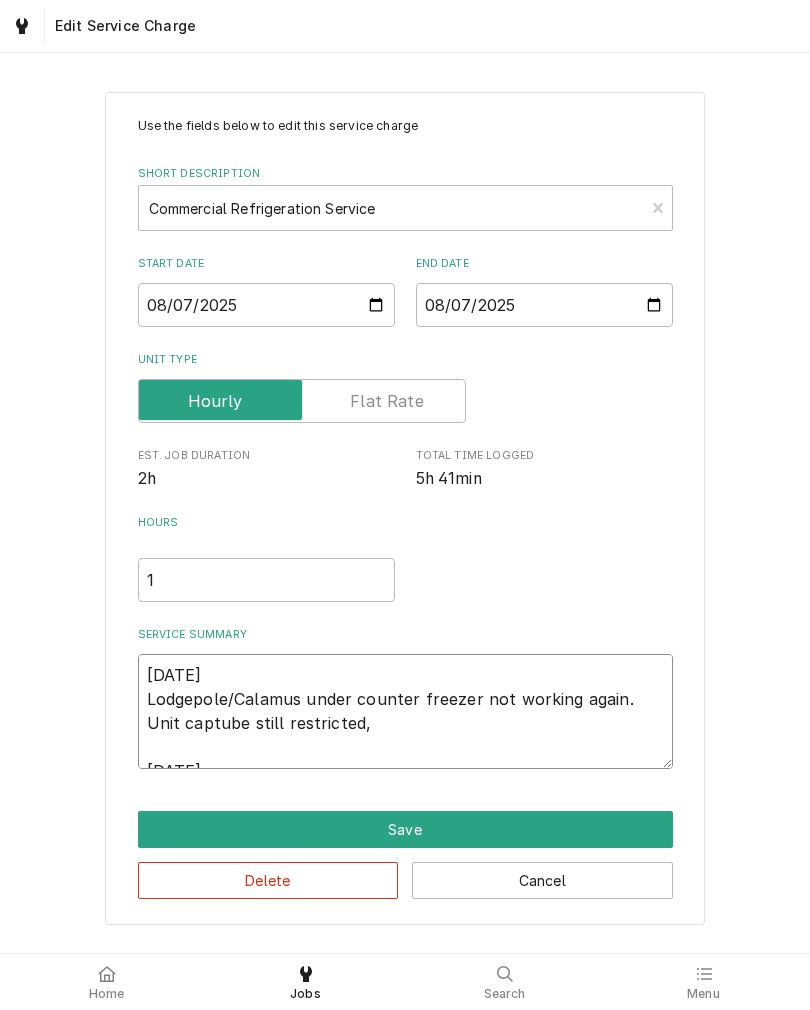type on "x" 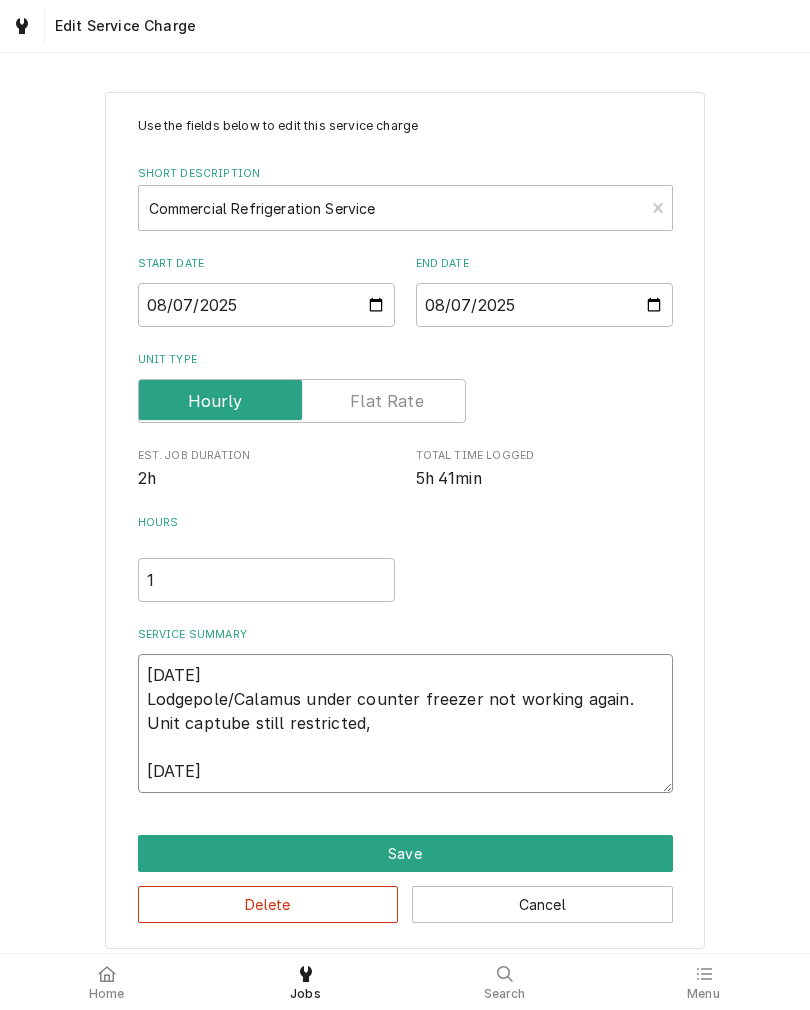 type on "x" 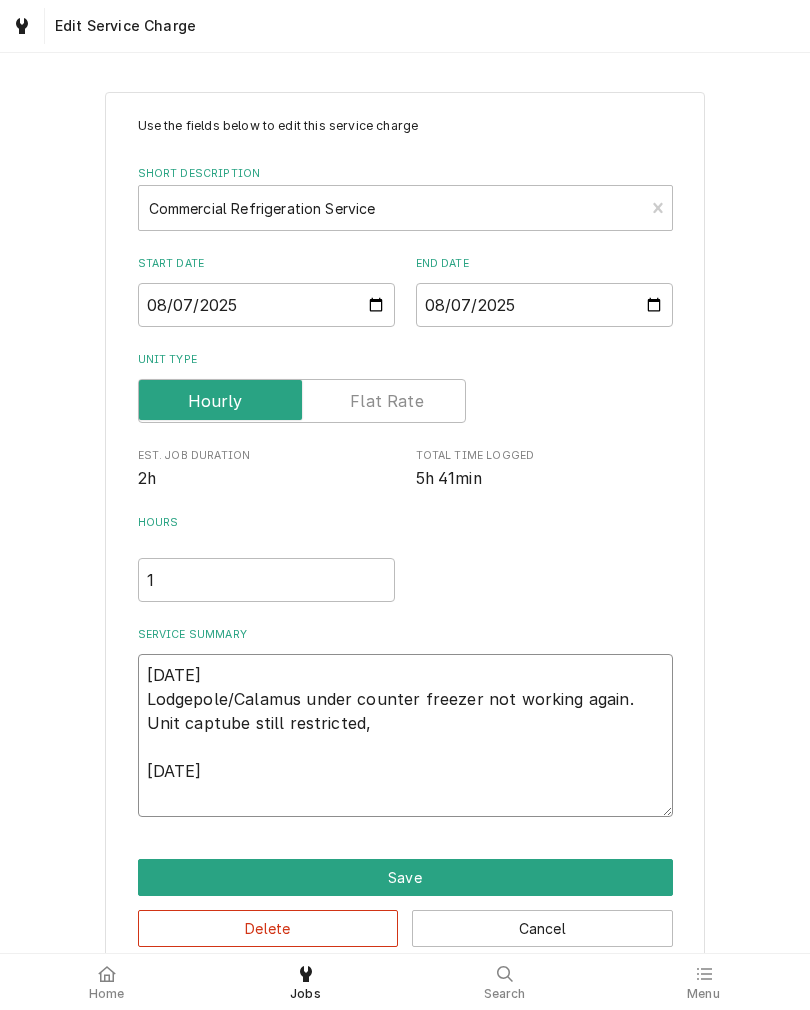 type on "x" 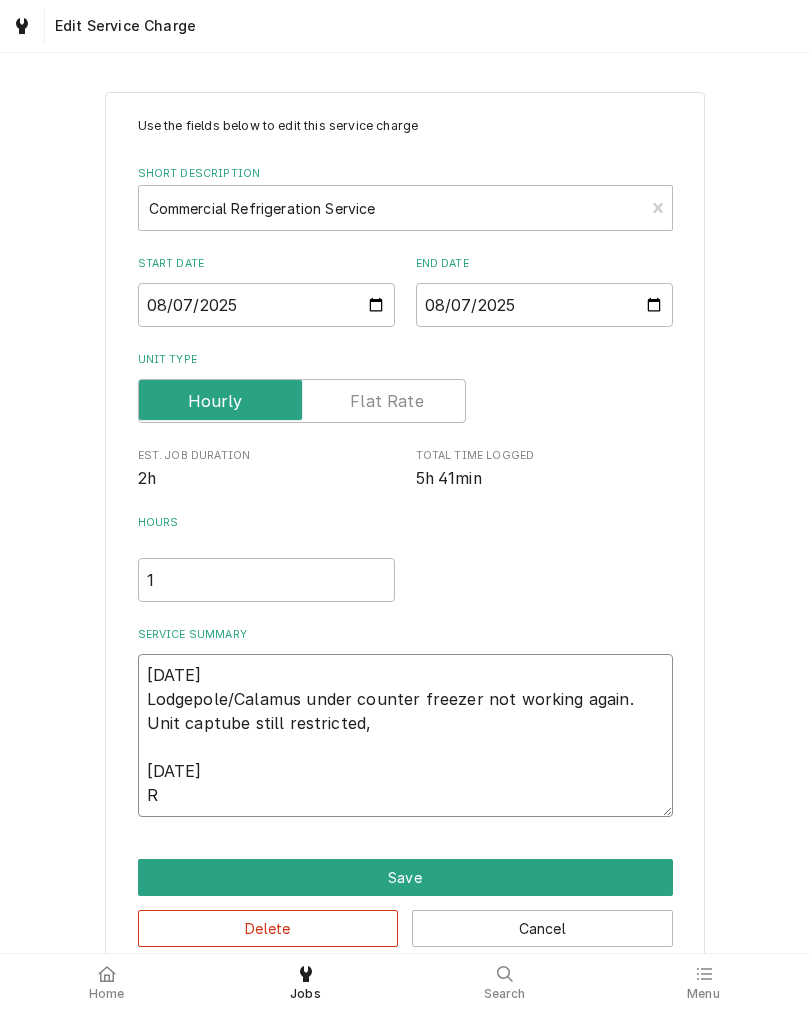 type on "x" 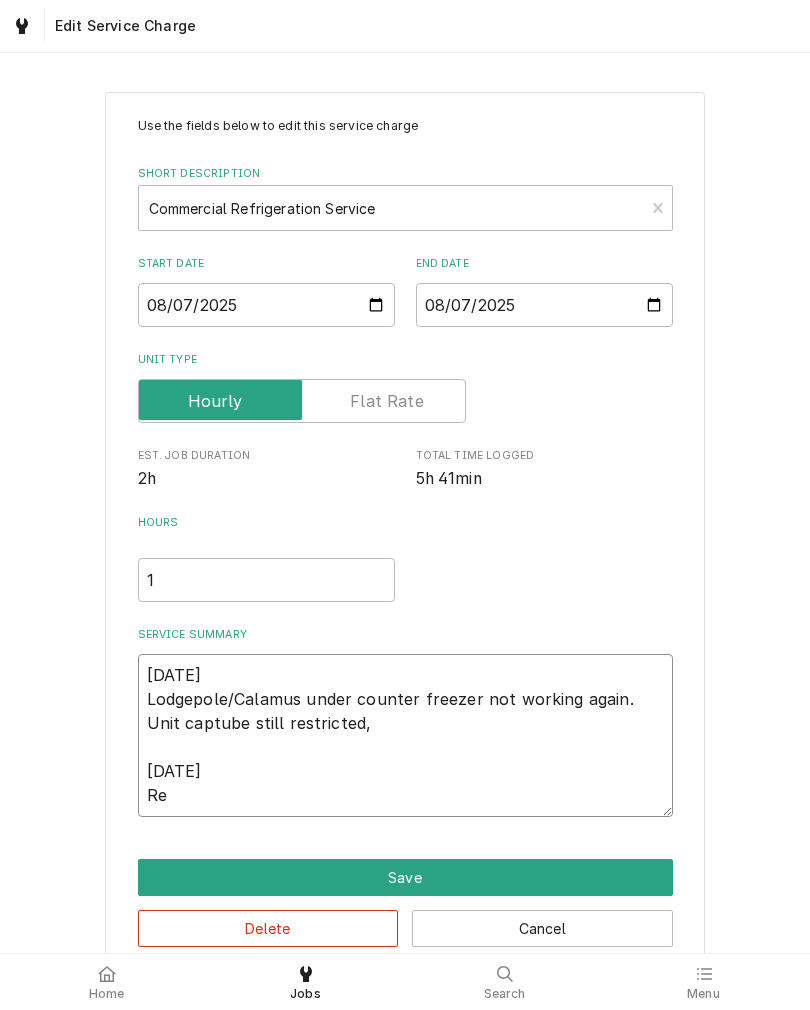 type on "x" 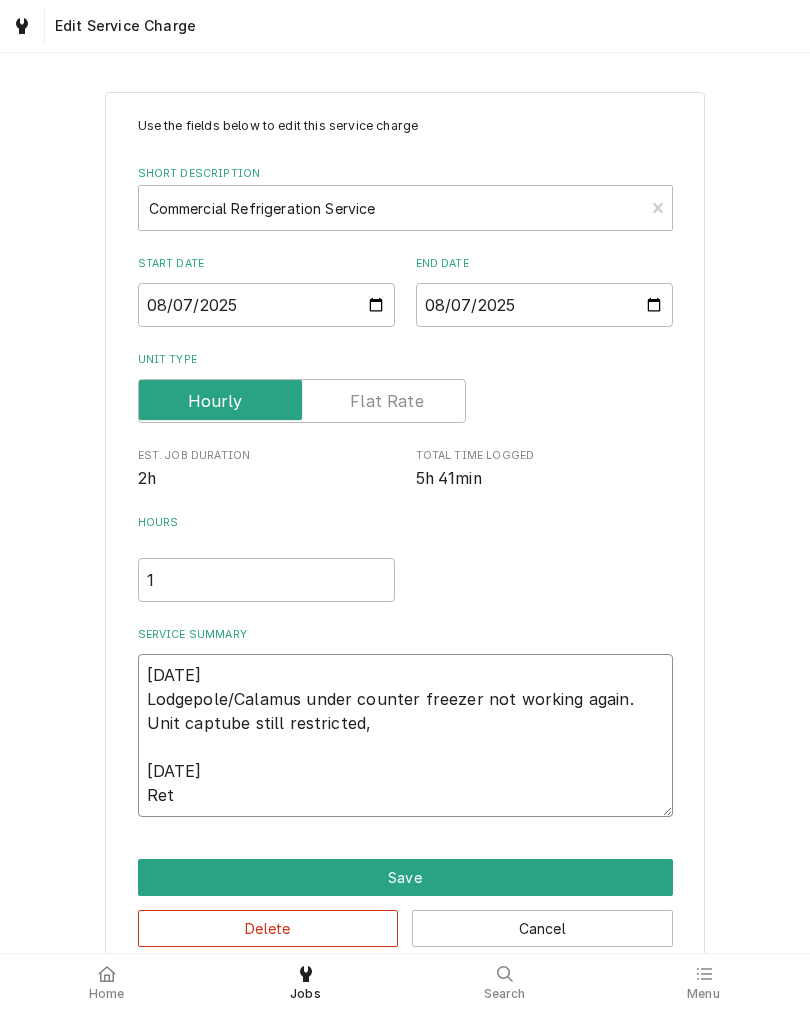 type on "x" 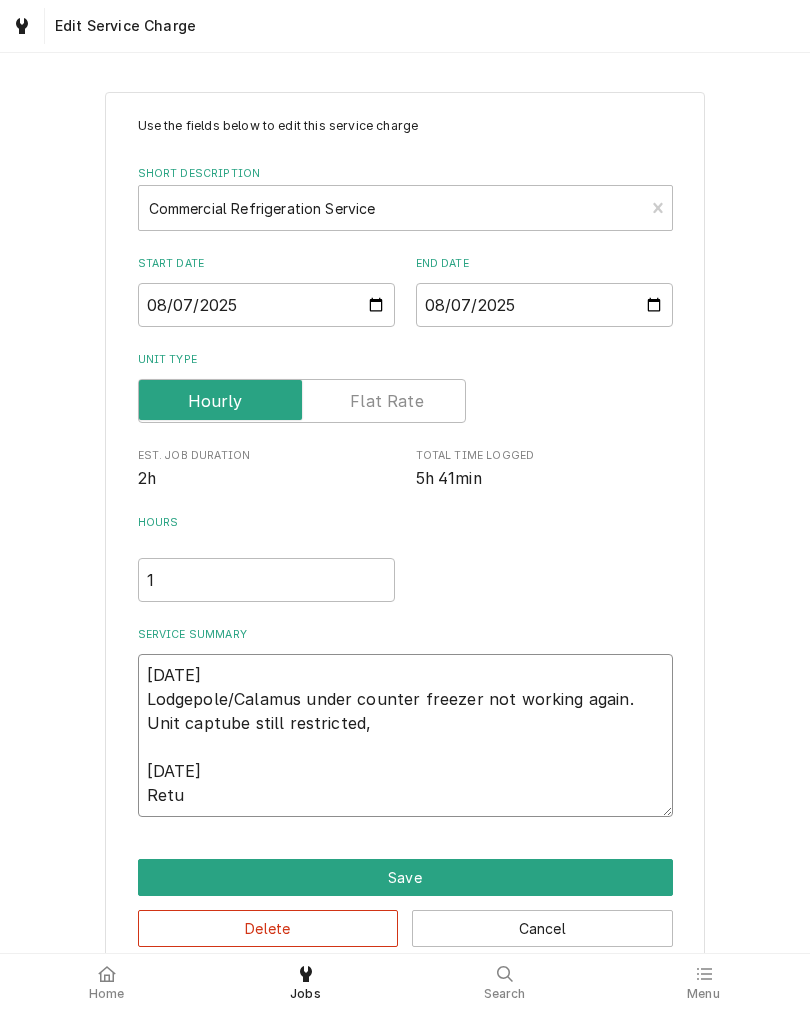 type on "x" 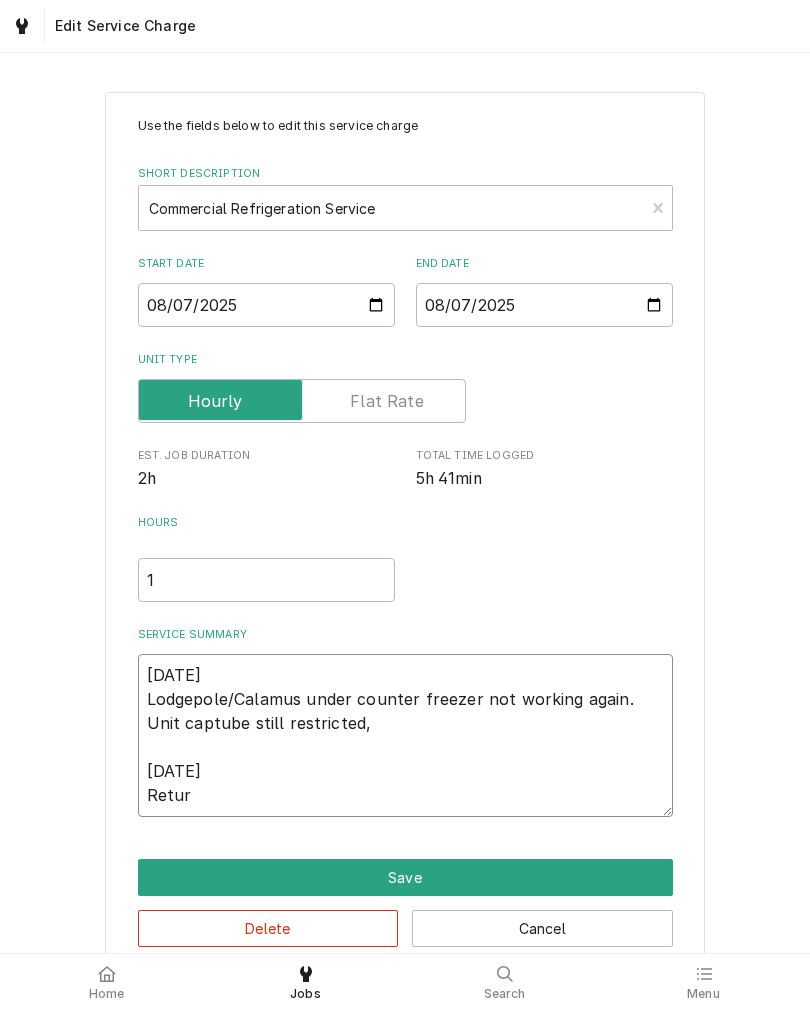 type on "x" 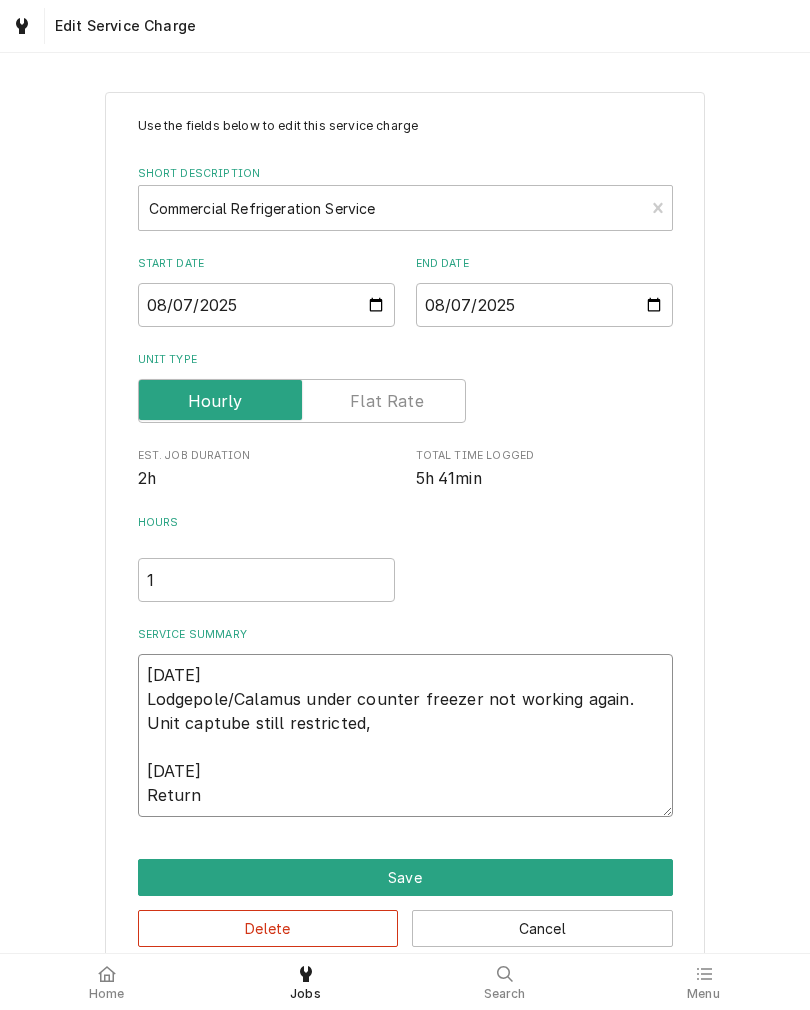 type on "x" 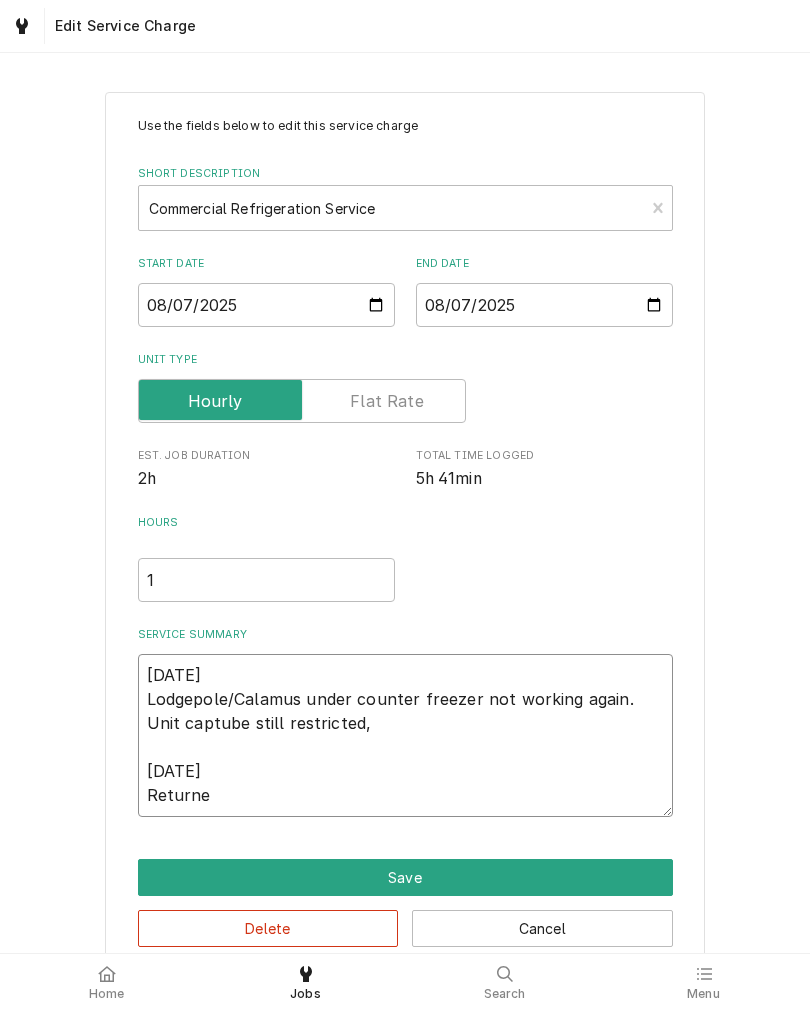 type on "x" 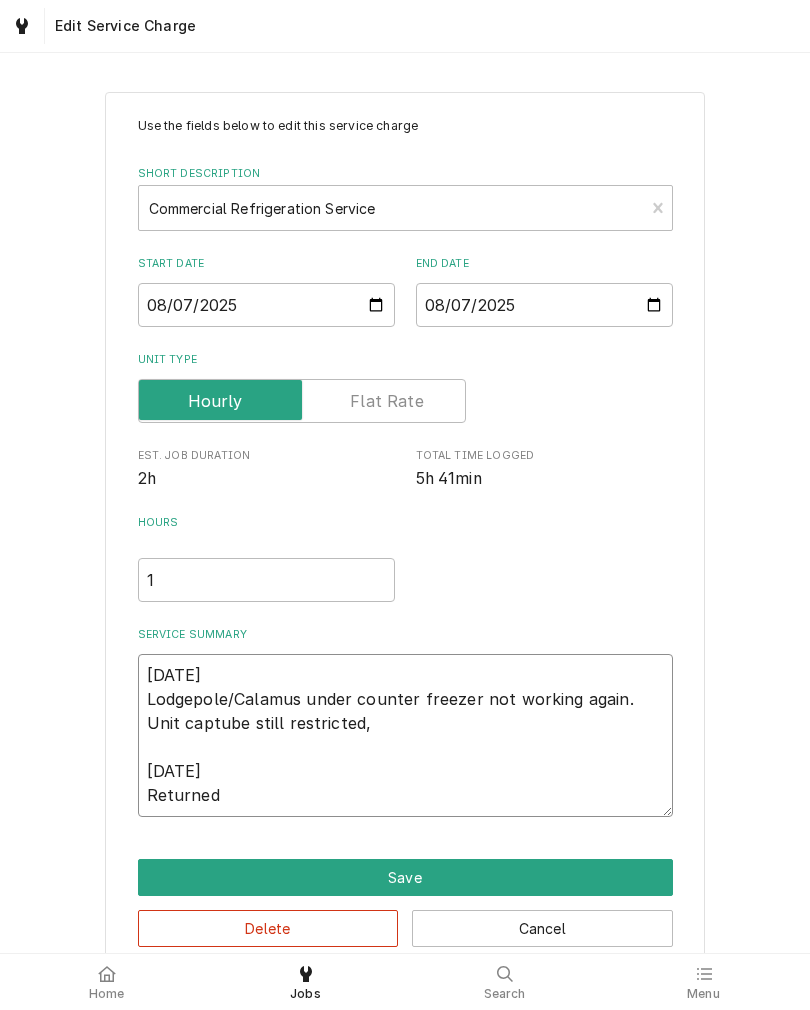 type on "x" 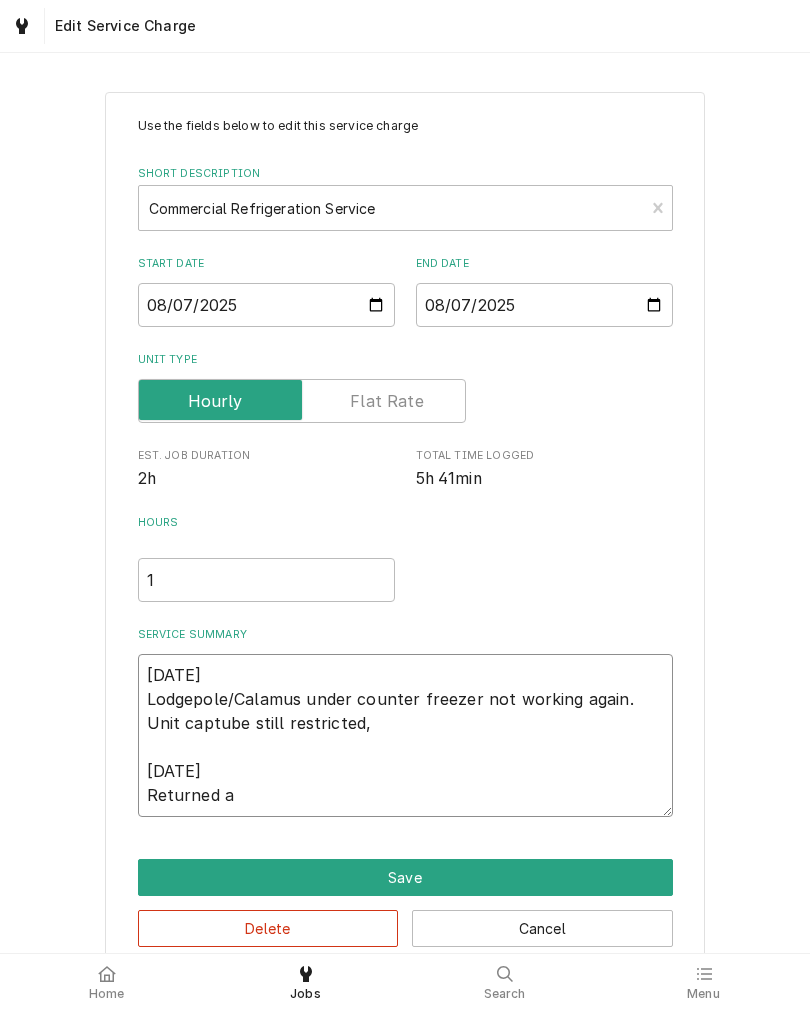 type on "x" 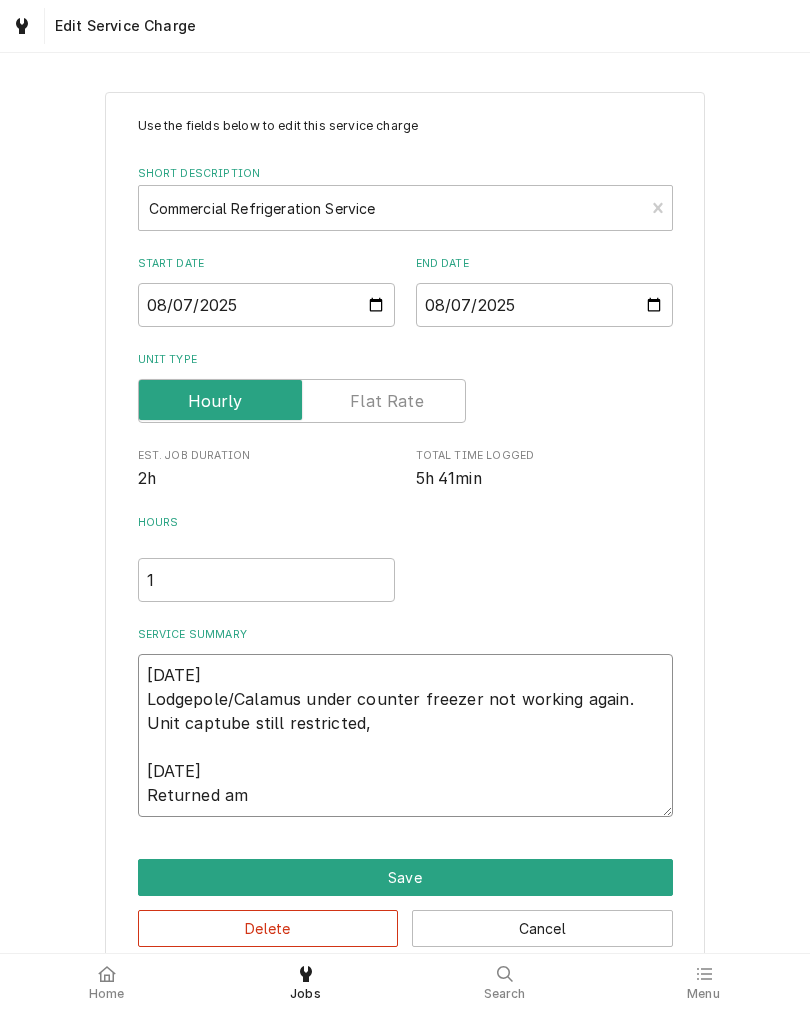 type on "x" 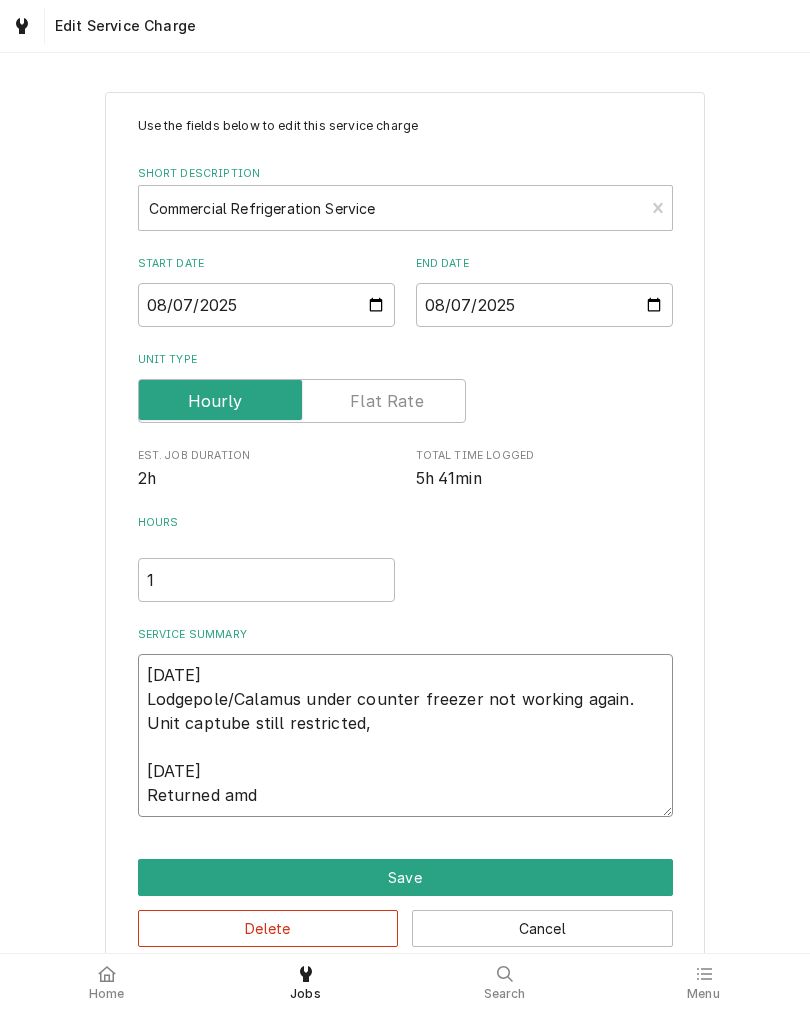 type on "x" 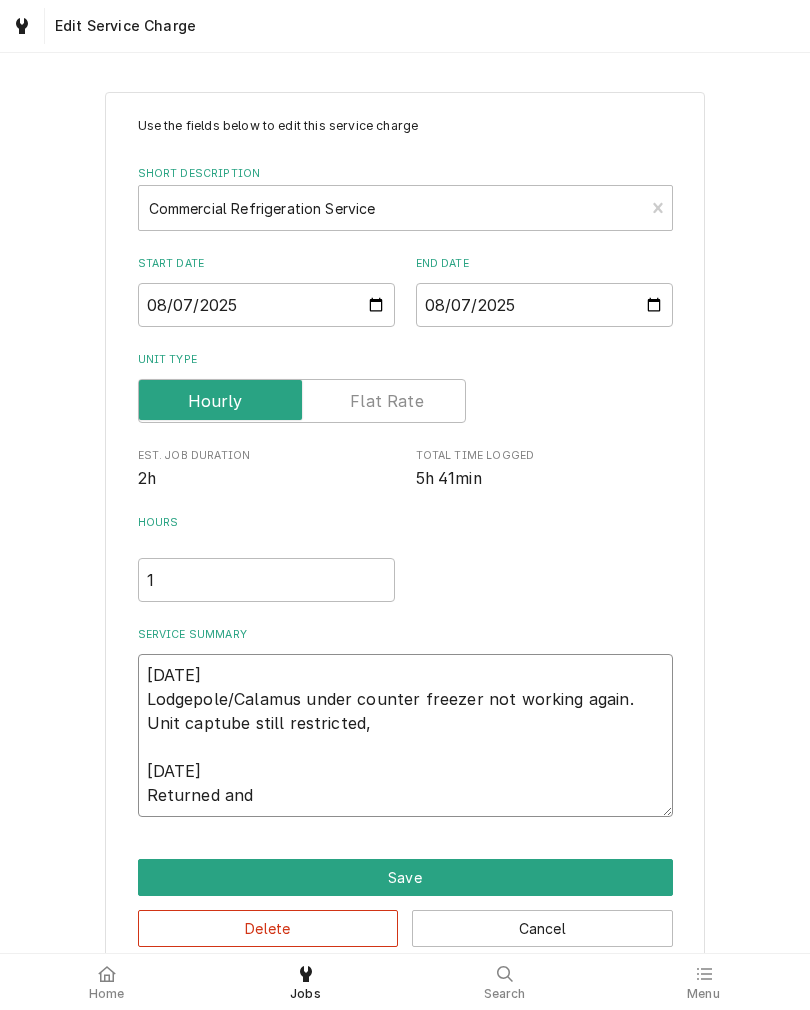 type on "x" 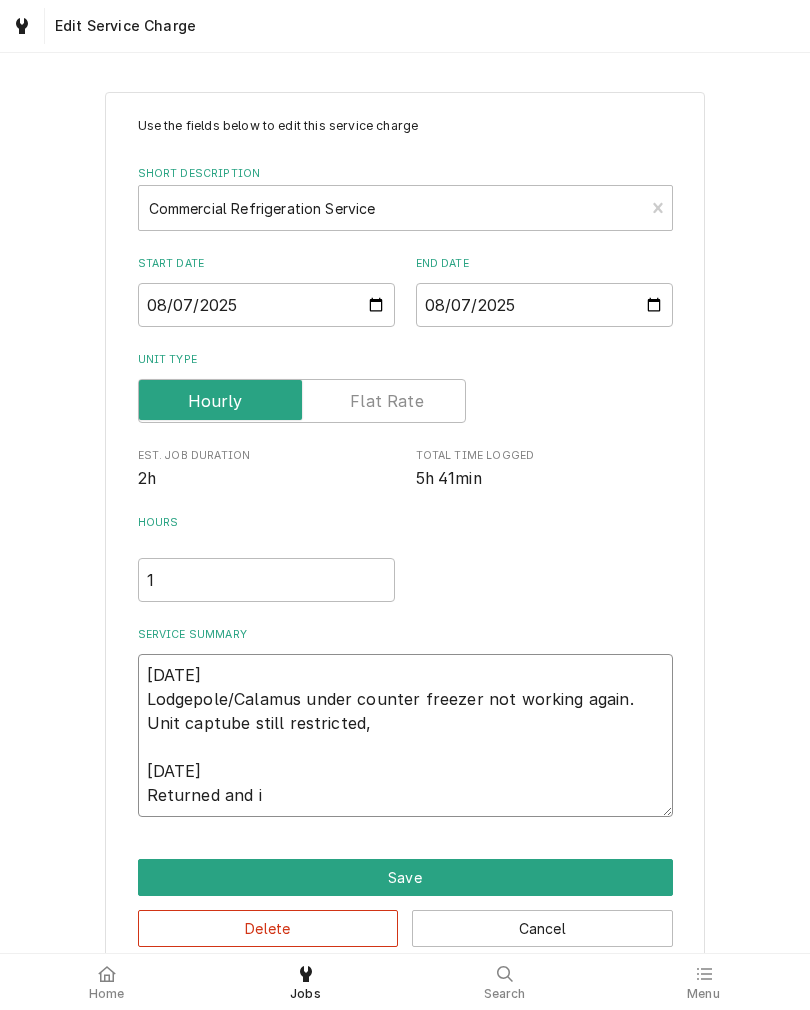 type on "x" 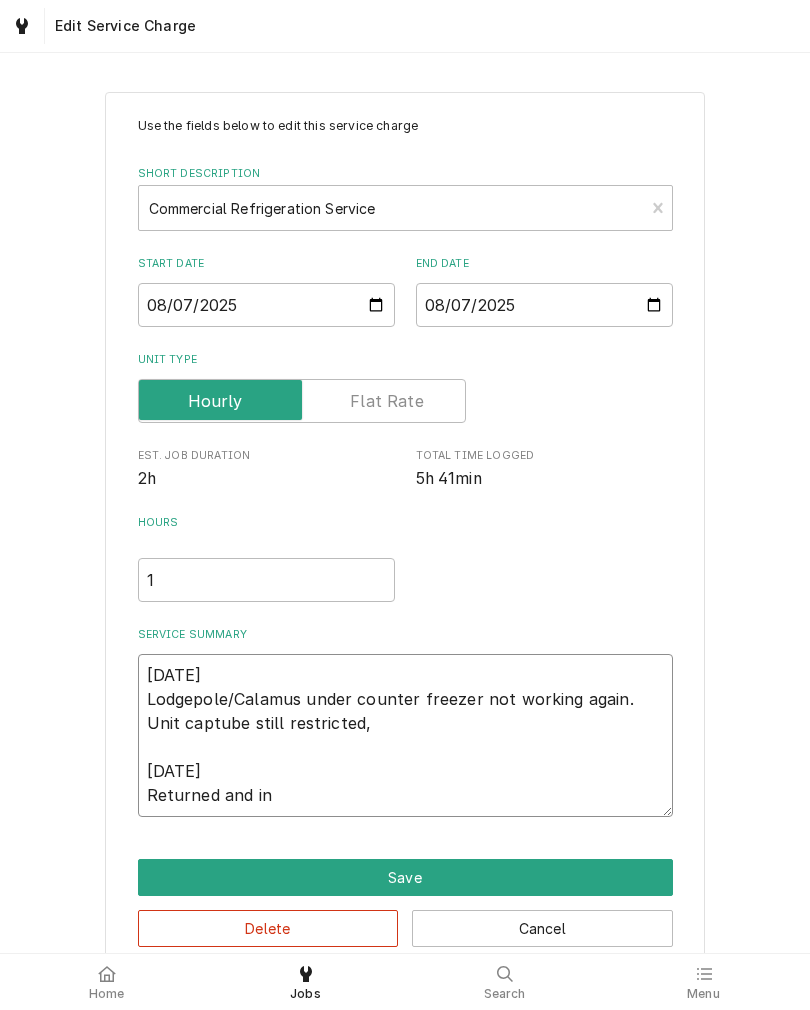 type on "x" 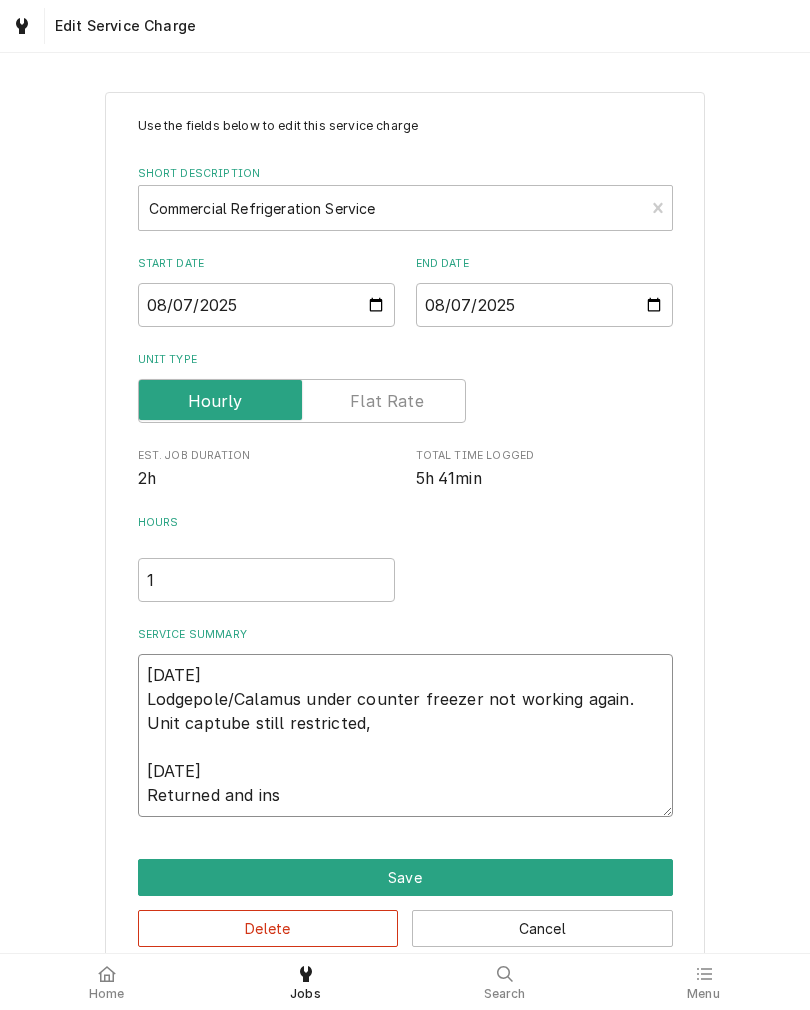 type on "x" 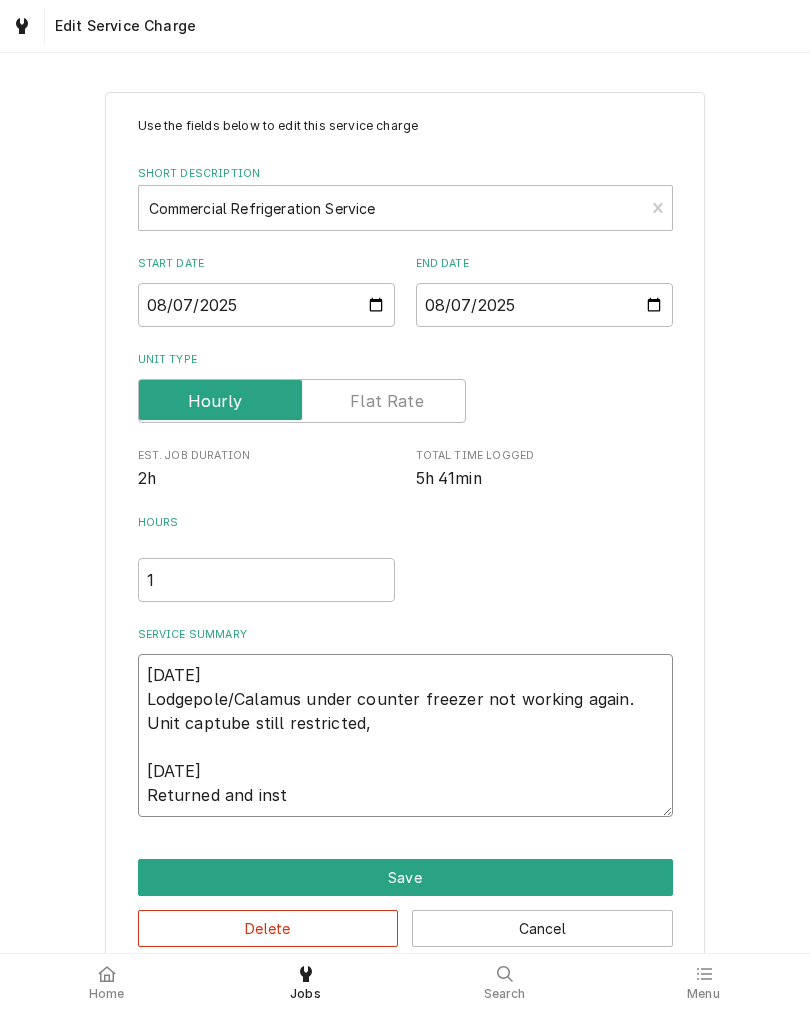 type on "x" 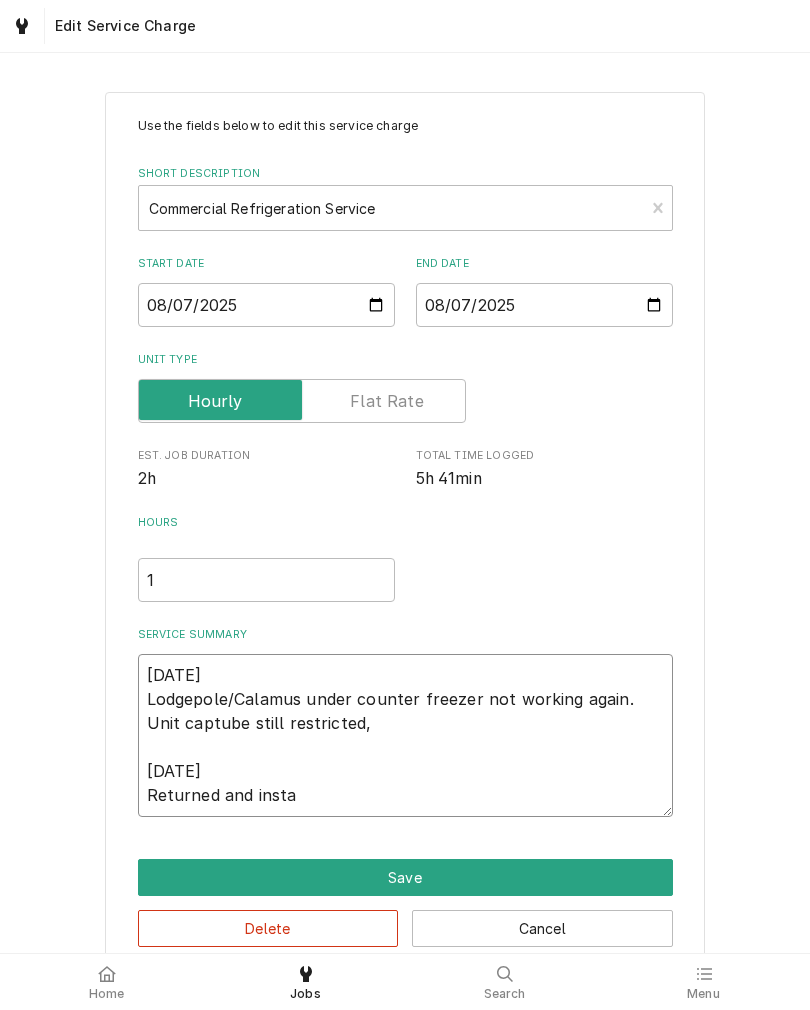 type on "x" 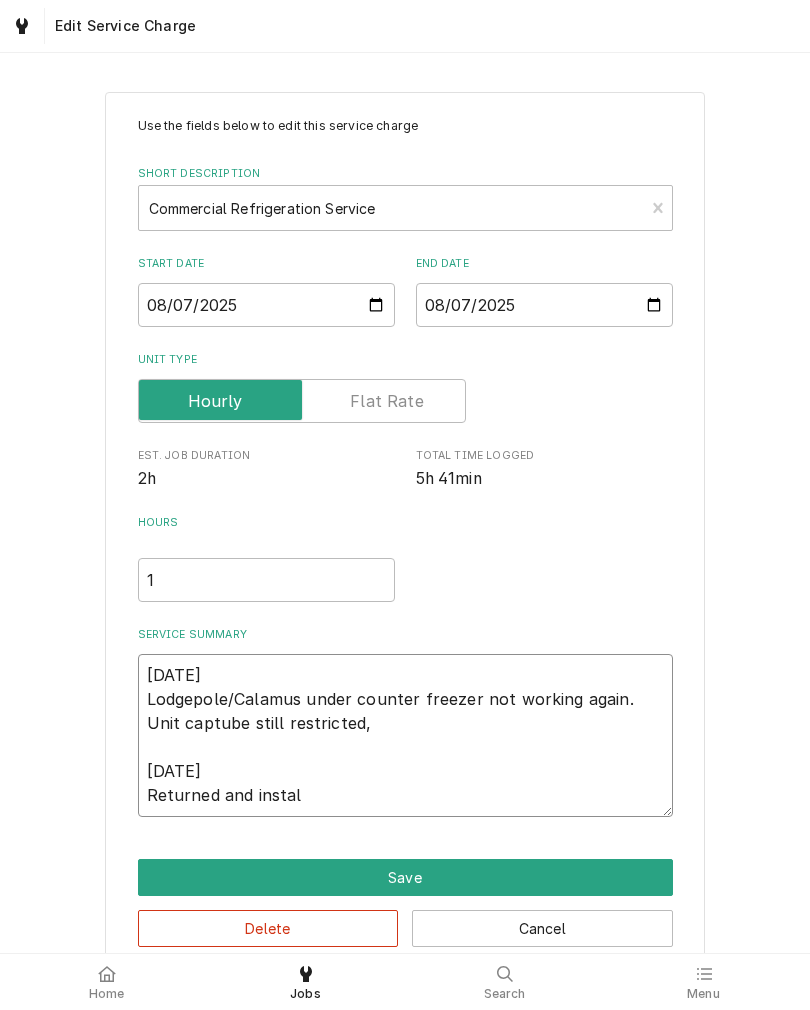 type on "x" 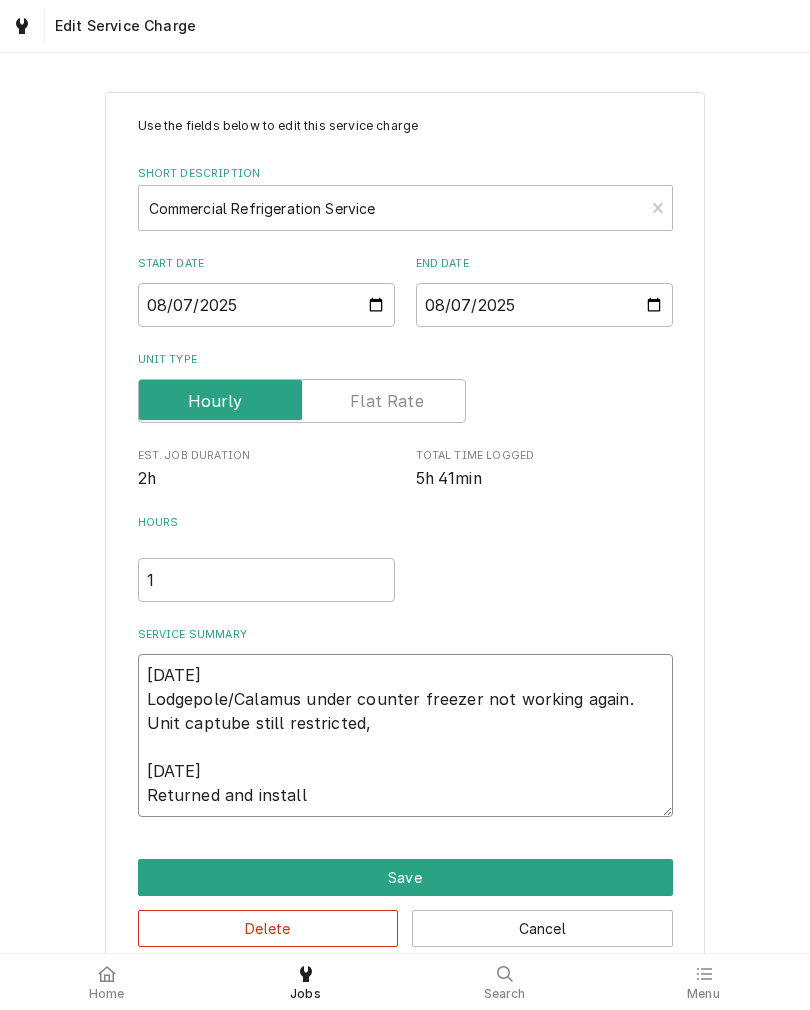 type on "x" 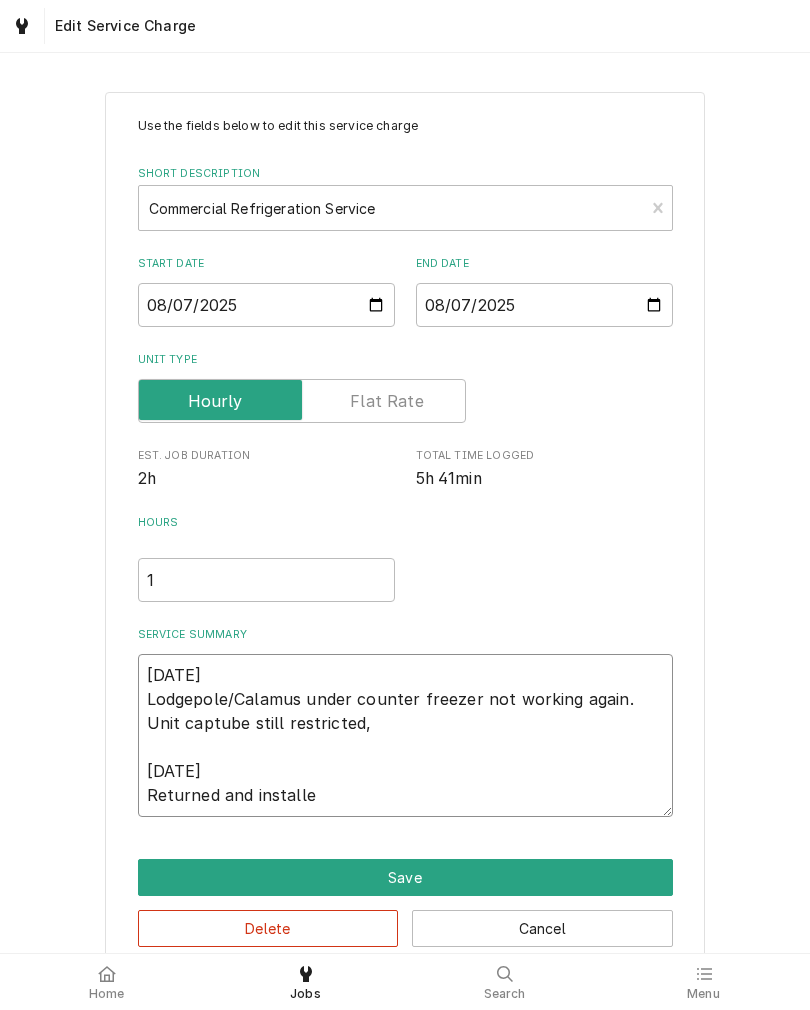 type on "x" 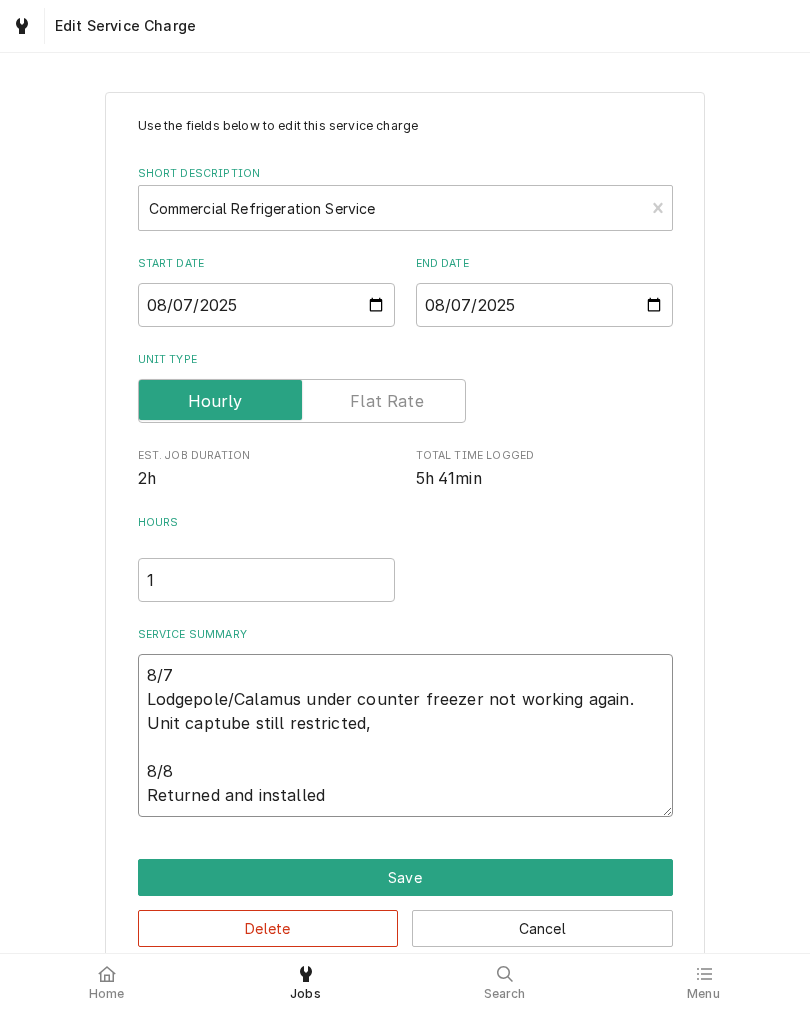 type on "8/7
Lodgepole/Calamus under counter freezer not working again. Unit captube still restricted,
8/8
Returned and installed" 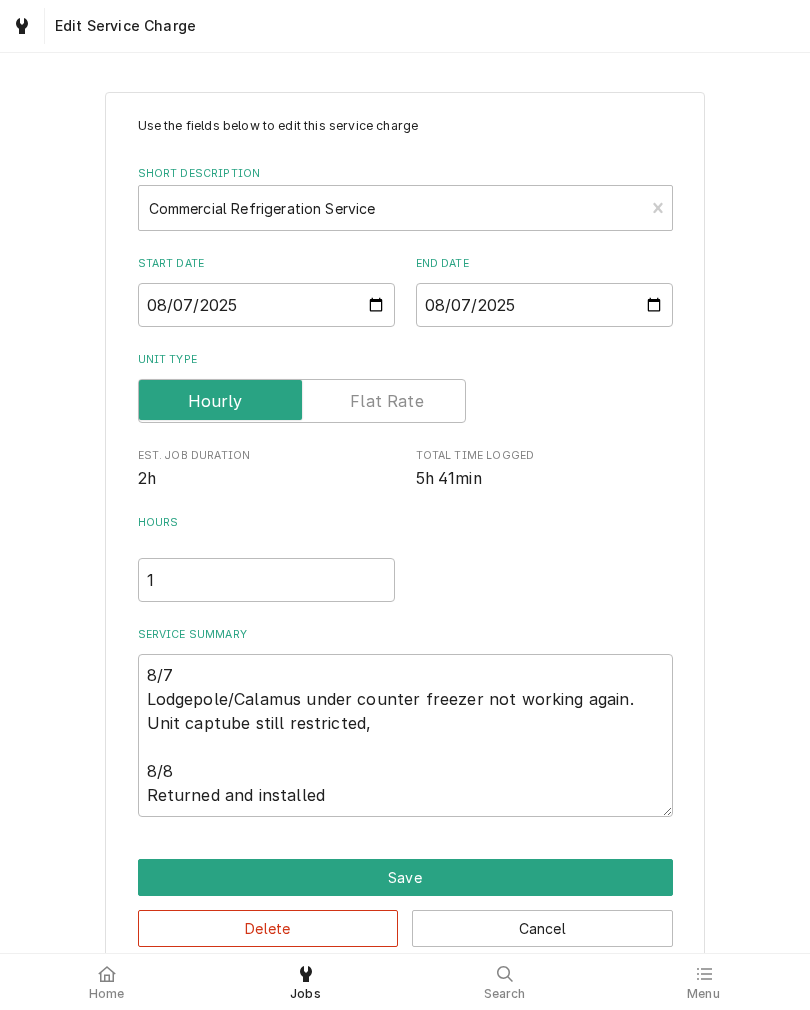 click on "Use the fields below to edit this service charge Short Description Commercial Refrigeration Service Start Date 2025-08-07 End Date 2025-08-07 Unit Type Est. Job Duration 2h Total Time Logged 5h 41min Hours 1 Service Summary 8/7
Lodgepole/Calamus under counter freezer not working again. Unit captube still restricted,
8/8
Returned and installed Save Delete Cancel" at bounding box center [405, 532] 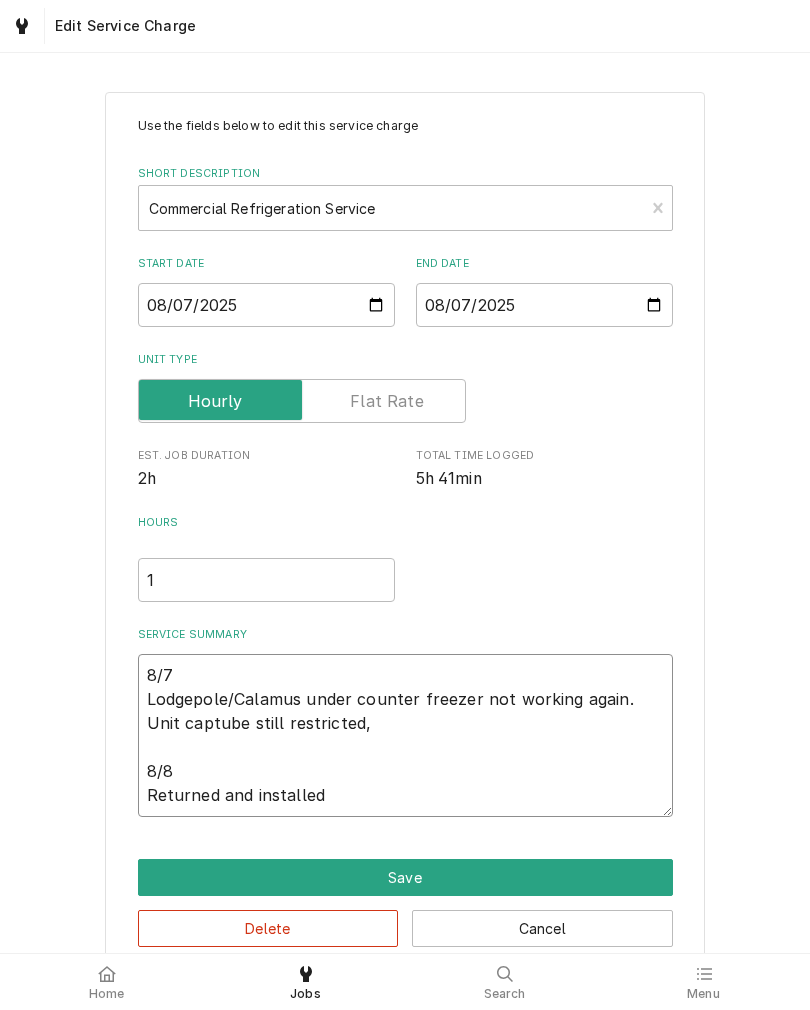 click on "8/7
Lodgepole/Calamus under counter freezer not working again. Unit captube still restricted,
8/8
Returned and installed" at bounding box center [405, 735] 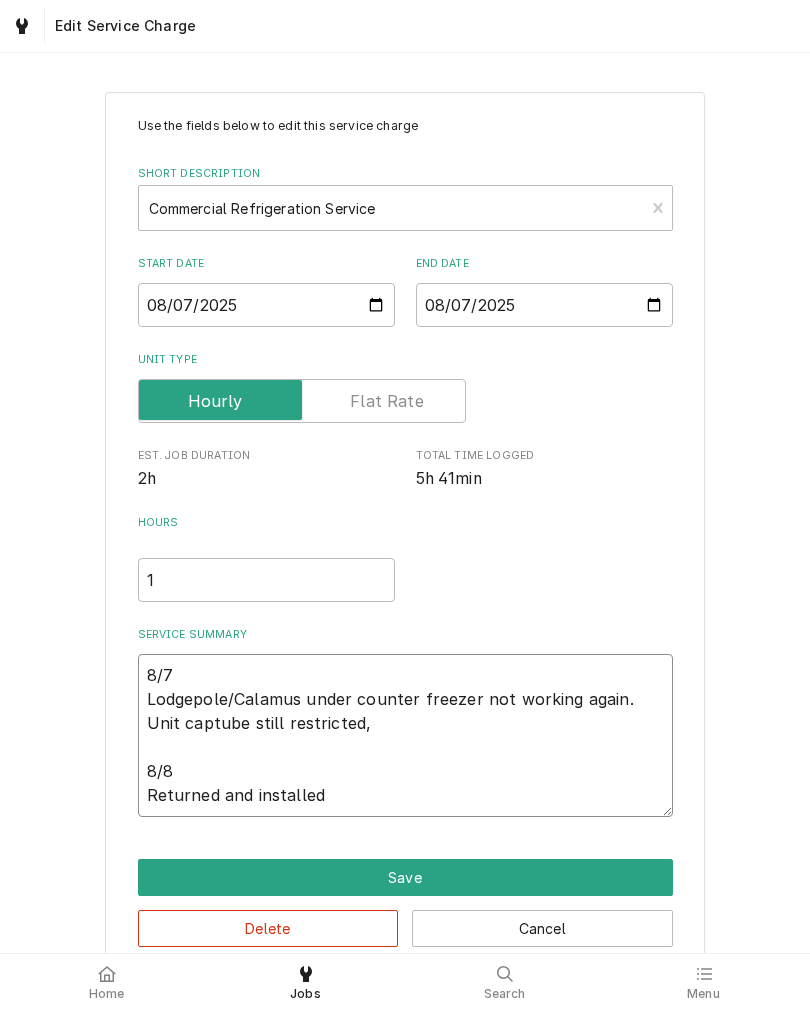 type on "x" 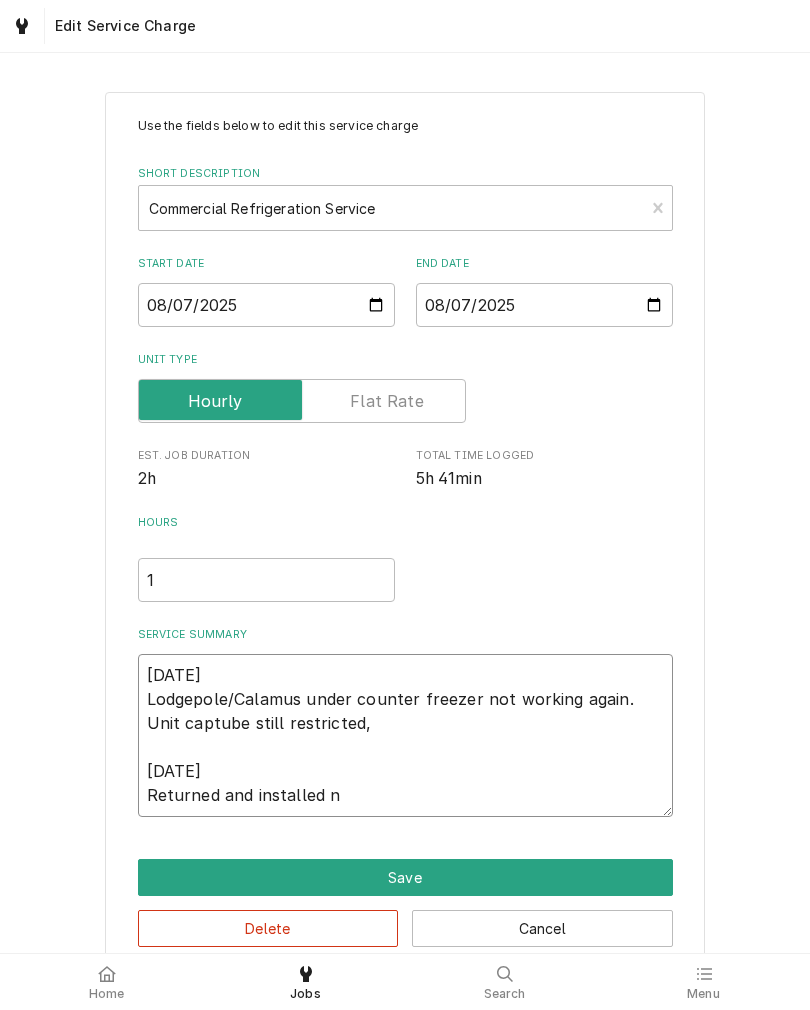 type on "x" 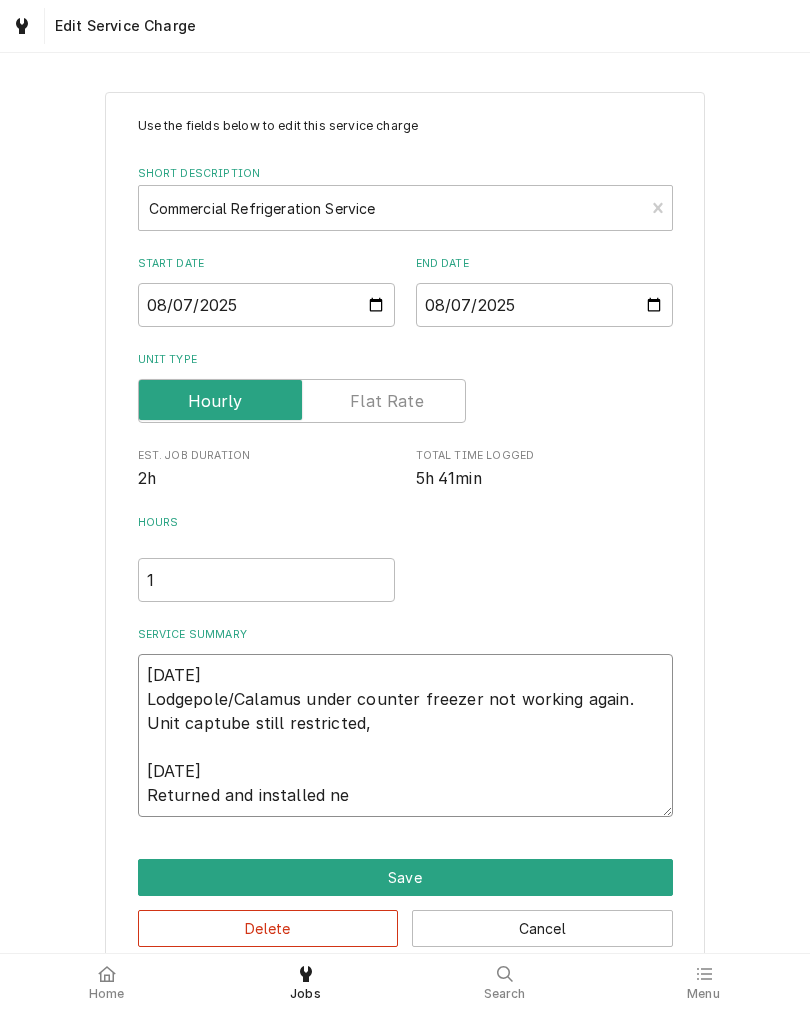 type on "x" 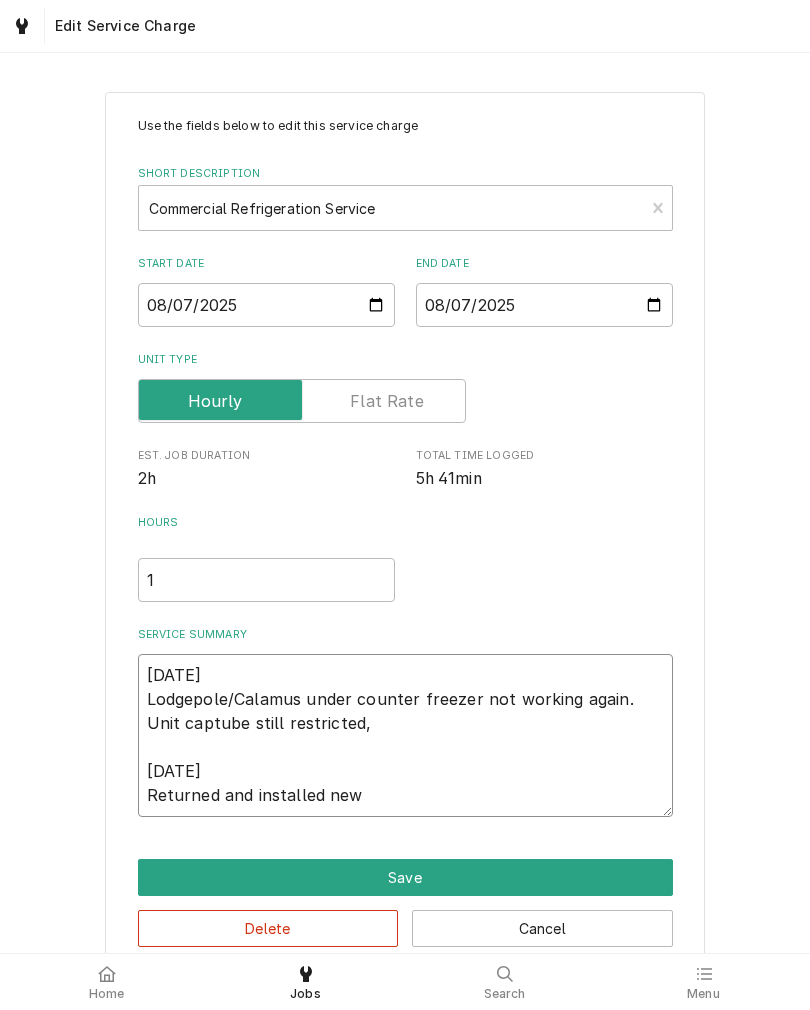type on "x" 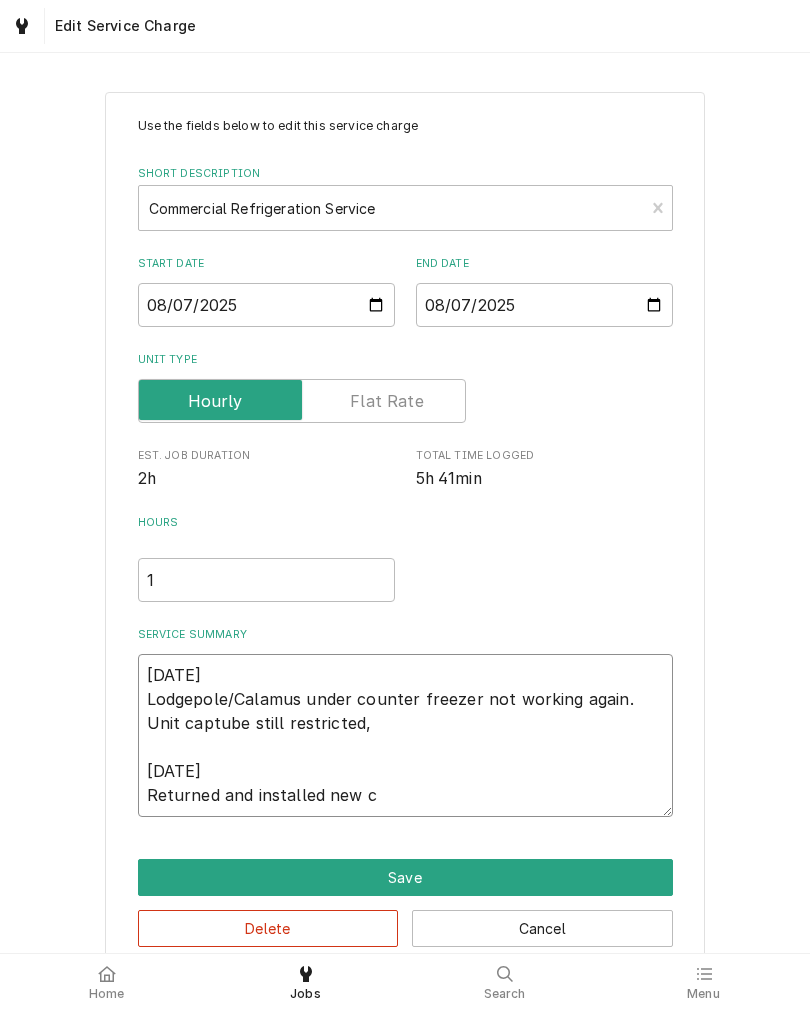 type on "x" 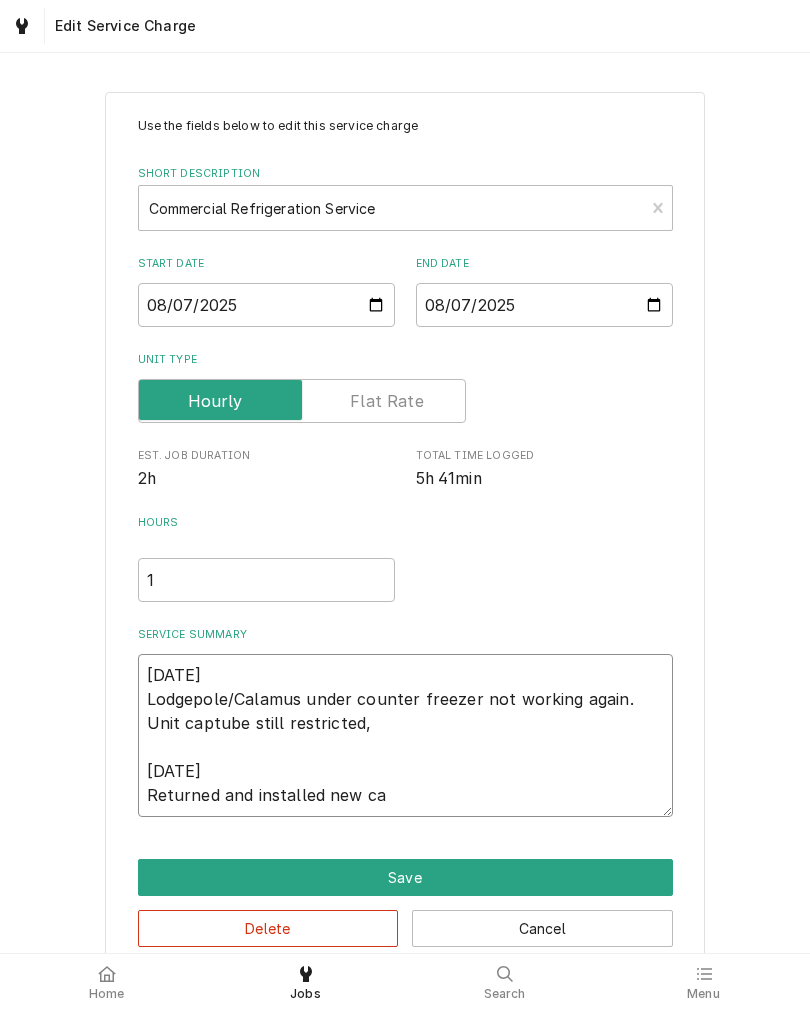 type on "x" 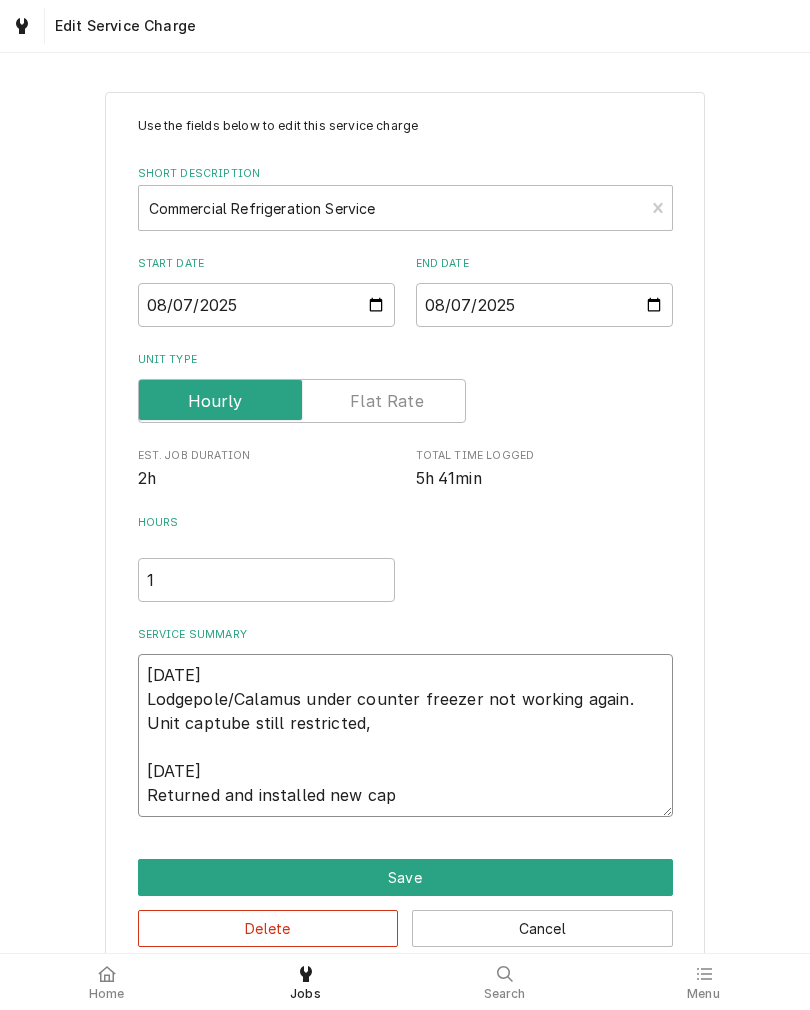 type on "x" 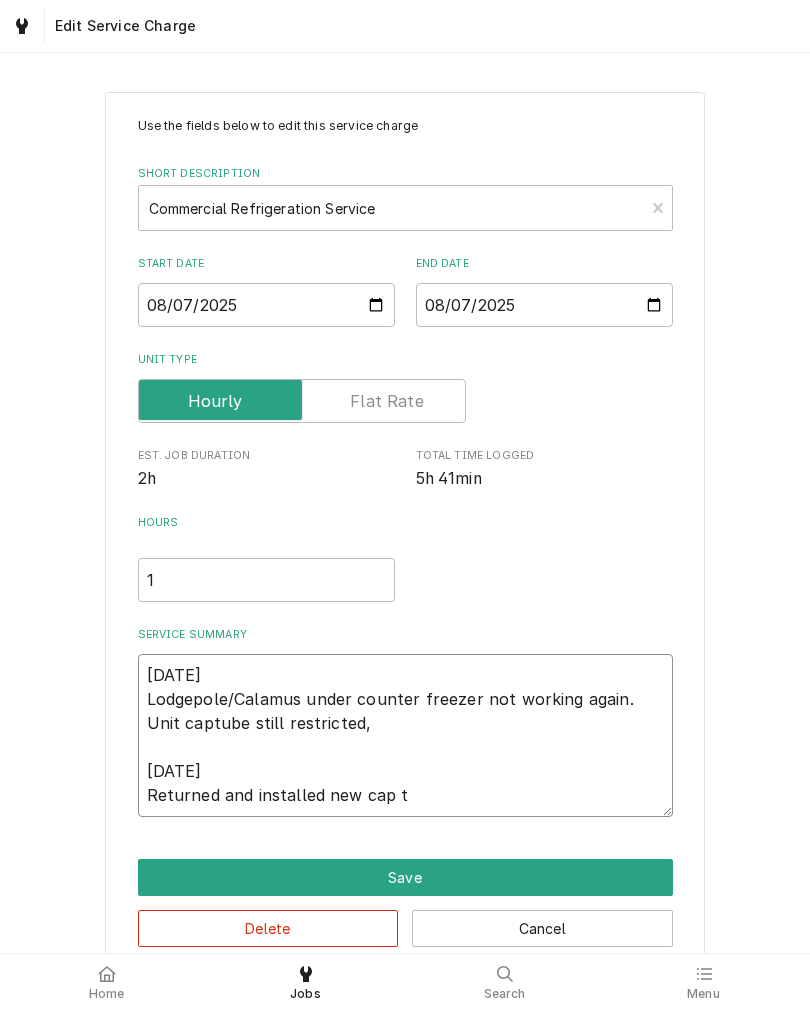 type on "x" 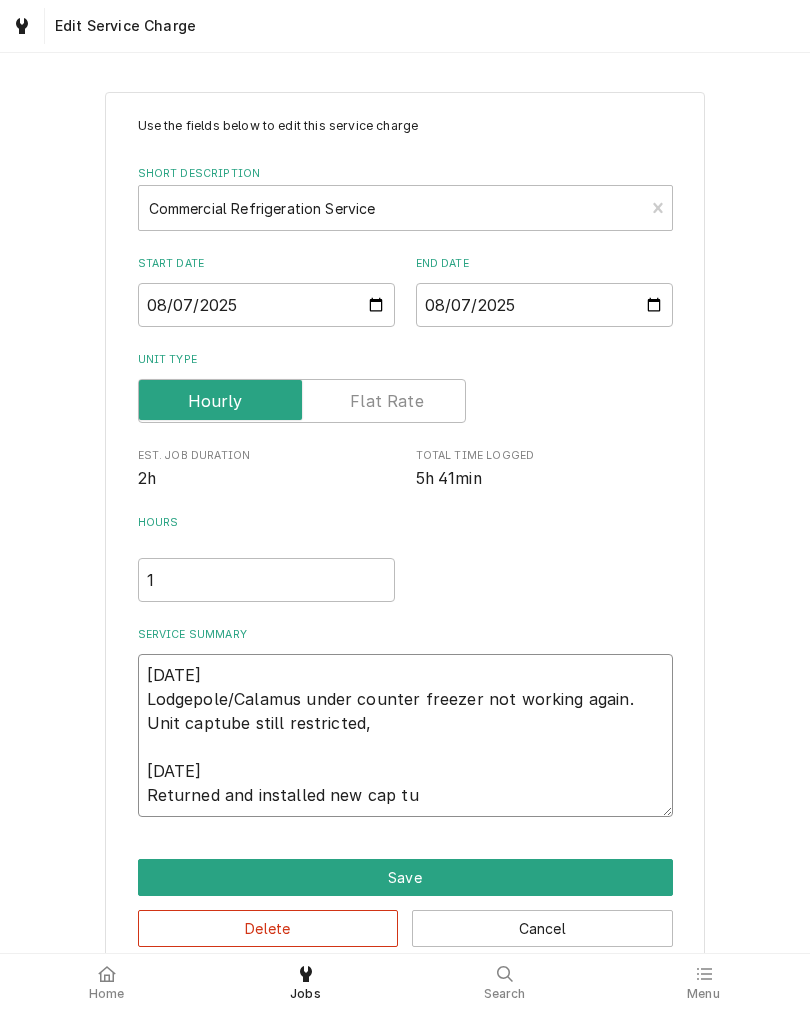 type on "x" 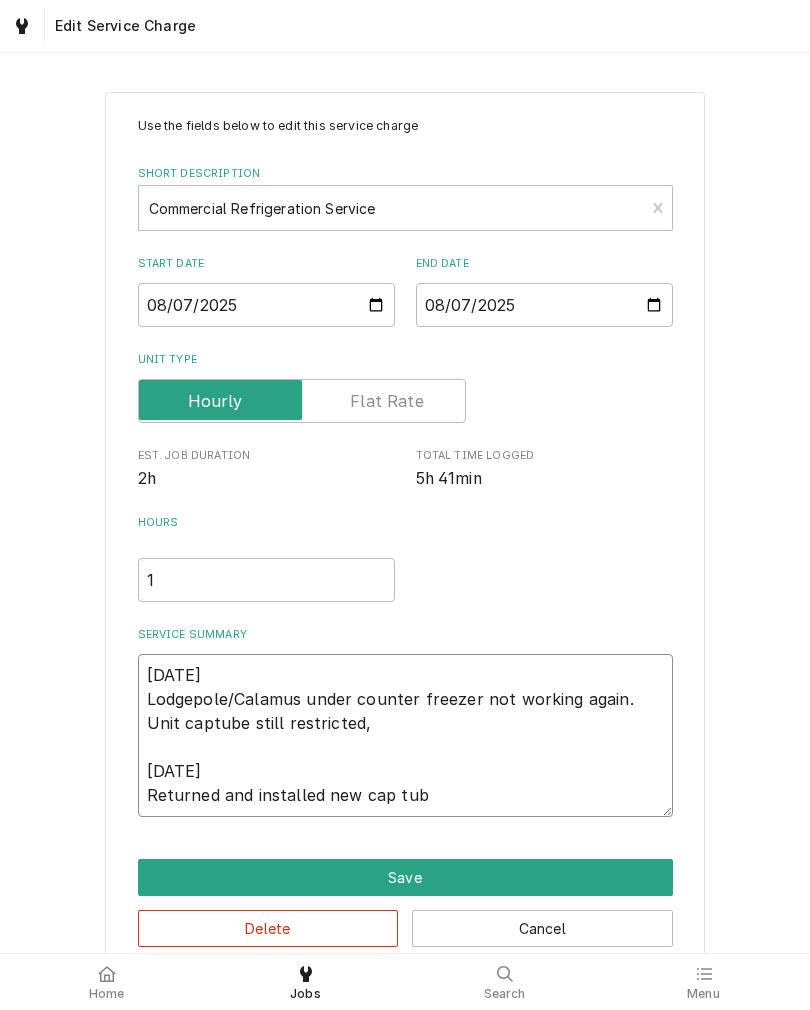 type on "8/7
Lodgepole/Calamus under counter freezer not working again. Unit captube still restricted,
8/8
Returned and installed new cap tube" 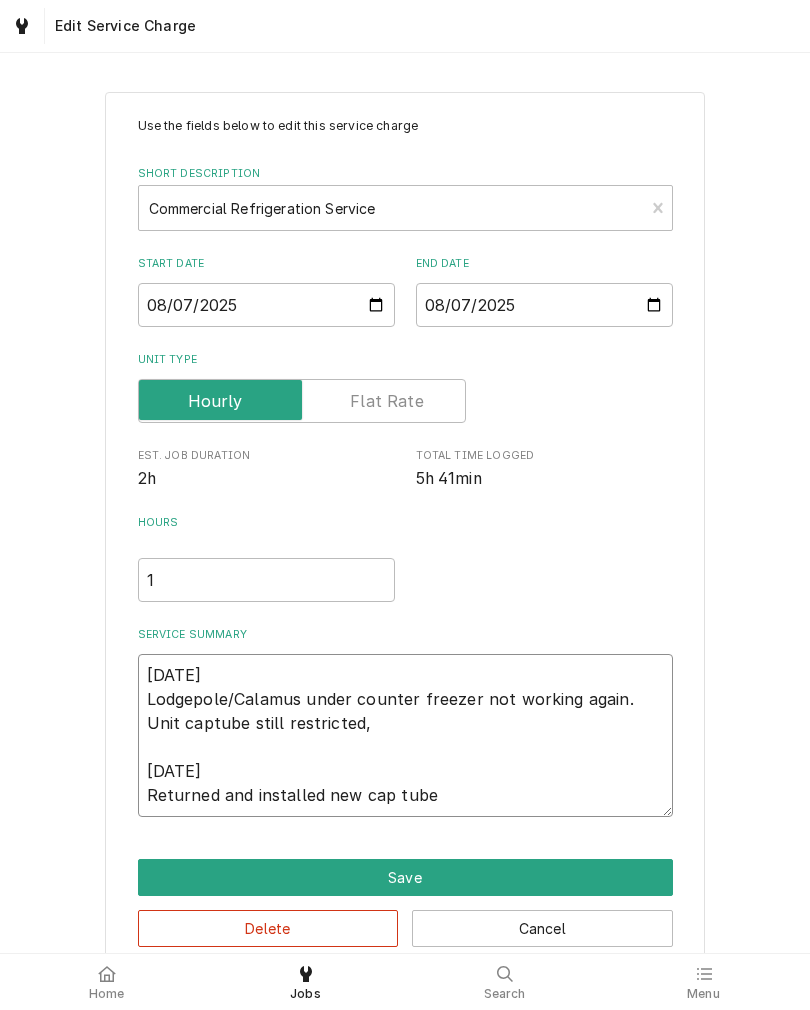type on "x" 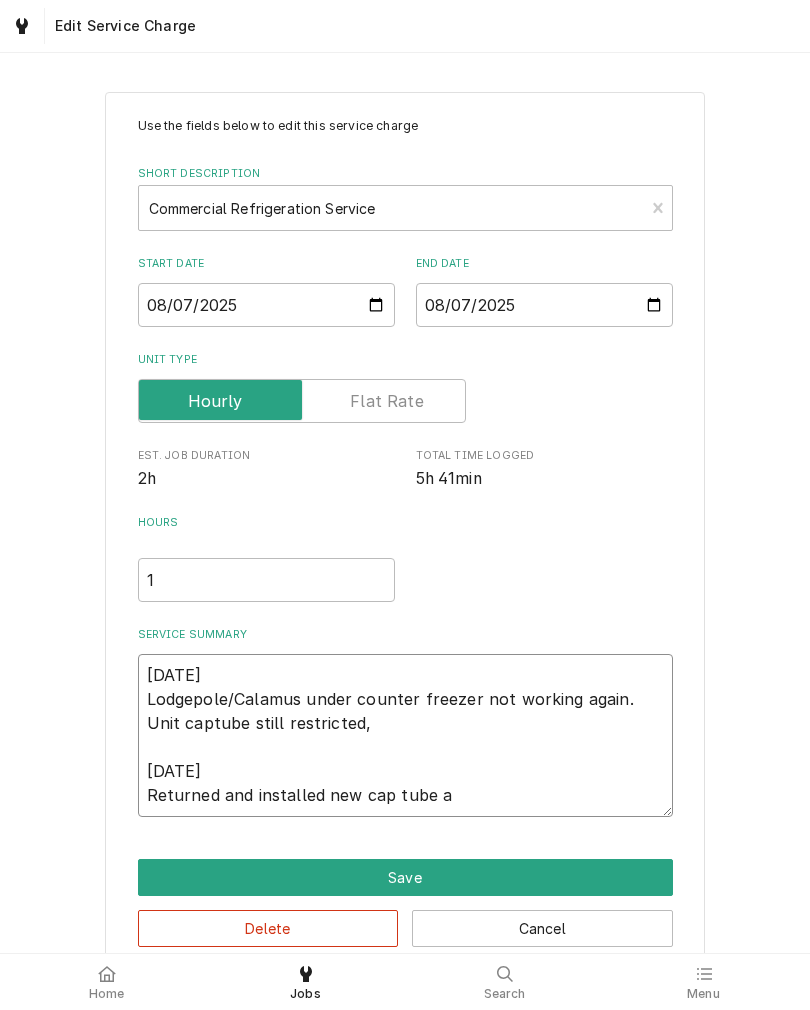 type on "x" 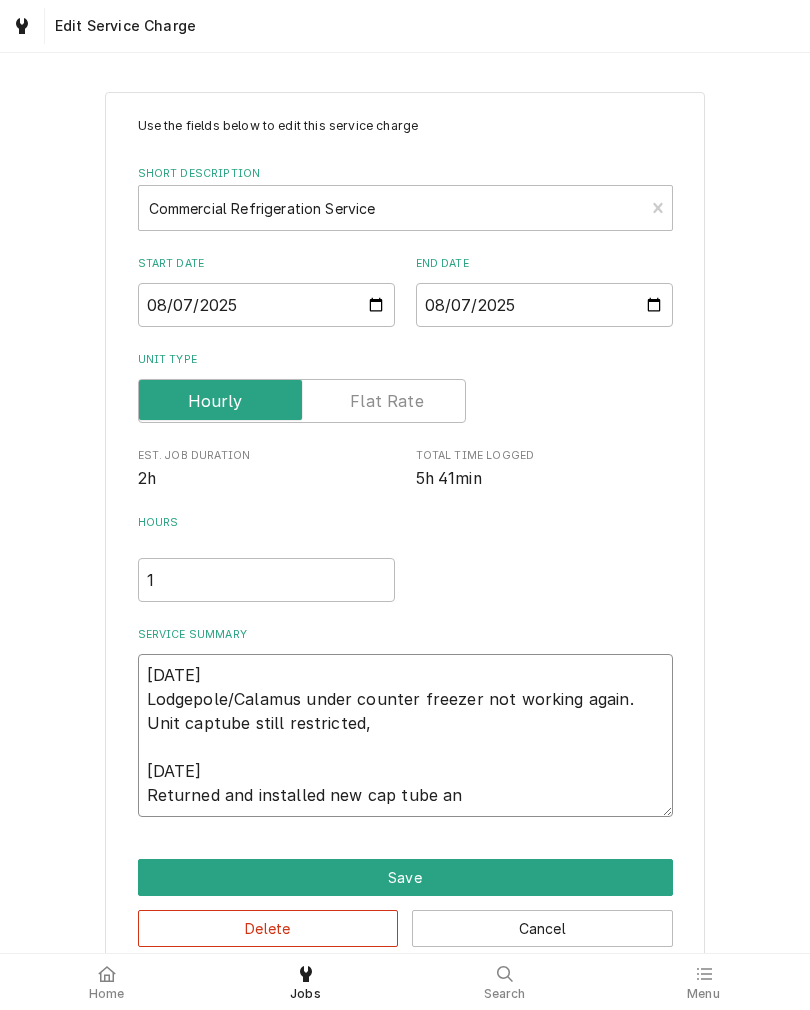 type on "x" 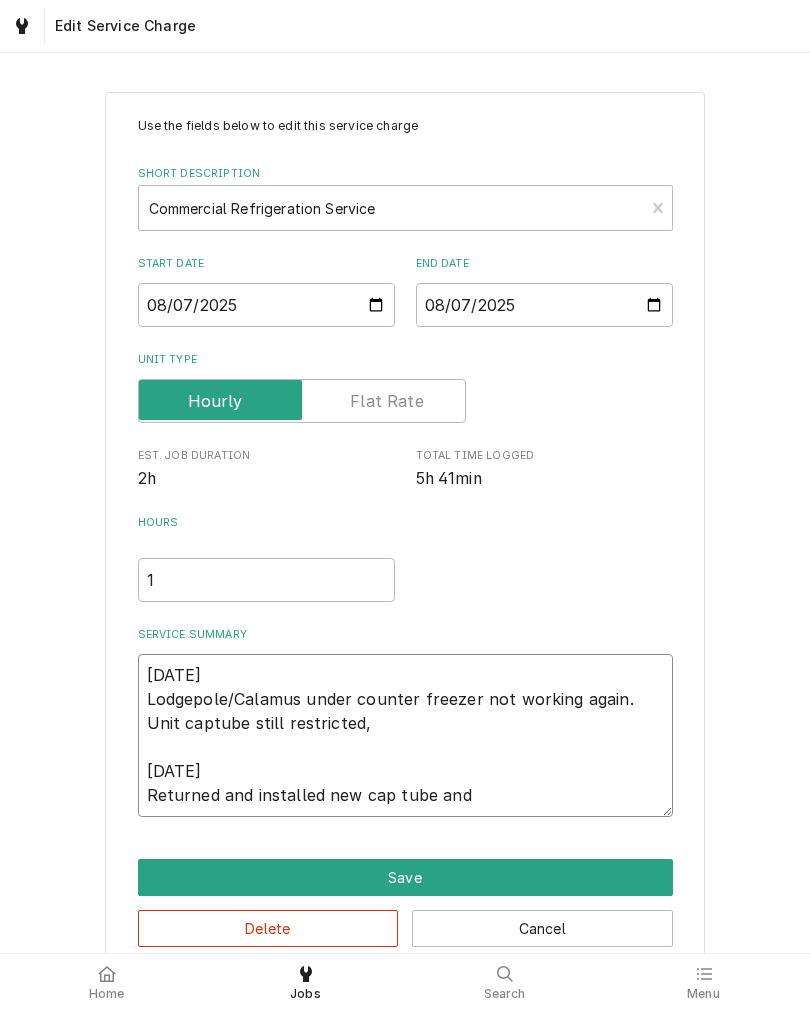 type on "x" 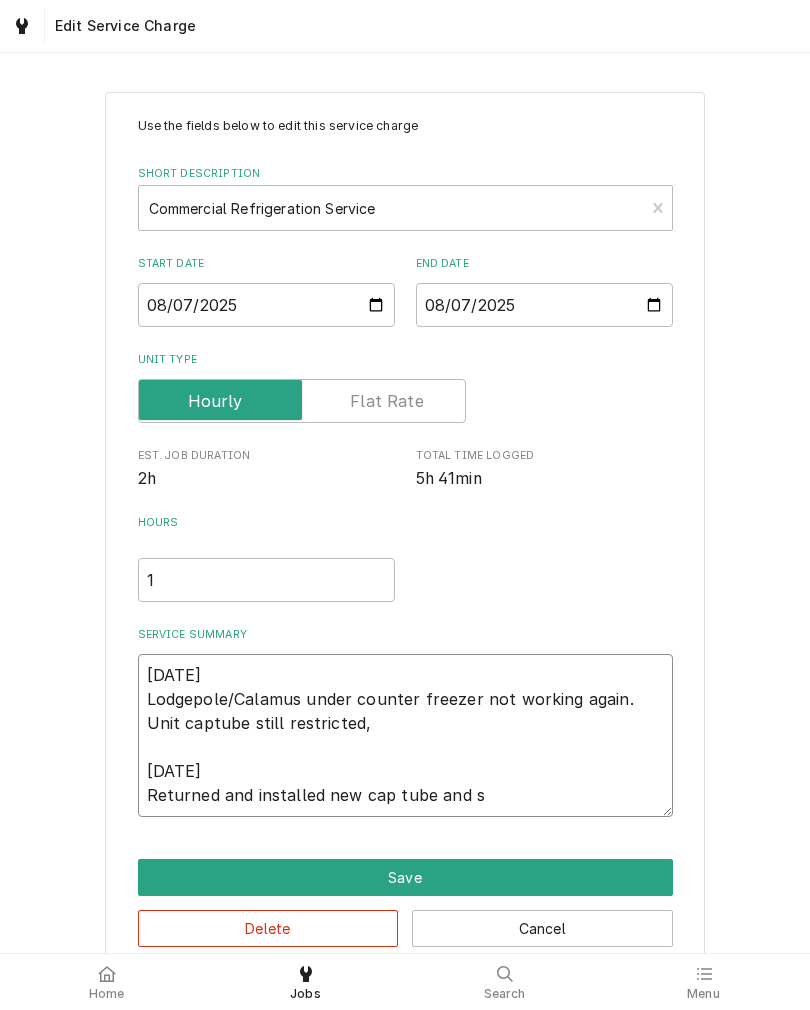 type on "x" 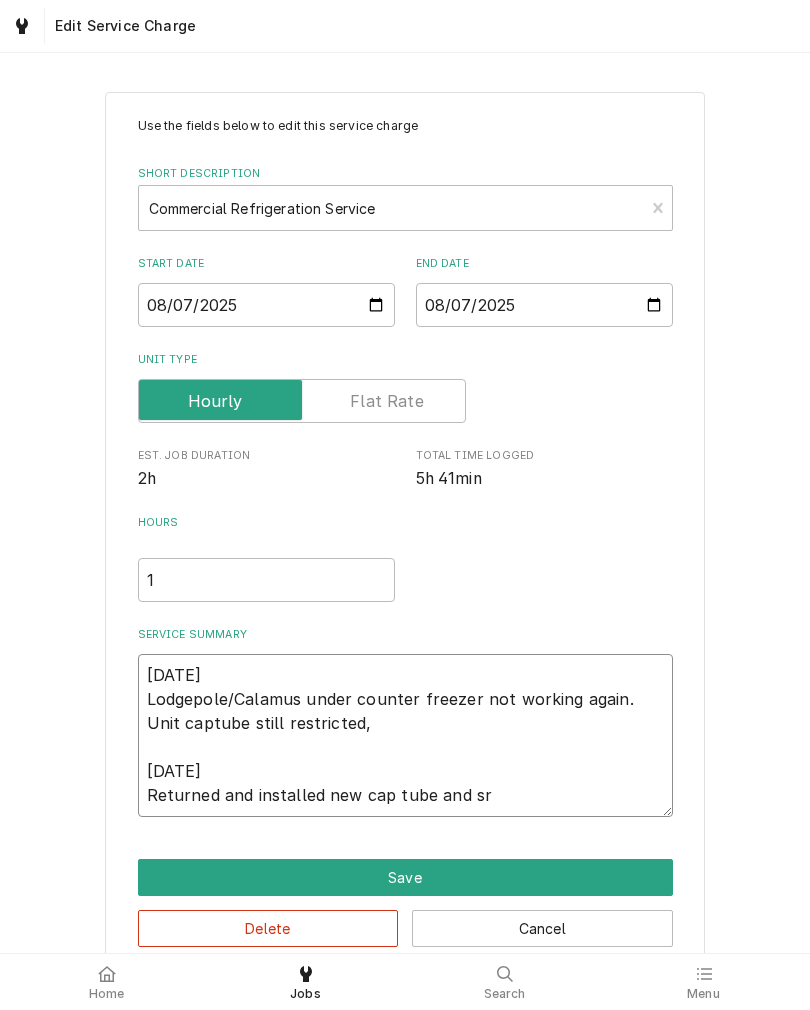 type on "x" 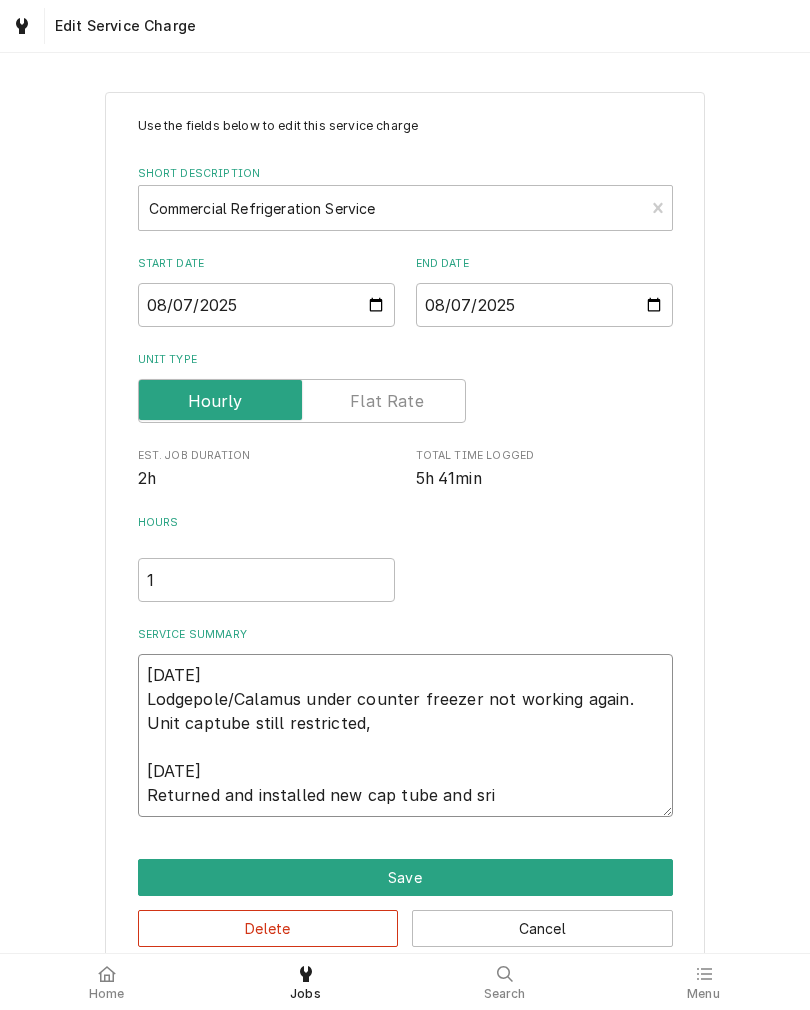 type on "x" 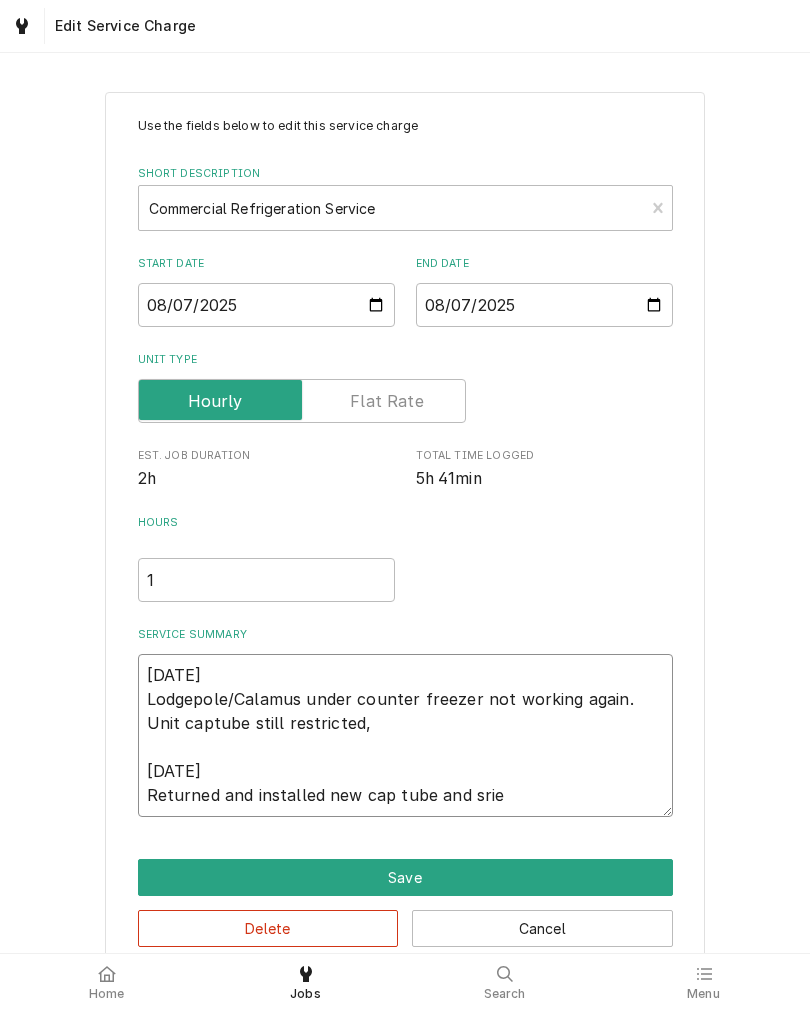 type on "x" 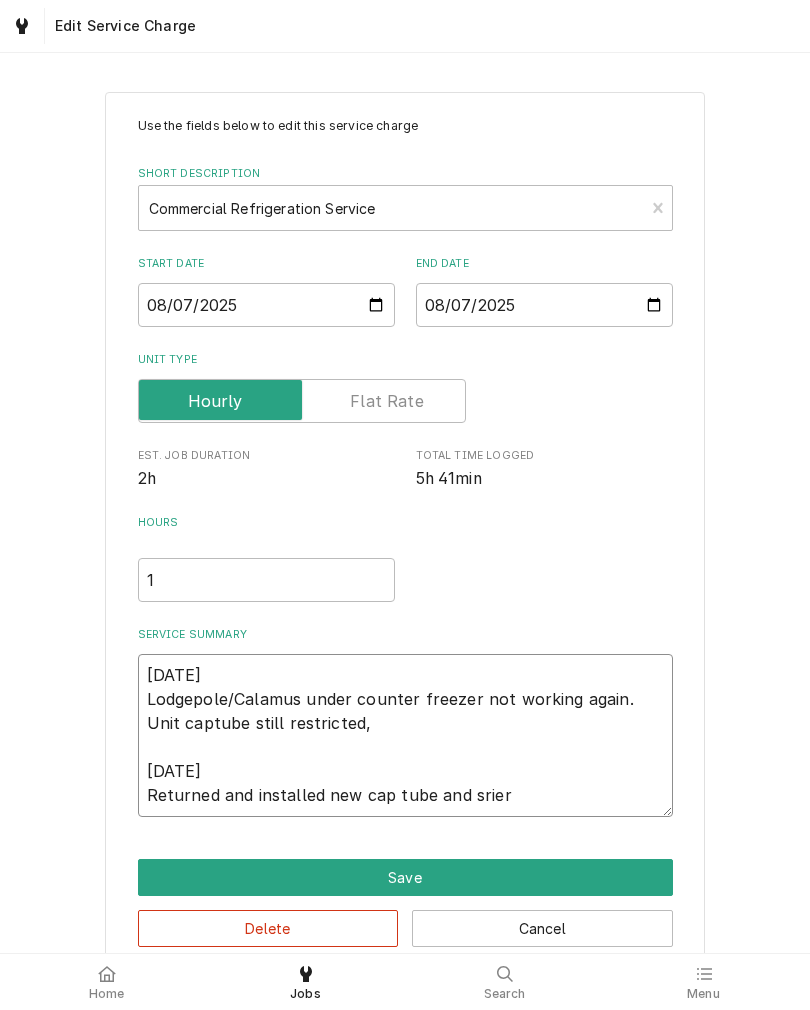 type on "8/7
Lodgepole/Calamus under counter freezer not working again. Unit captube still restricted,
8/8
Returned and installed new cap tube and srier" 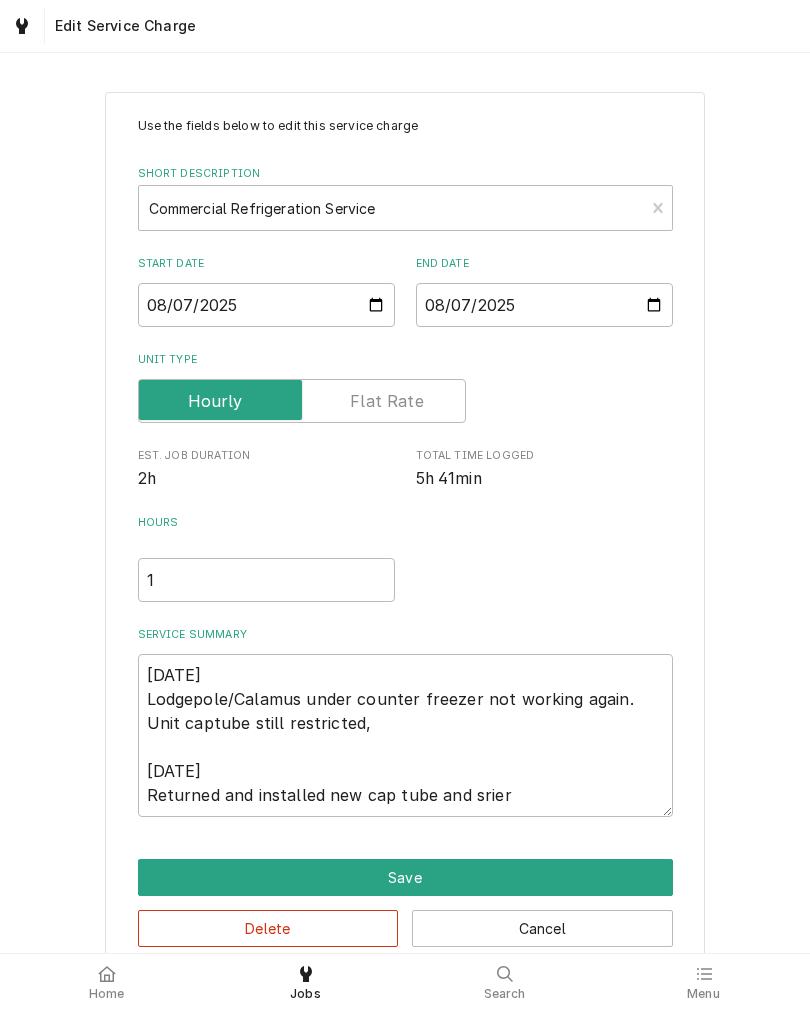 click on "Use the fields below to edit this service charge Short Description Commercial Refrigeration Service Start Date 2025-08-07 End Date 2025-08-07 Unit Type Est. Job Duration 2h Total Time Logged 5h 41min Hours 1 Service Summary 8/7
Lodgepole/Calamus under counter freezer not working again. Unit captube still restricted,
8/8
Returned and installed new cap tube and srier Save Delete Cancel" at bounding box center (405, 532) 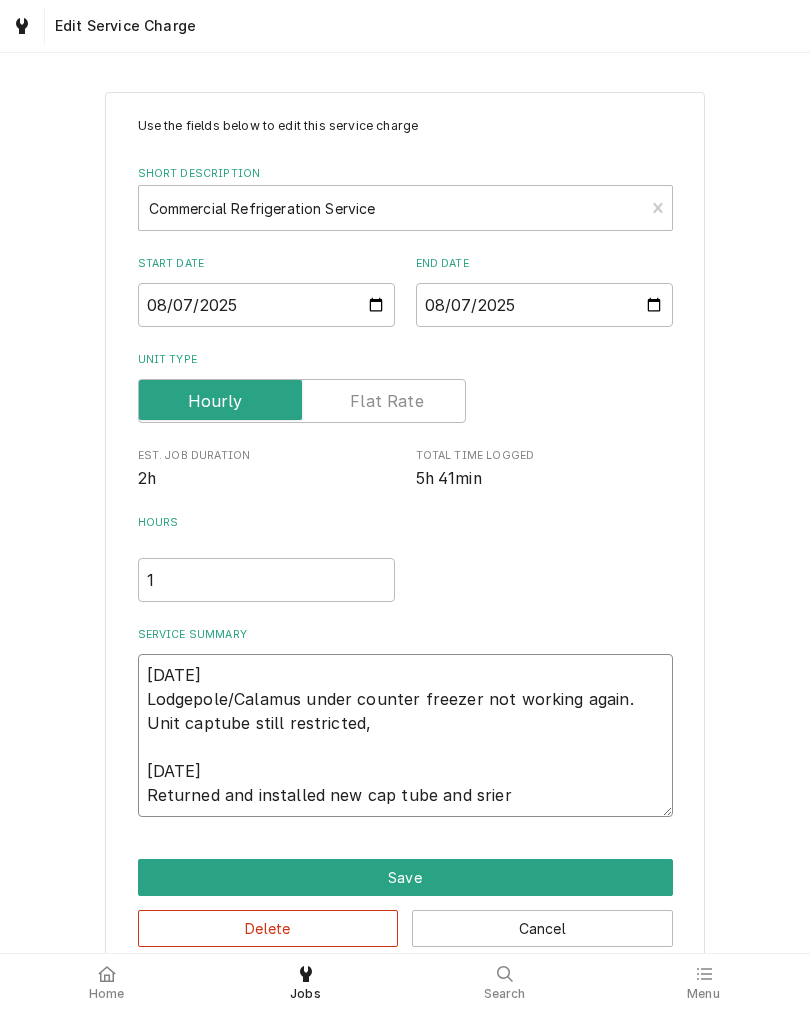 click on "8/7
Lodgepole/Calamus under counter freezer not working again. Unit captube still restricted,
8/8
Returned and installed new cap tube and srier" at bounding box center [405, 735] 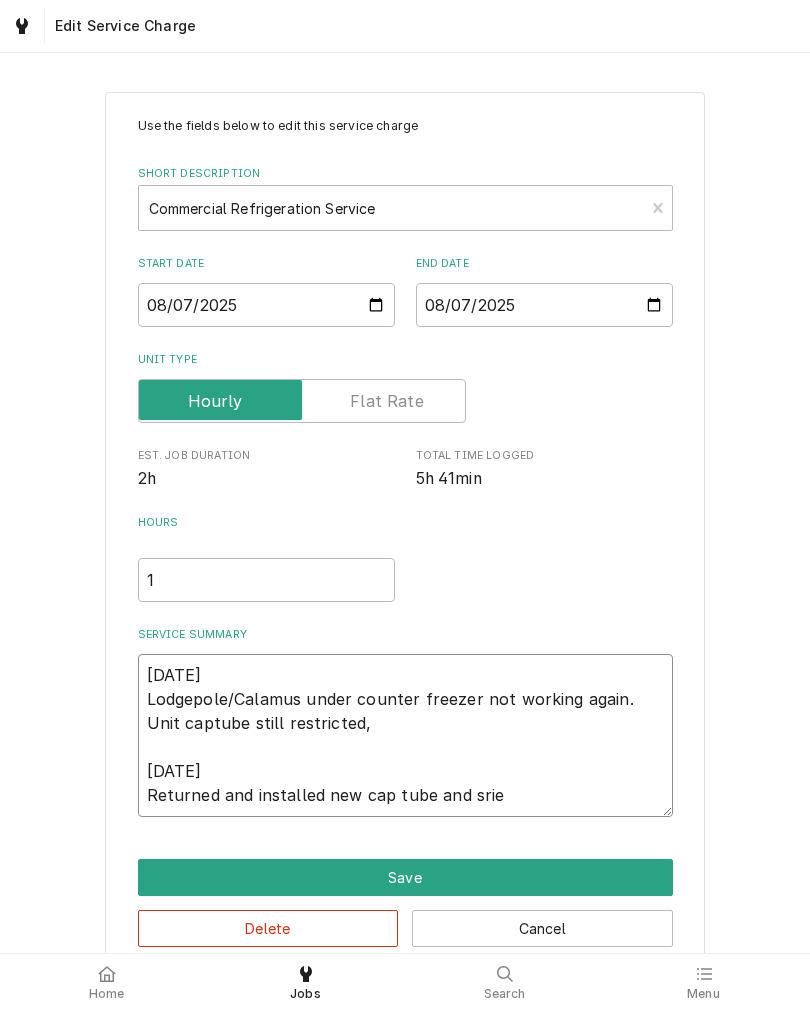 type on "x" 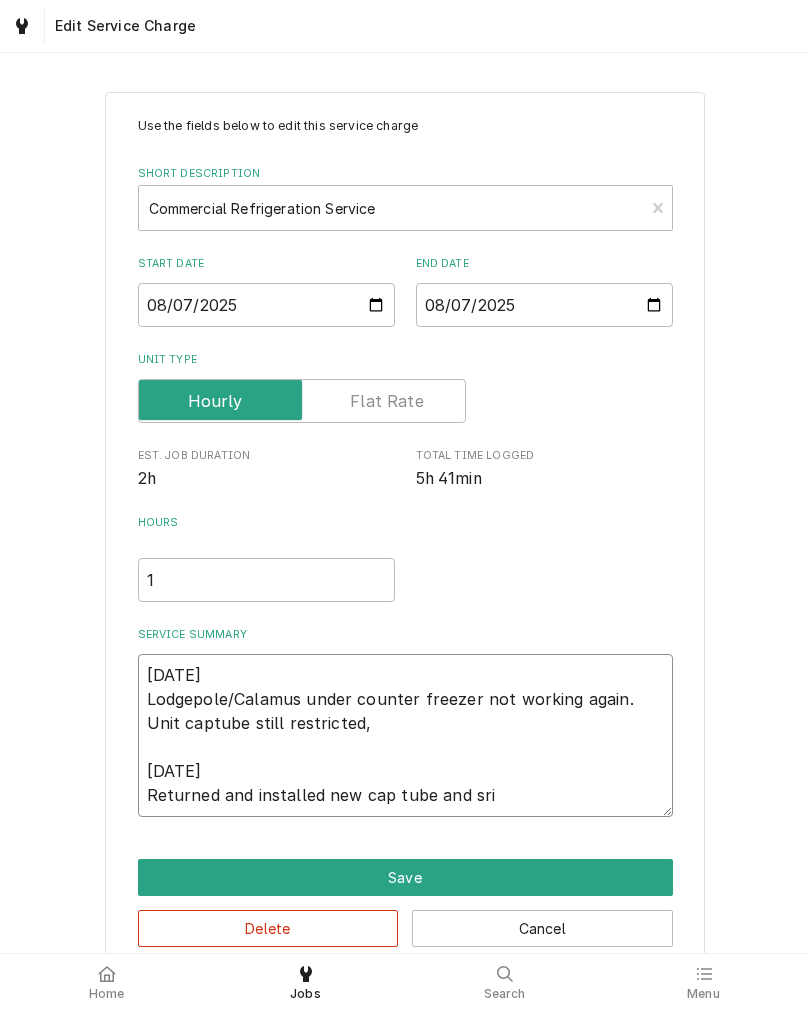 type on "x" 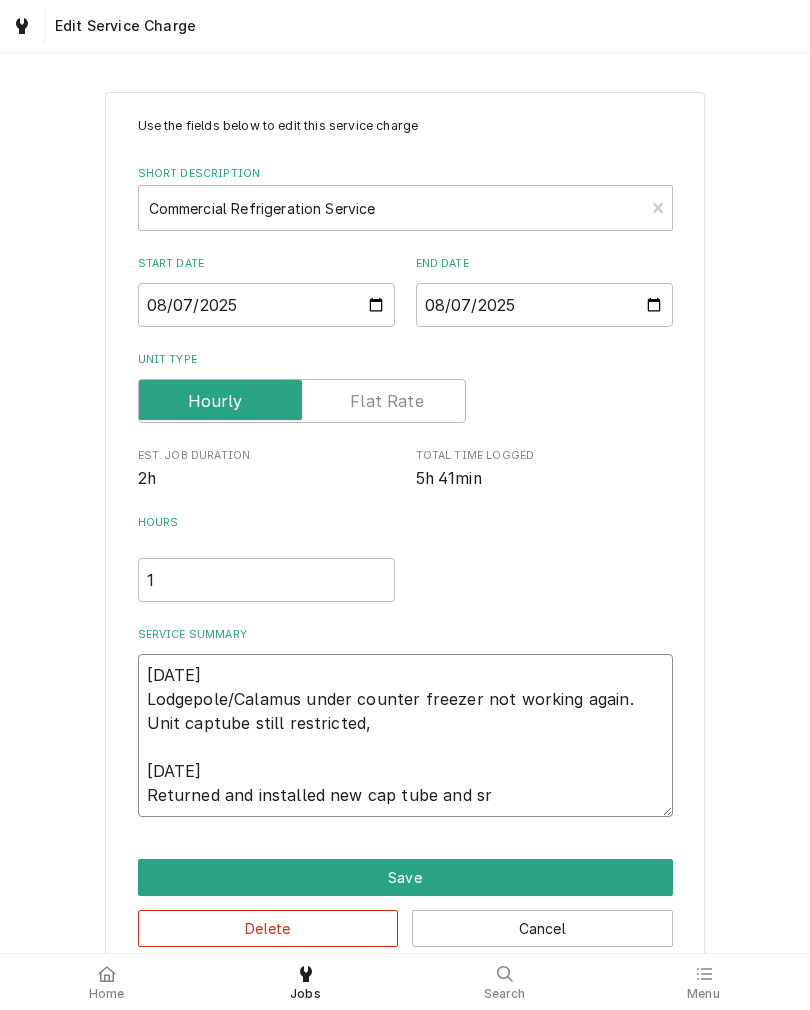 type on "x" 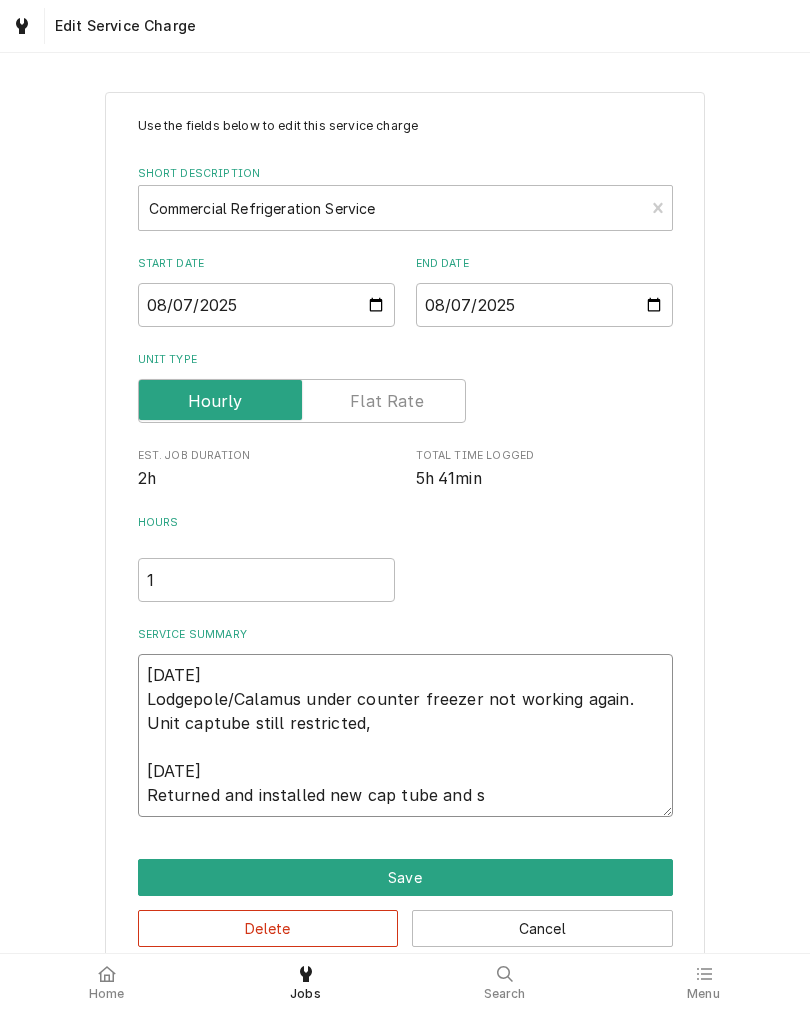 type on "x" 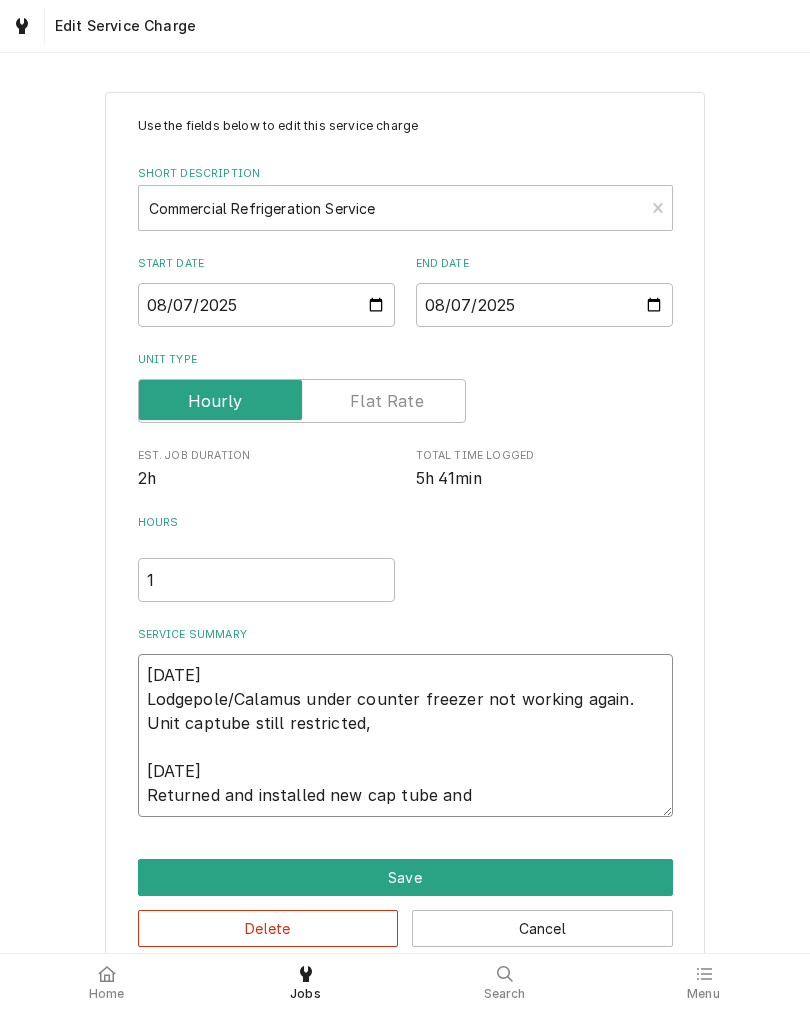 type on "x" 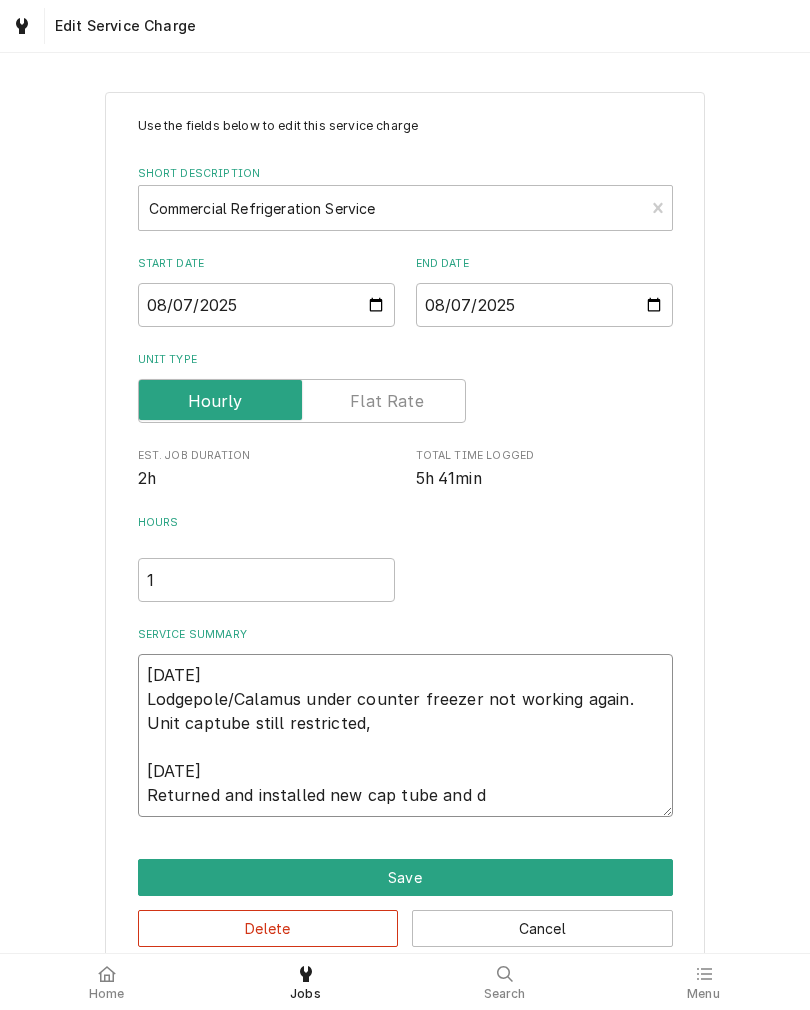 type on "x" 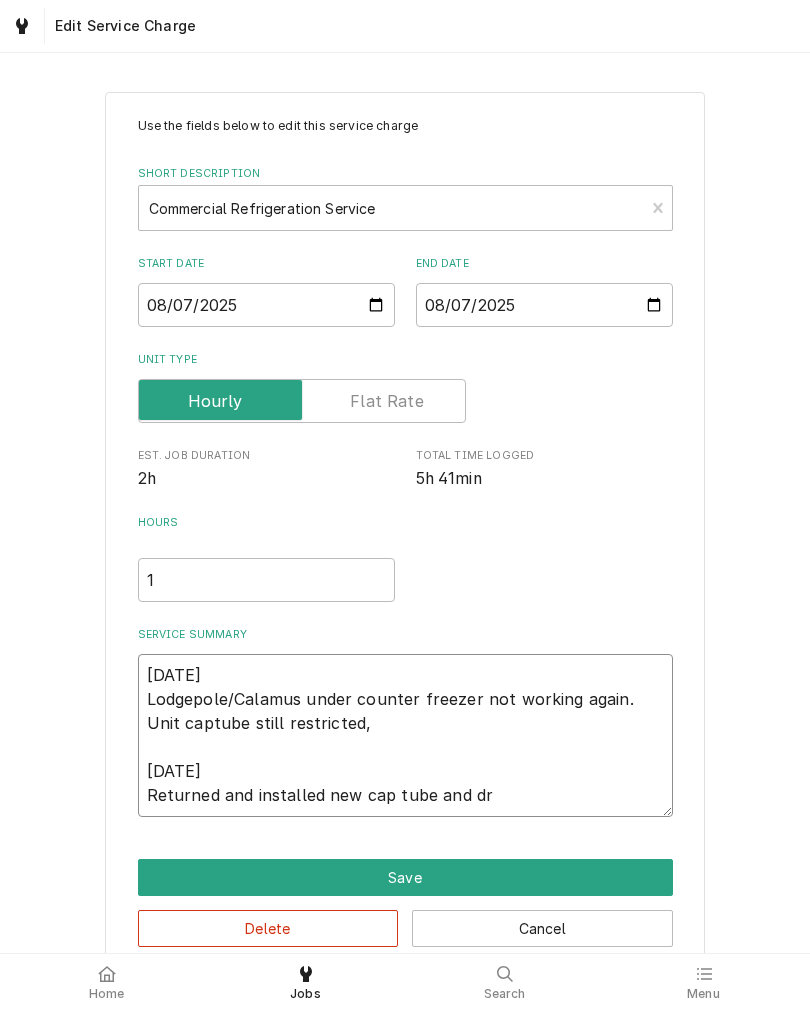 type on "x" 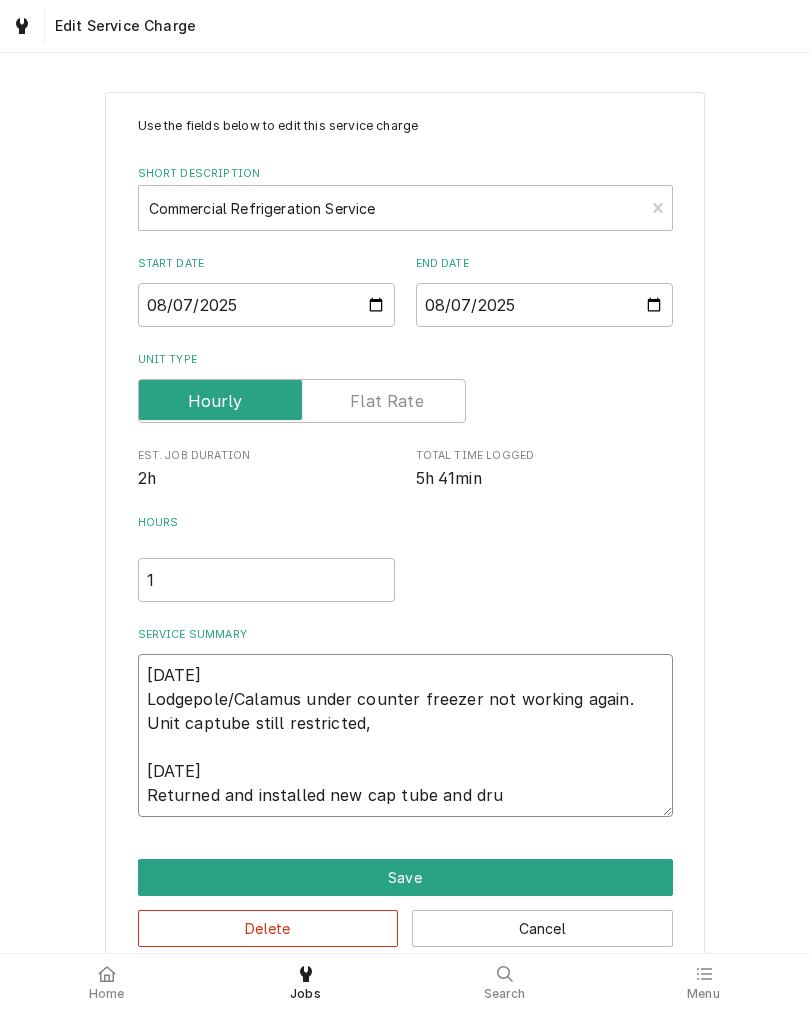 type on "x" 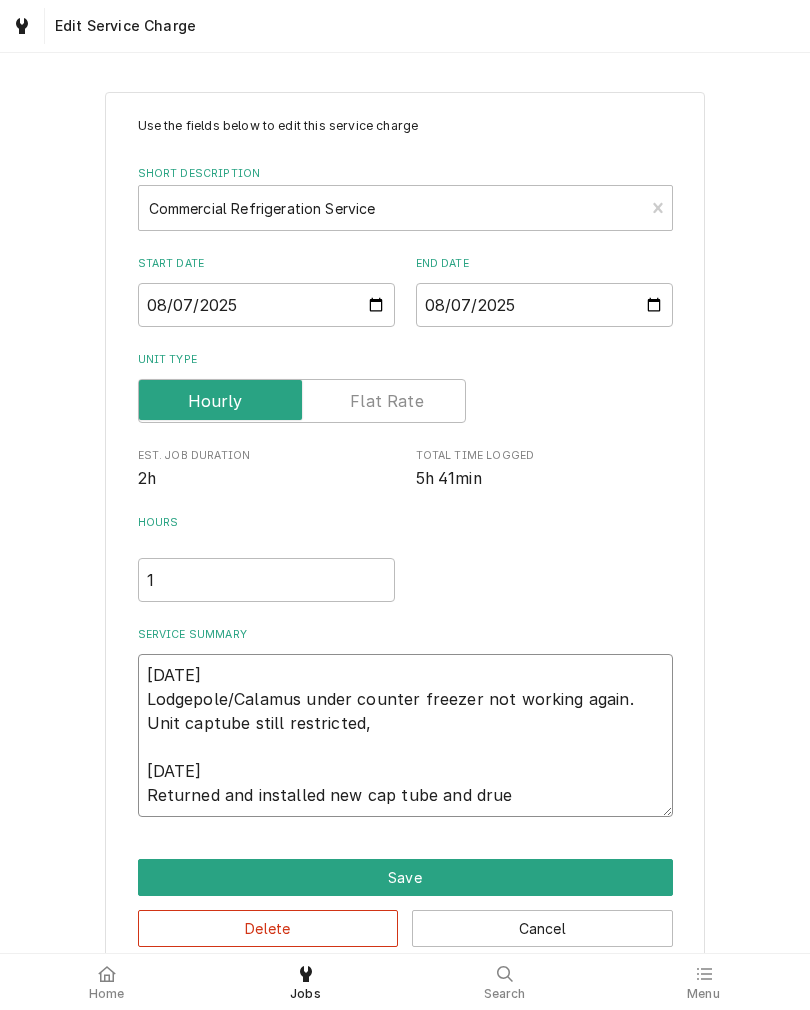 type on "x" 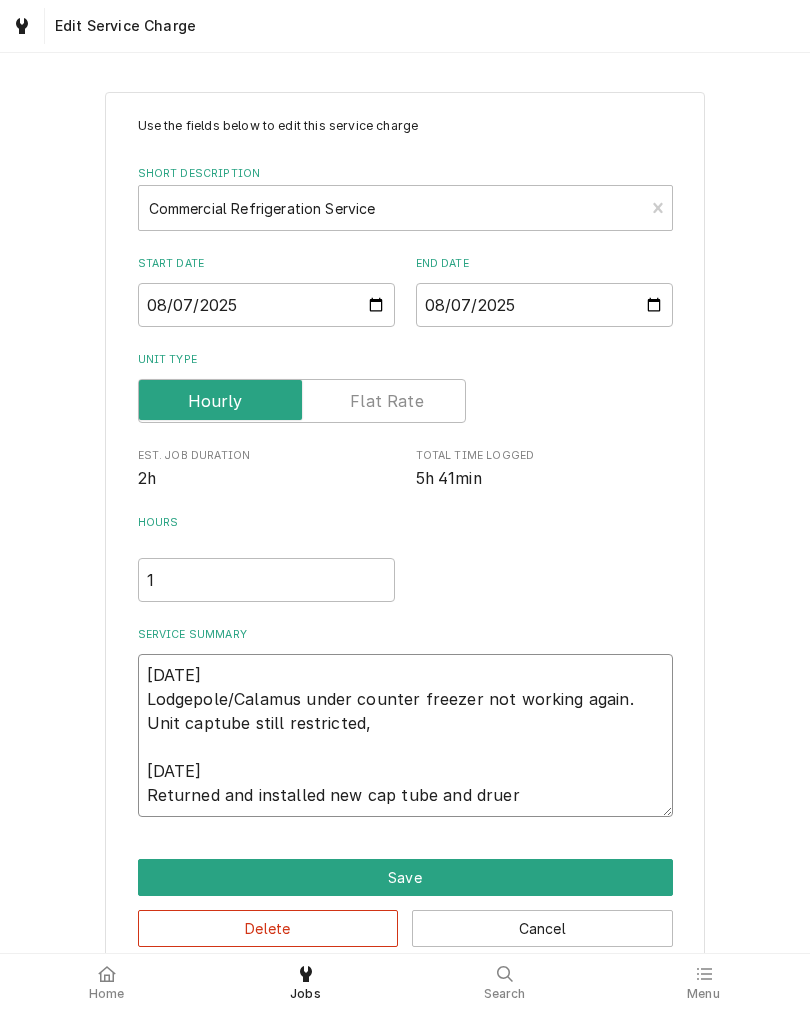 type on "x" 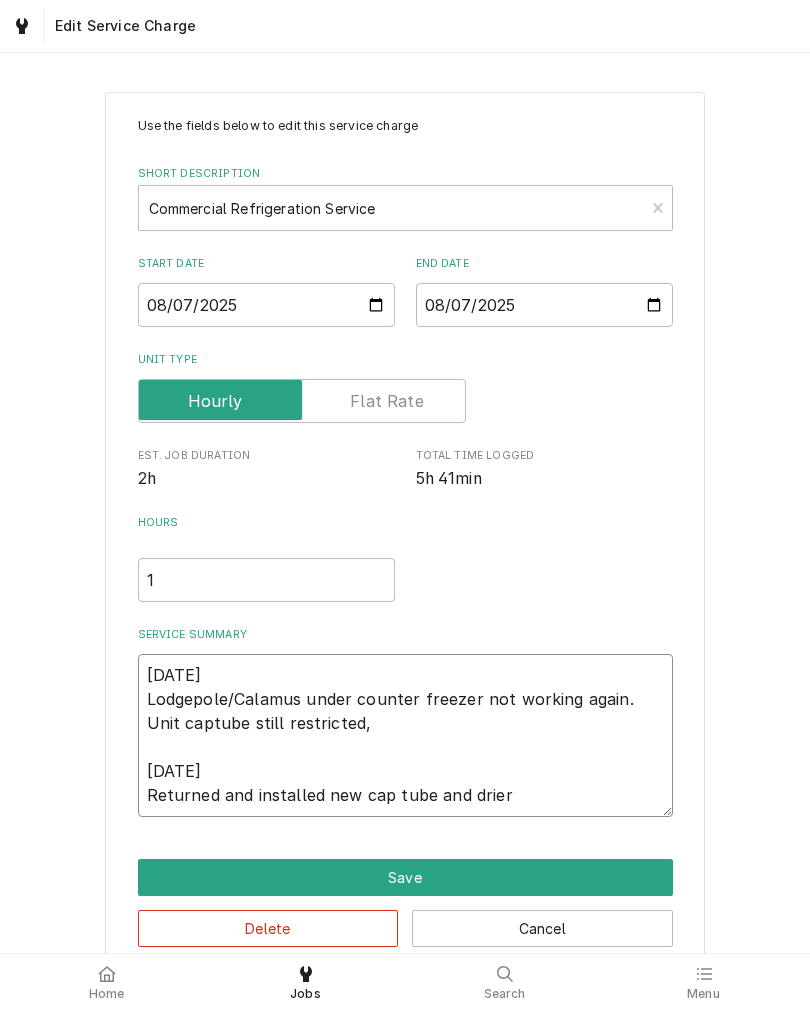 type on "x" 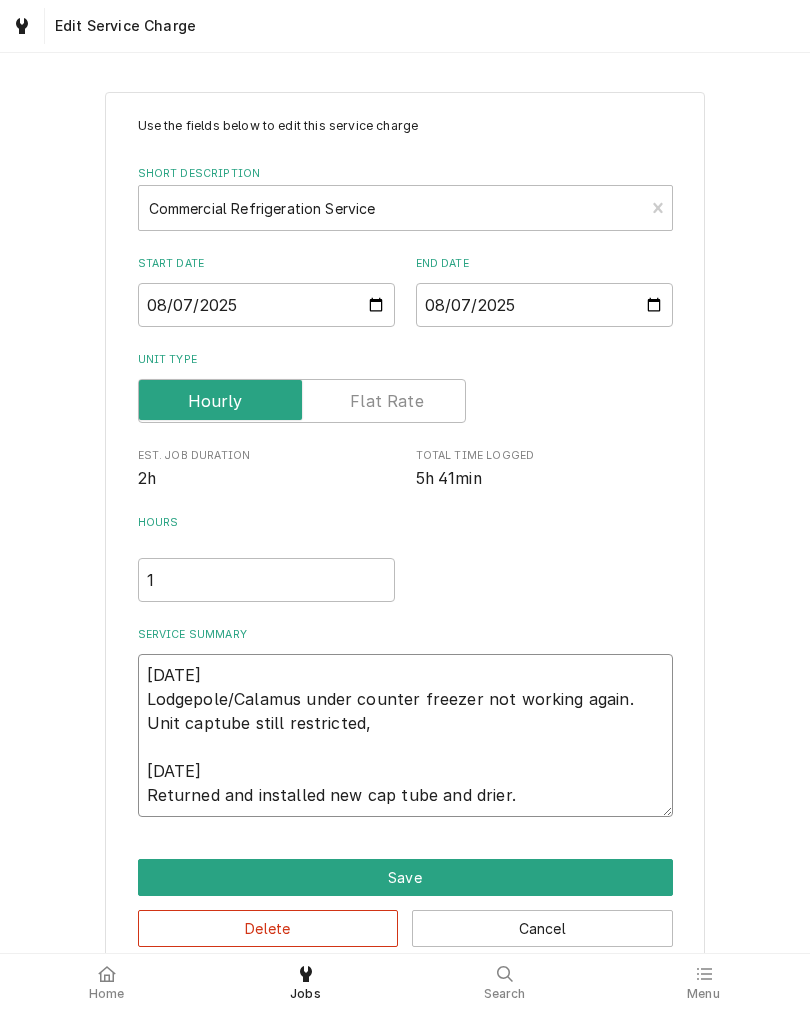 type on "x" 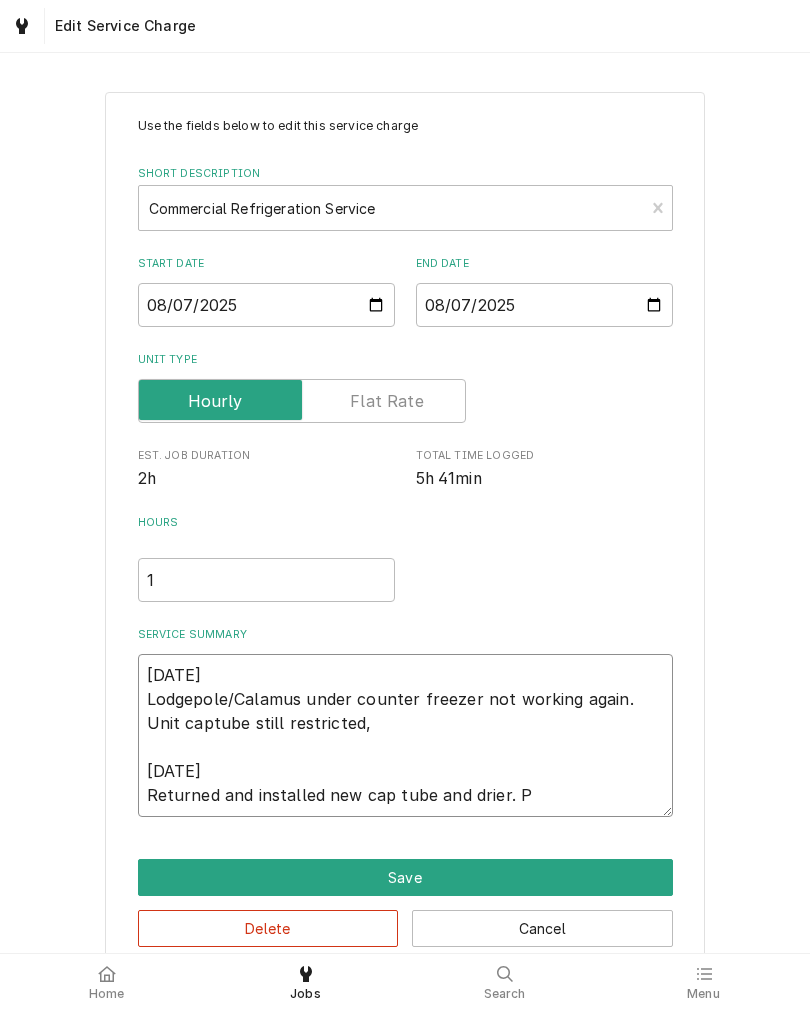 type on "x" 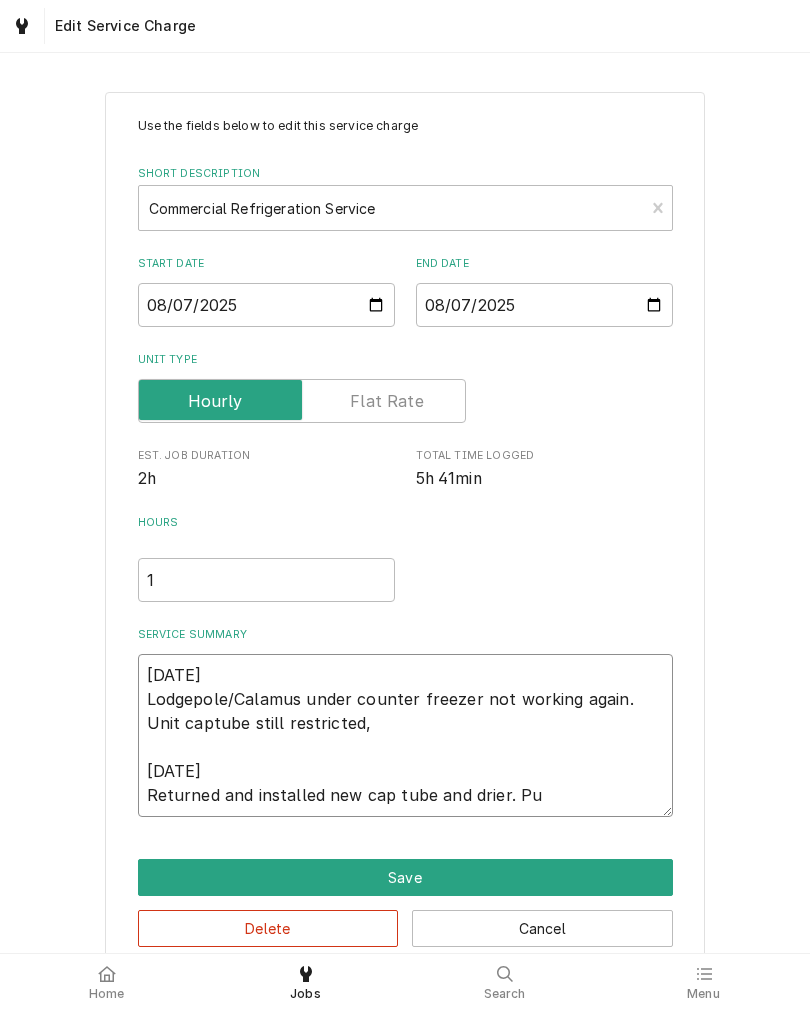 type on "x" 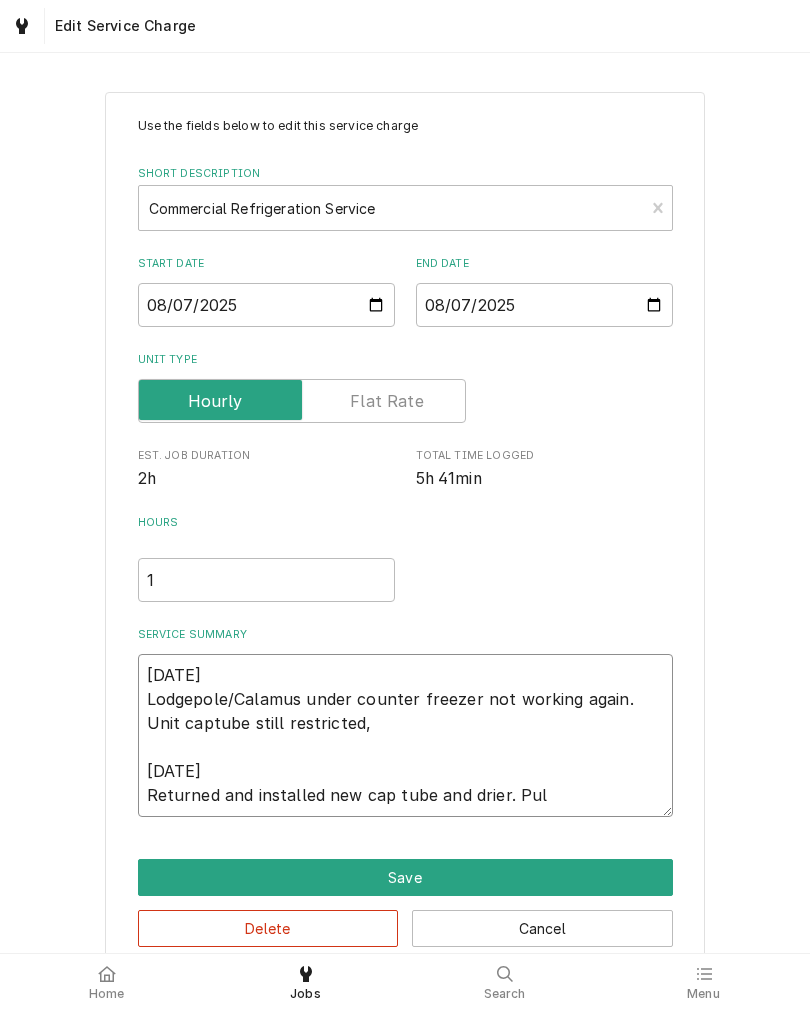 type on "x" 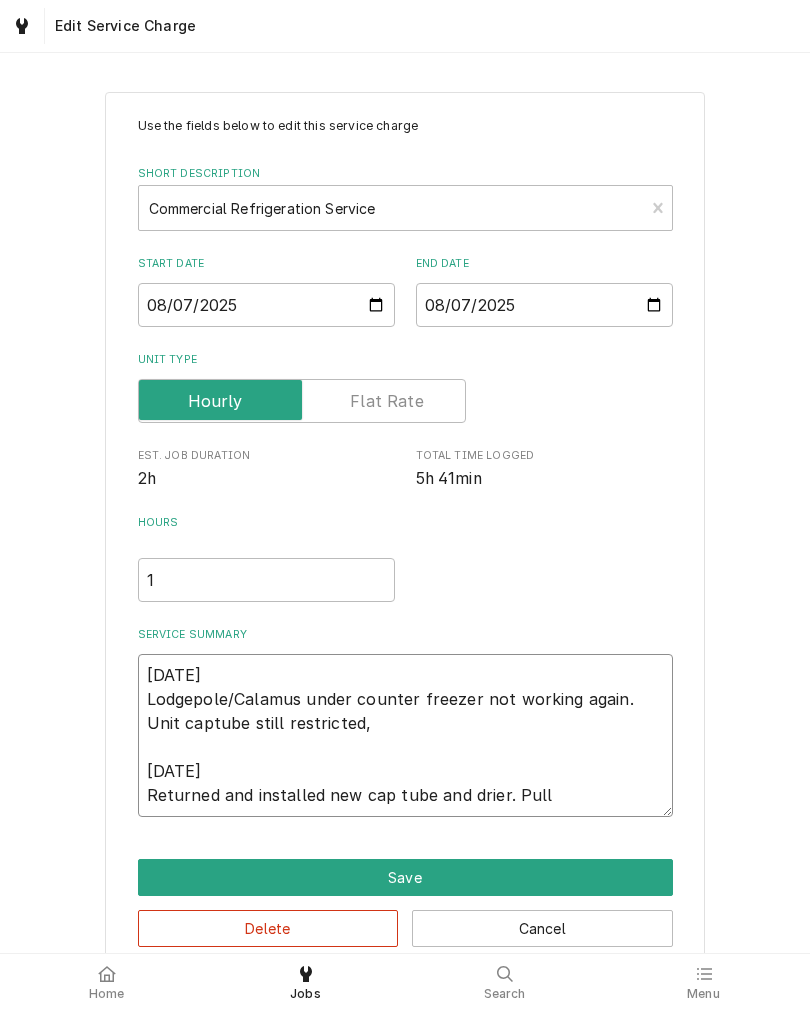 type on "x" 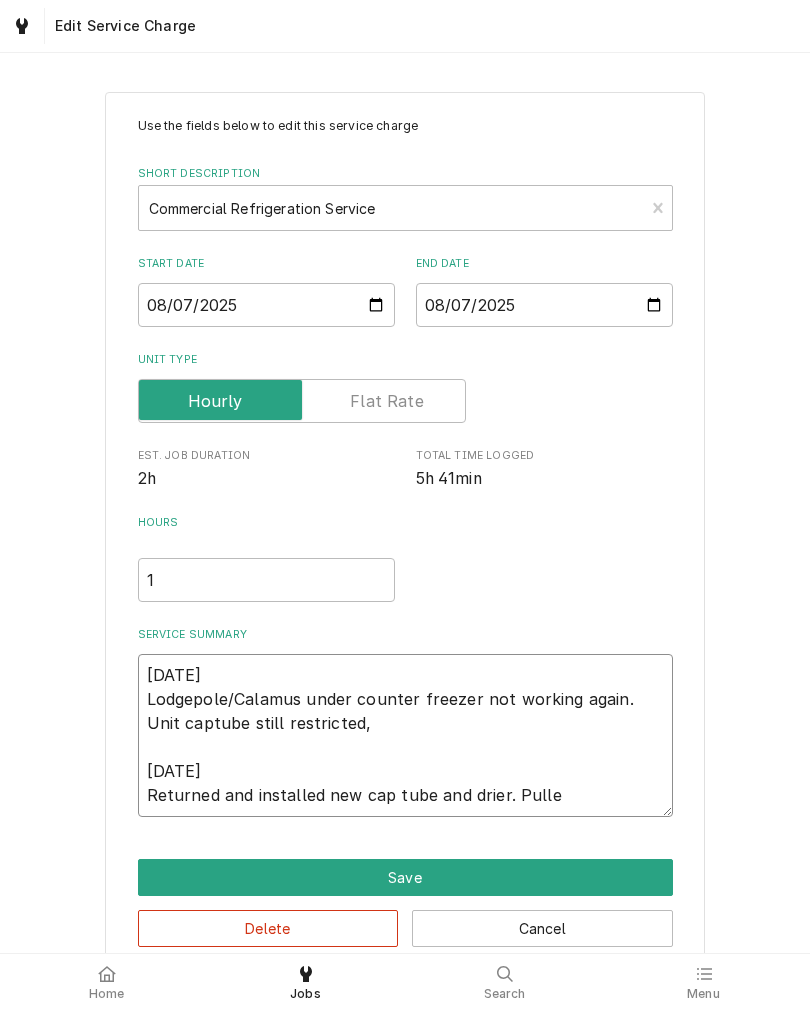 type on "x" 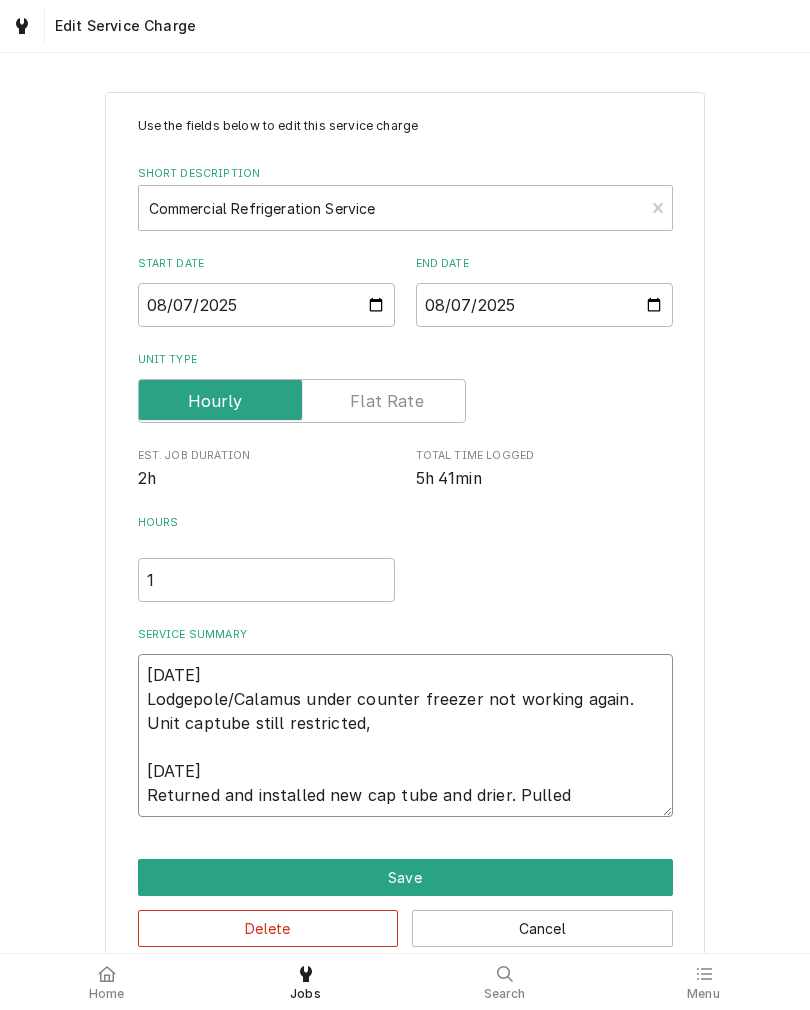 type on "x" 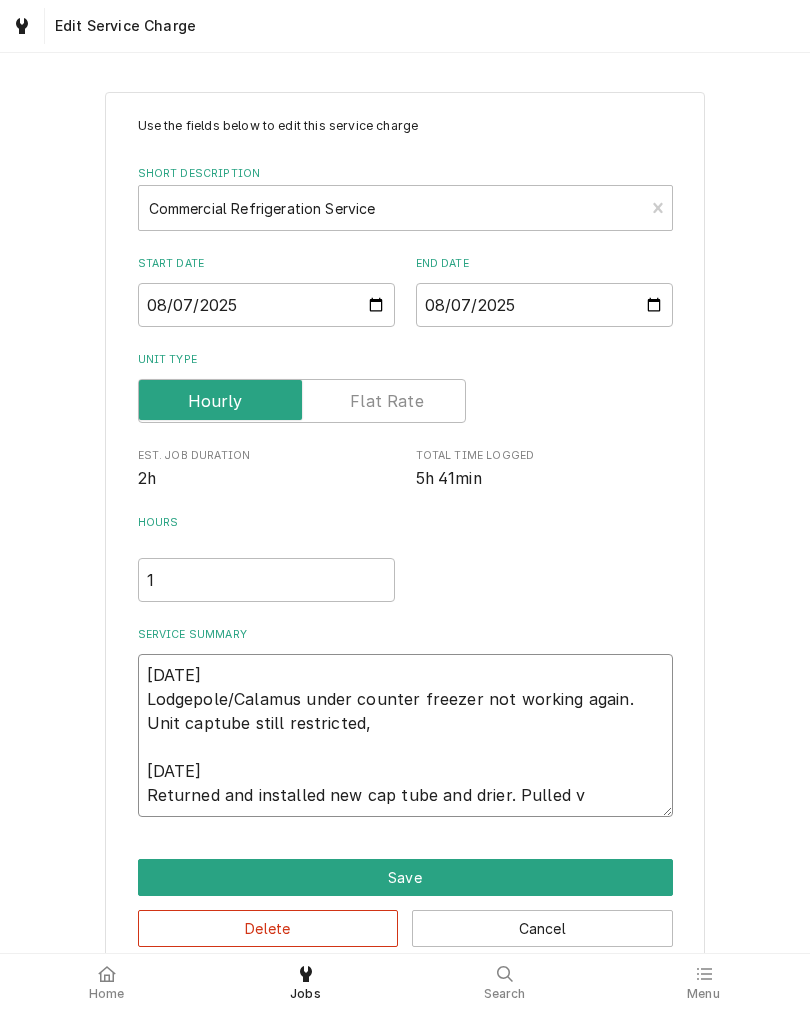 type on "x" 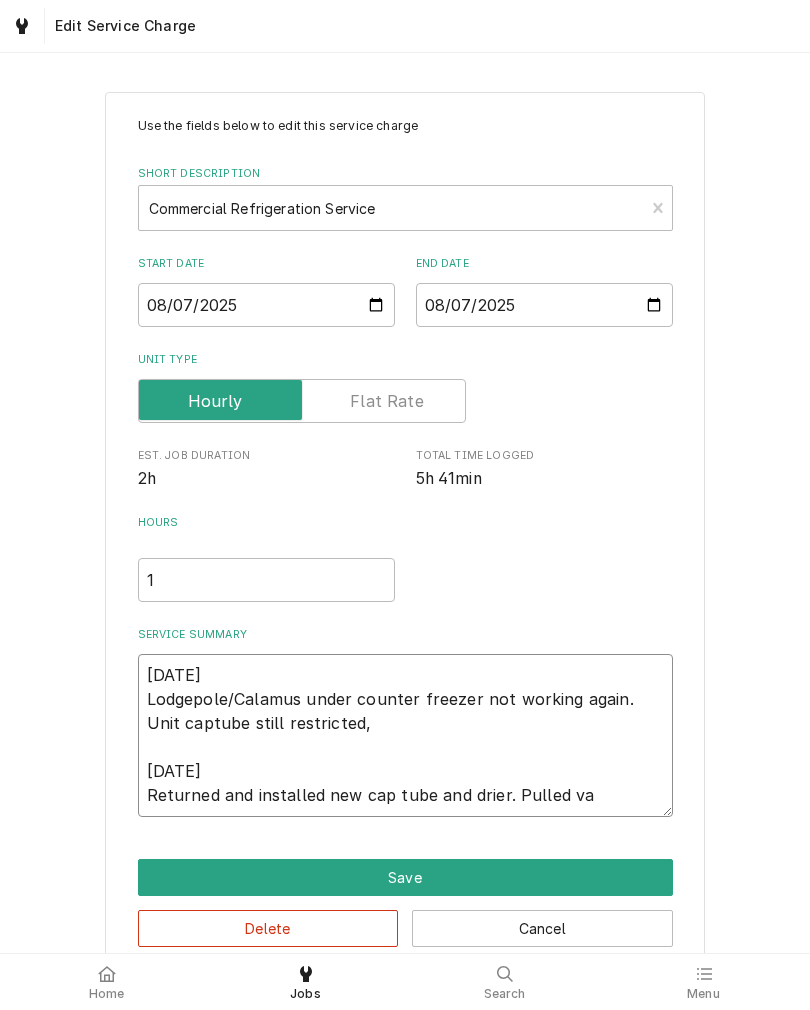 type on "x" 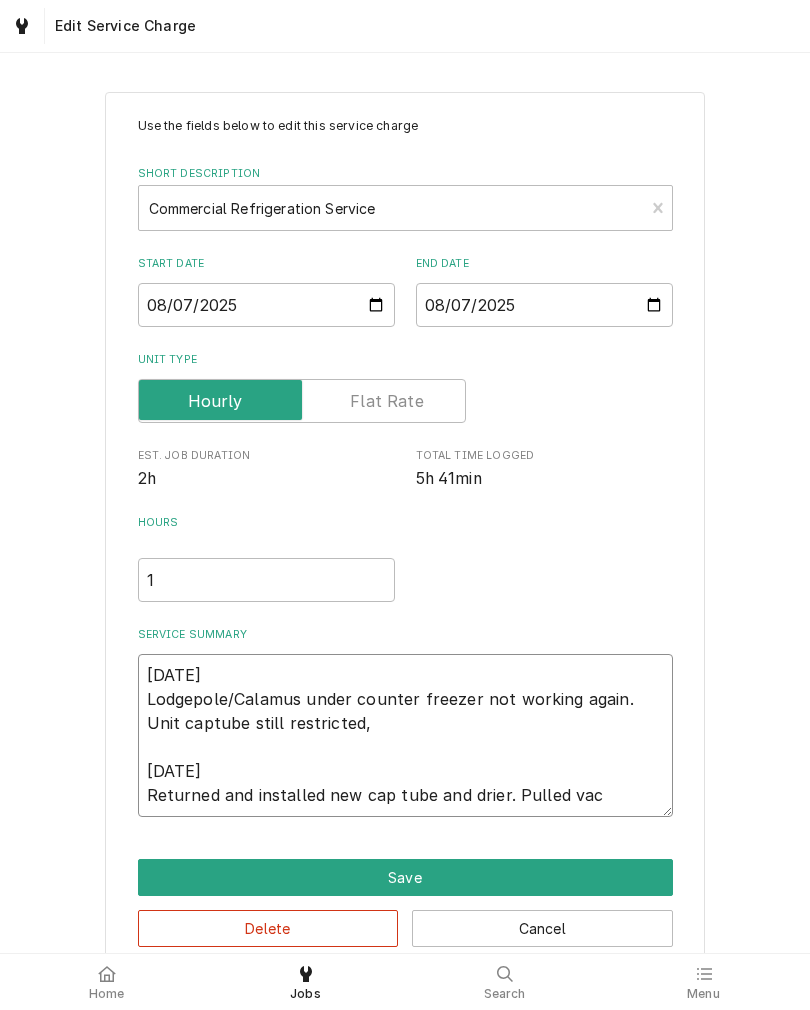 type on "x" 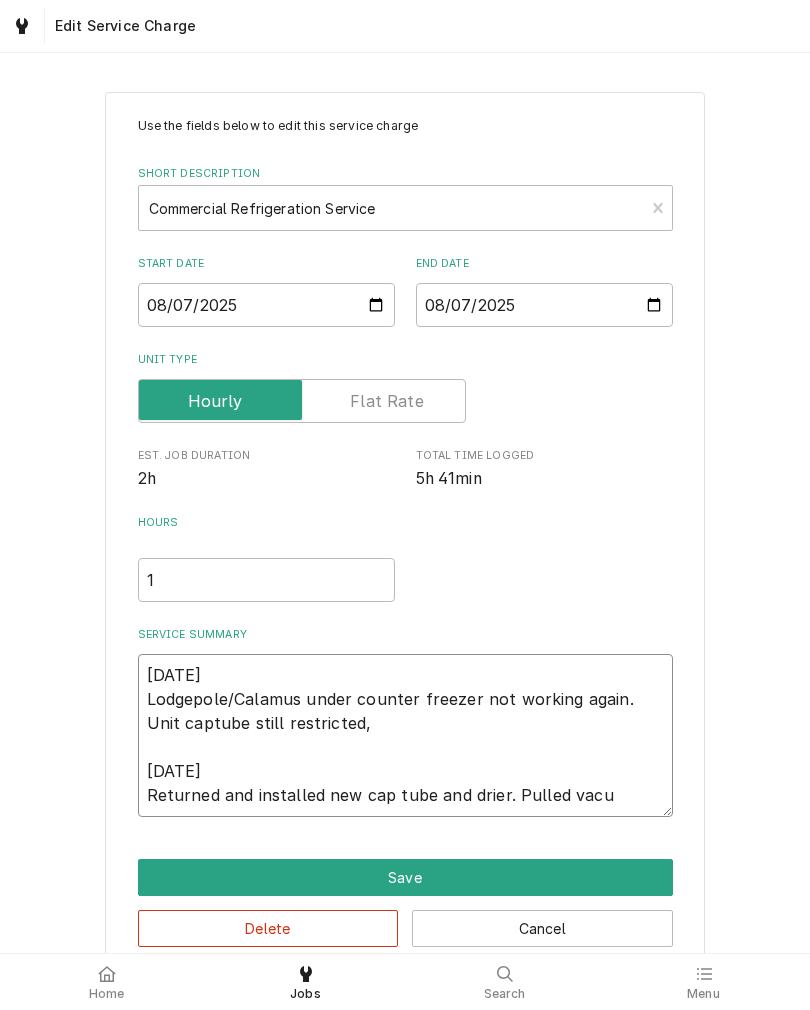 type on "x" 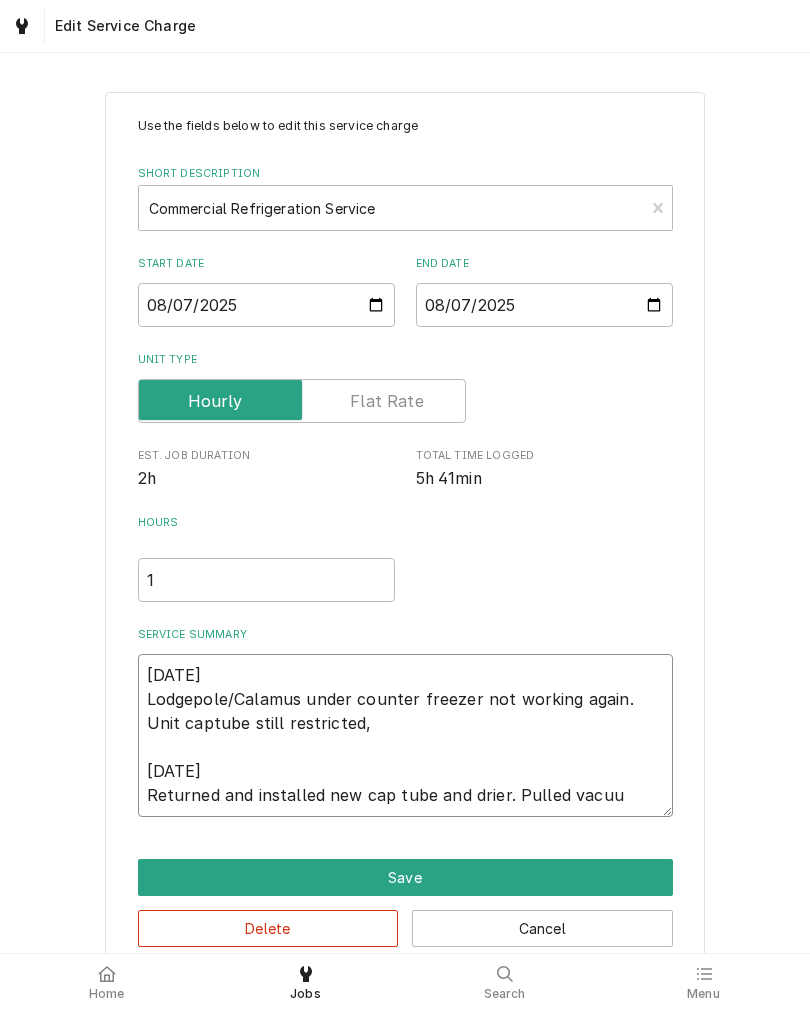 type on "x" 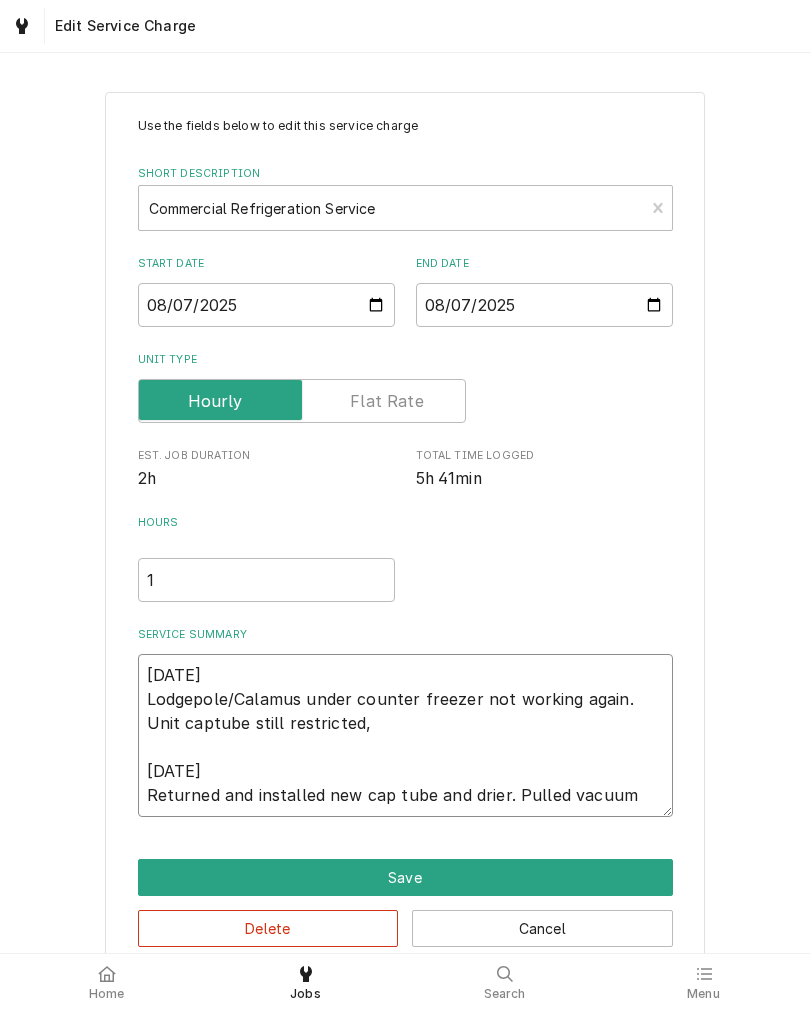 type on "x" 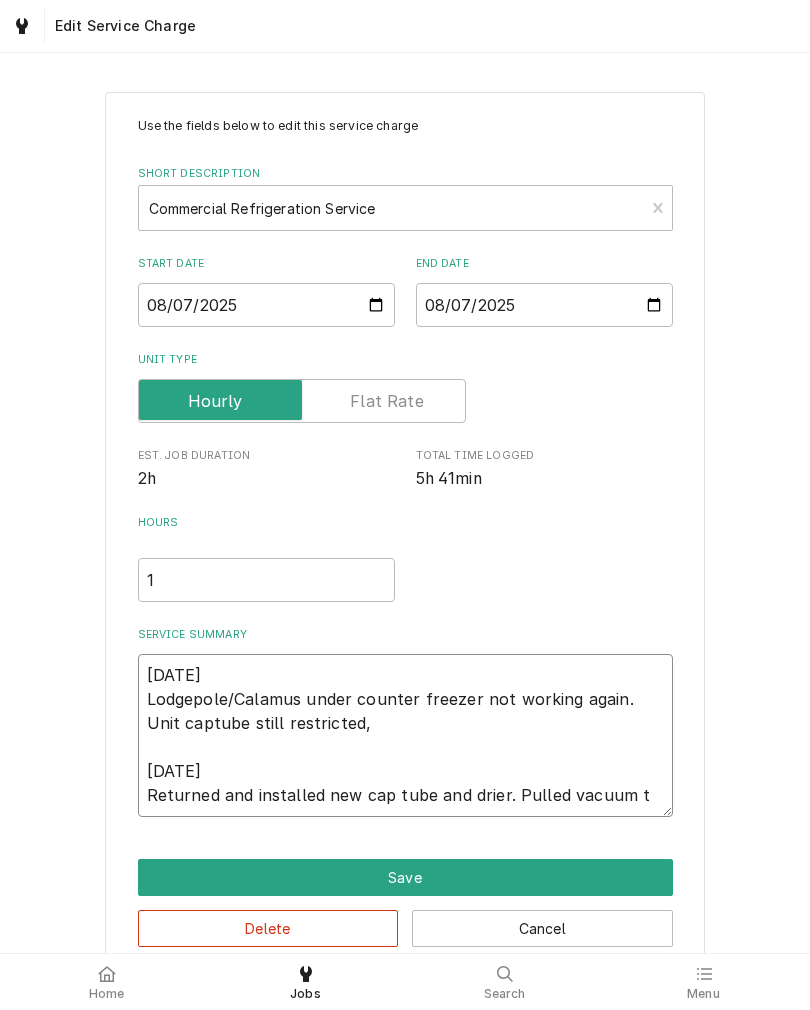 type on "8/7
Lodgepole/Calamus under counter freezer not working again. Unit captube still restricted,
8/8
Returned and installed new cap tube and drier. Pulled vacuum to" 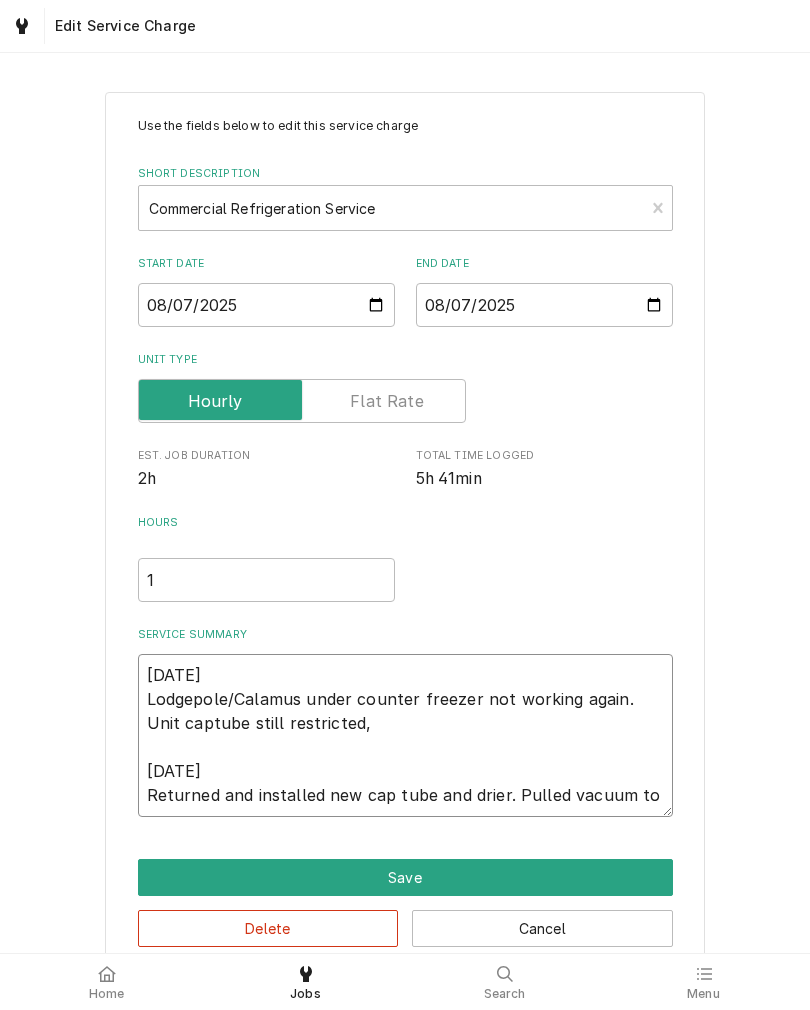 type on "x" 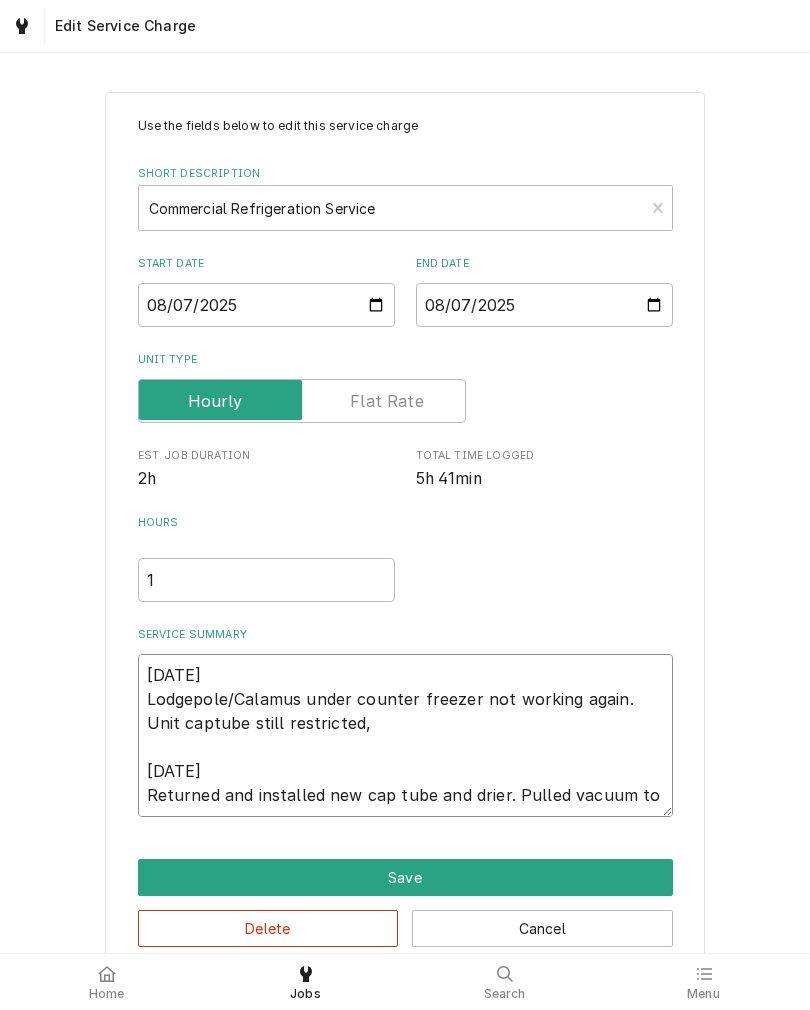 type on "x" 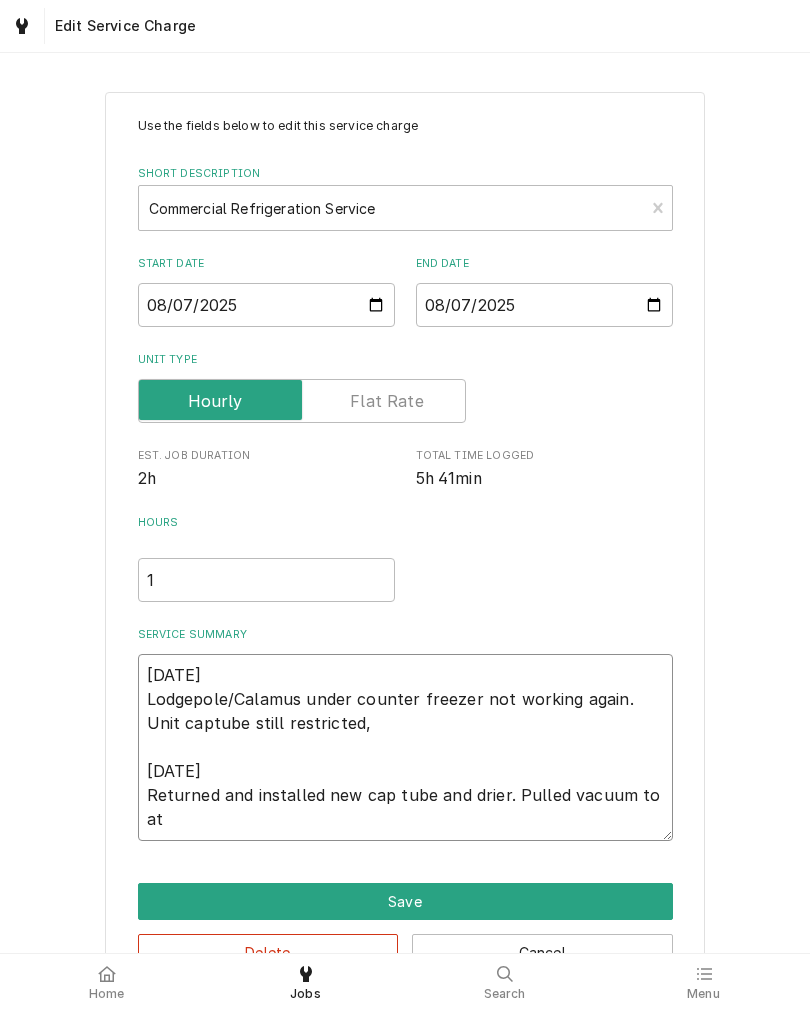 type on "x" 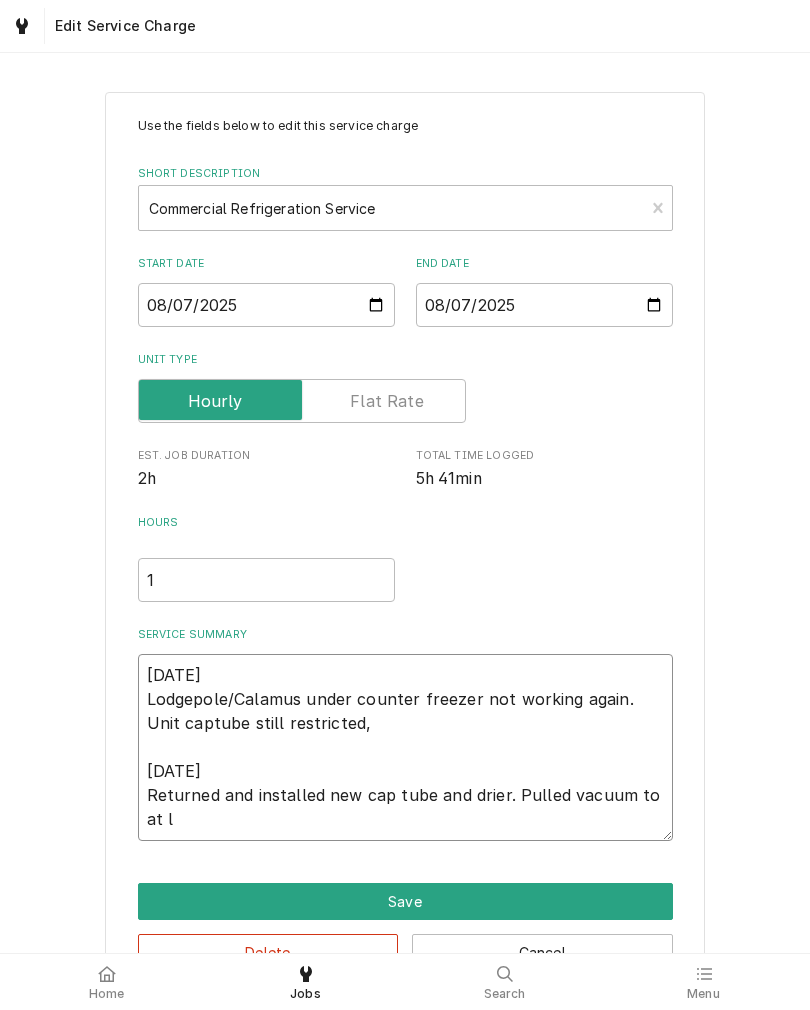 type on "x" 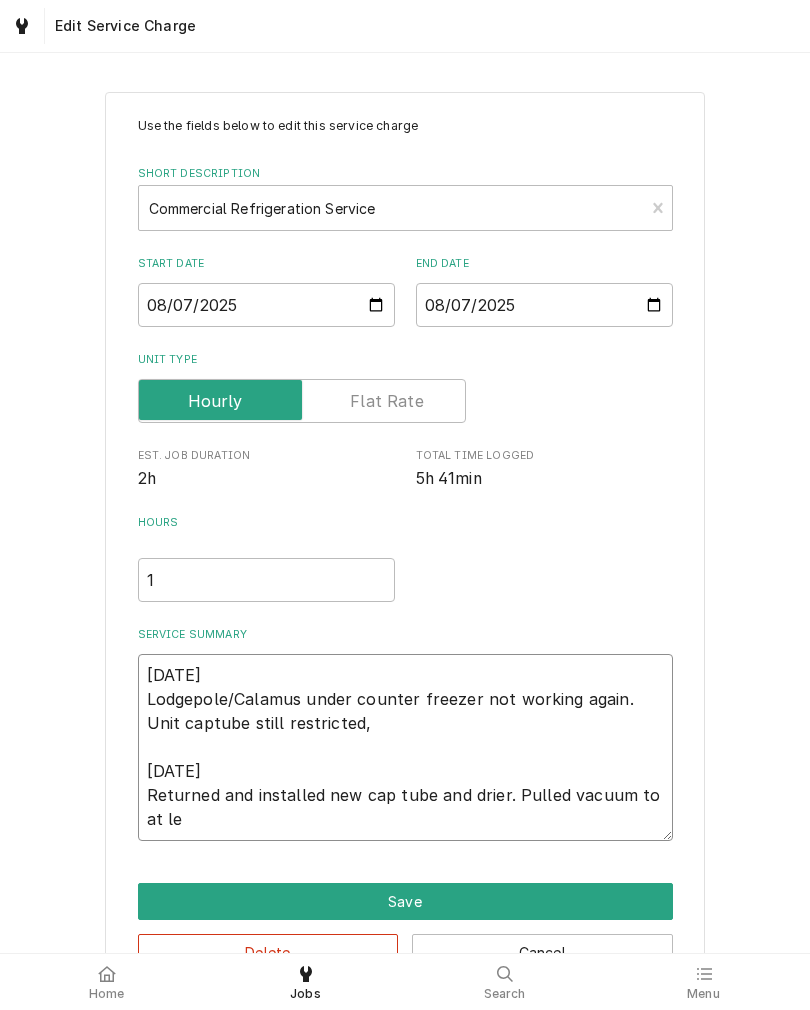 type on "x" 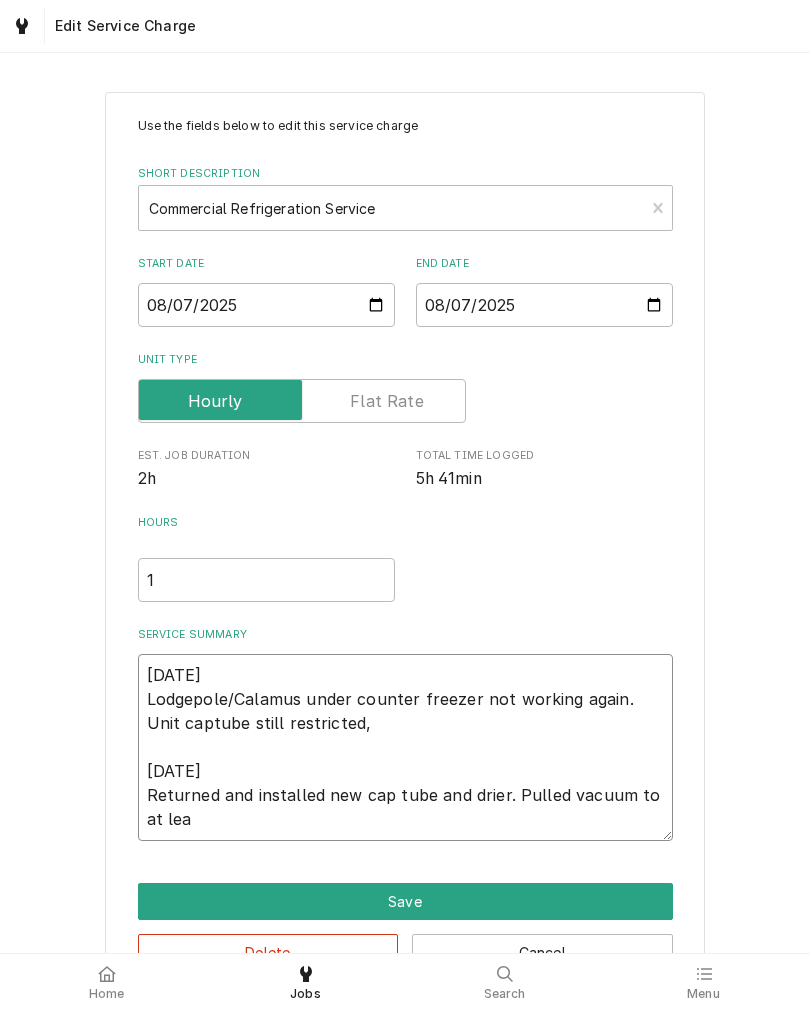 type on "x" 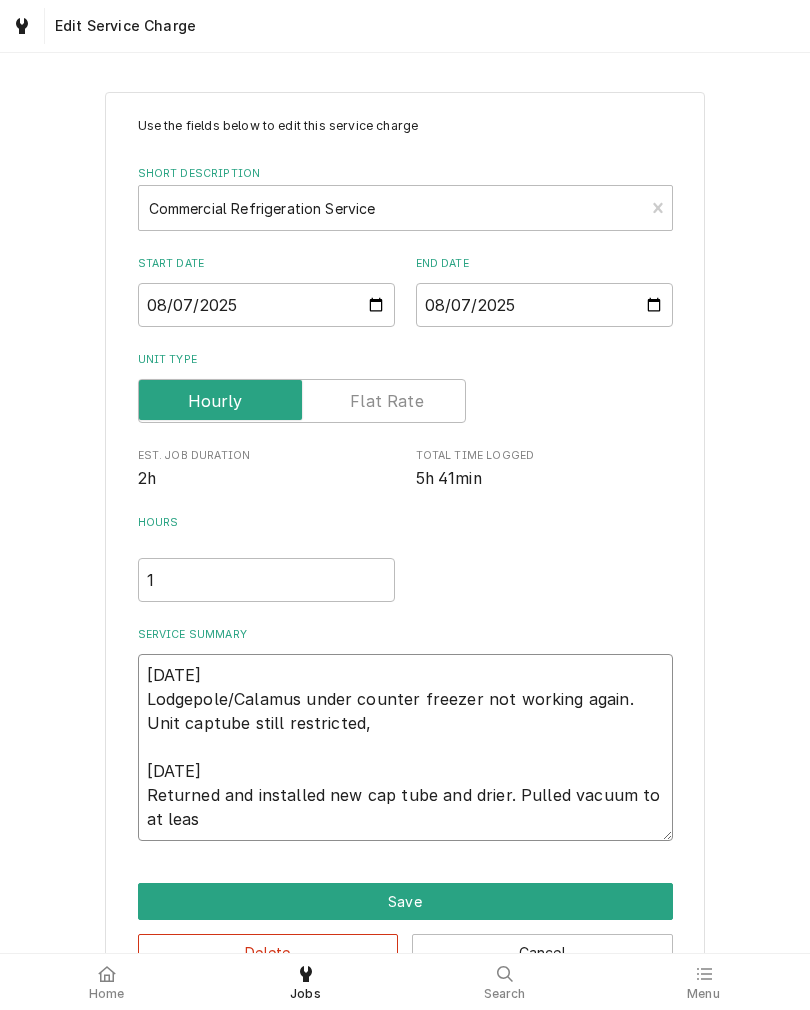 type on "x" 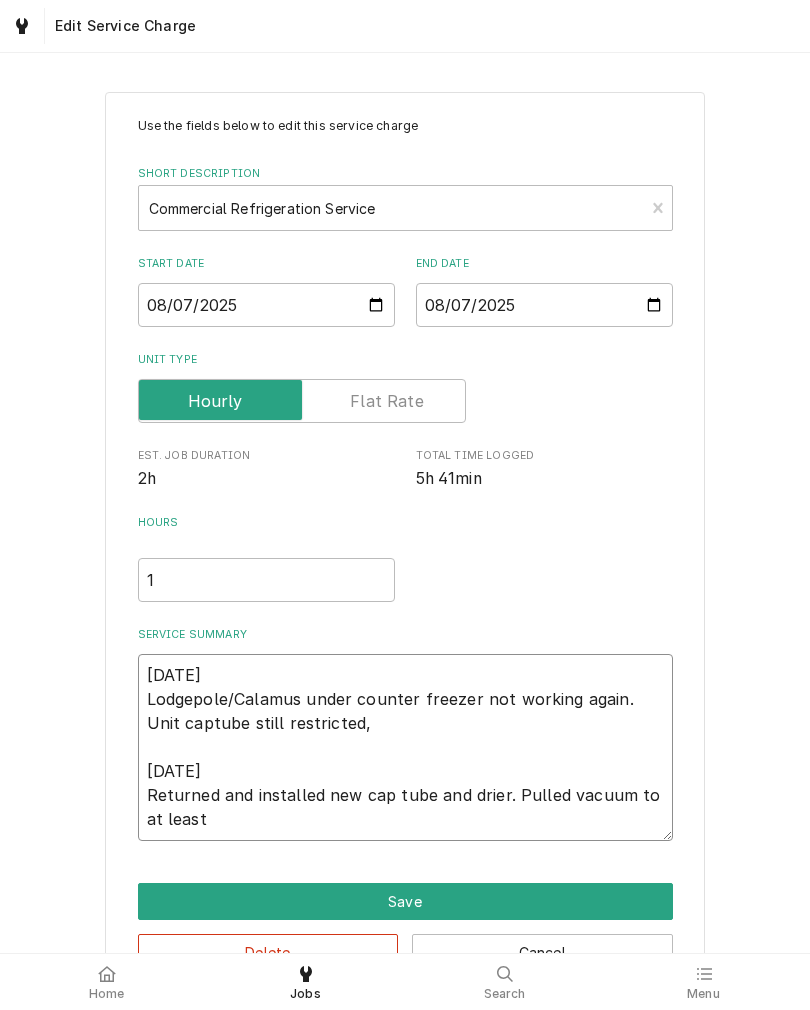 type on "x" 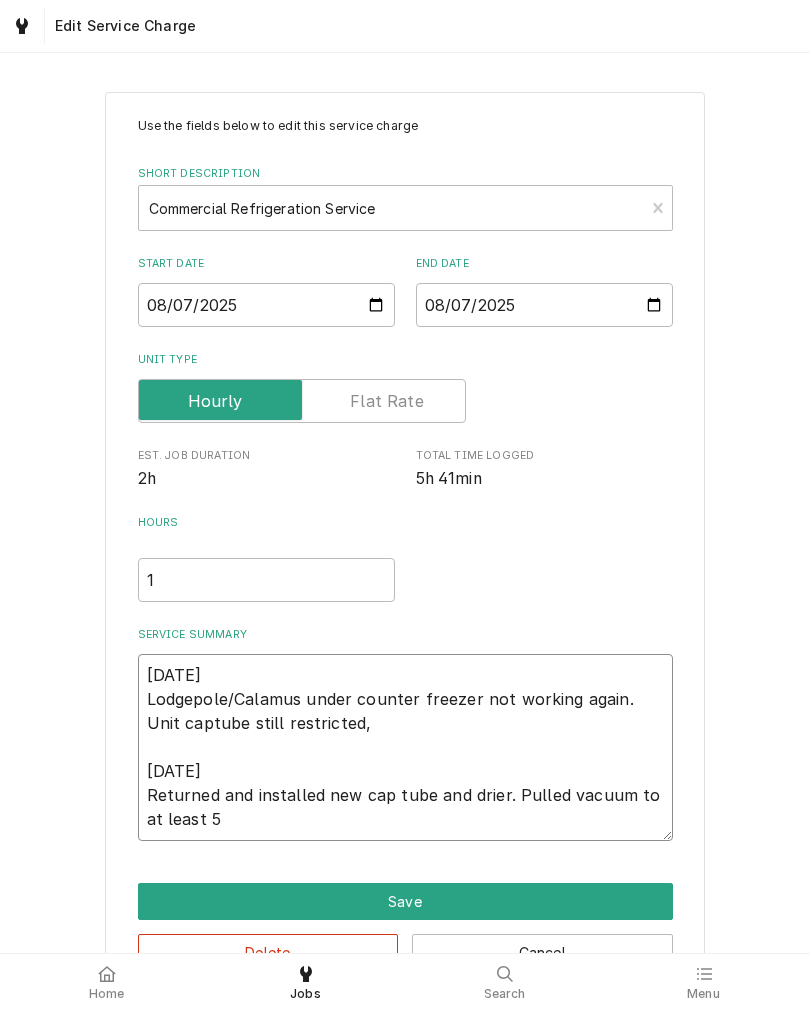 type on "x" 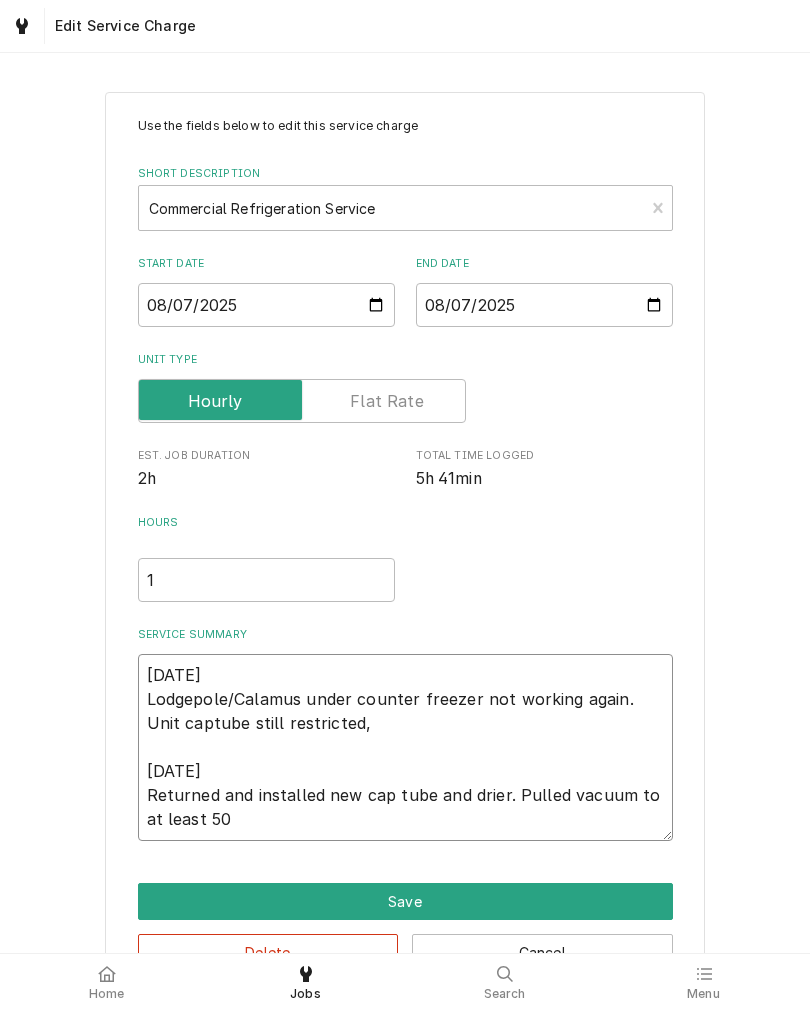 type on "x" 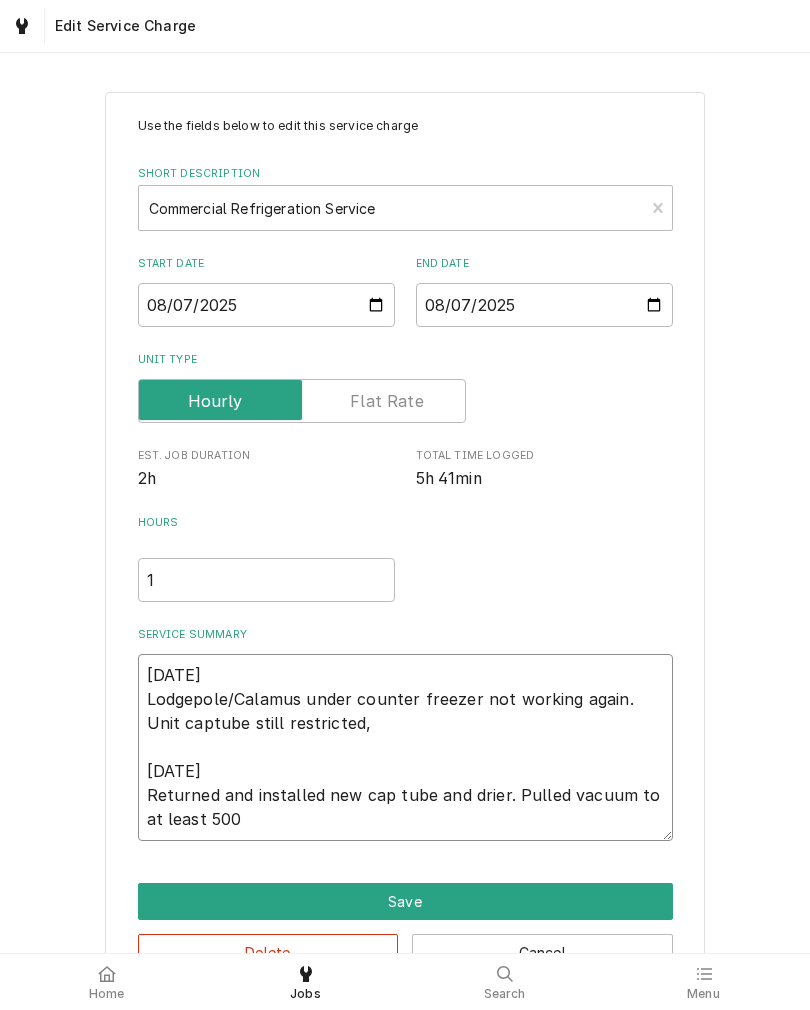 type on "x" 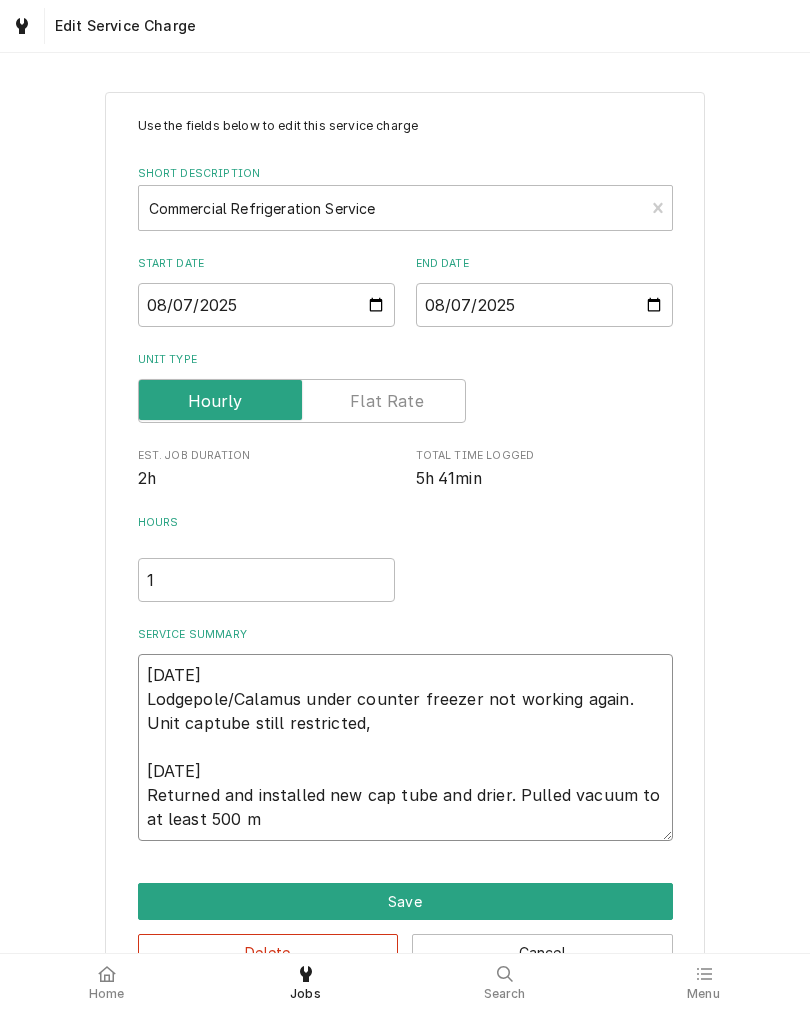 type on "x" 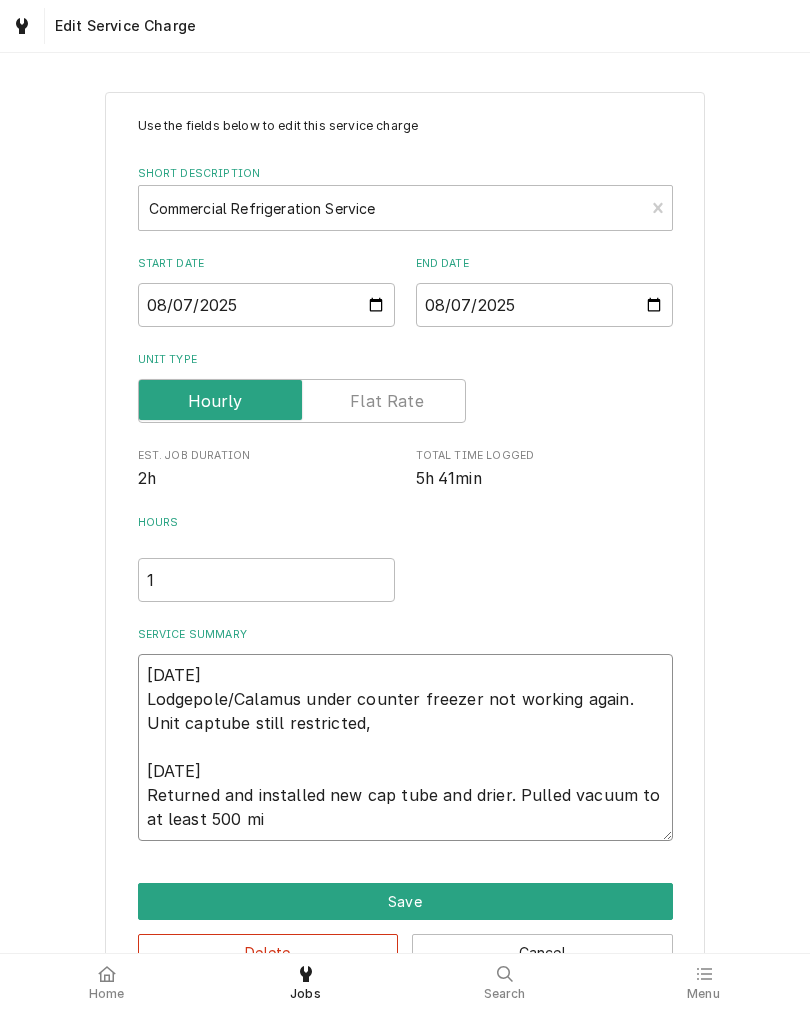 type 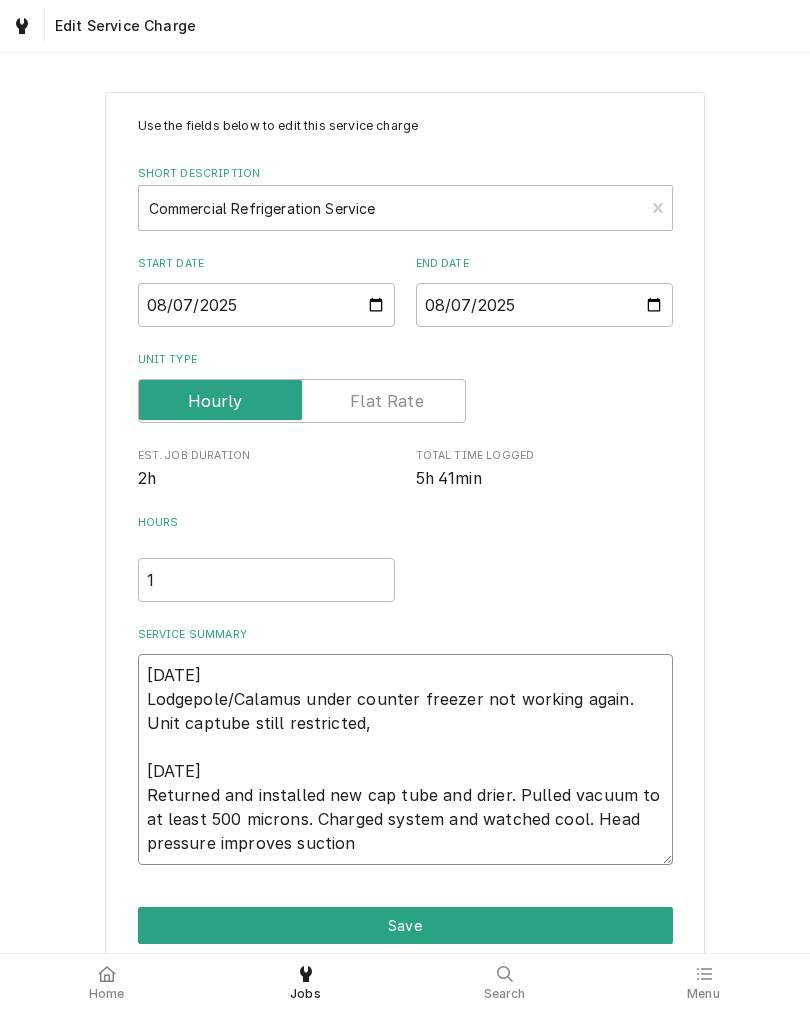 click on "8/7
Lodgepole/Calamus under counter freezer not working again. Unit captube still restricted,
8/8
Returned and installed new cap tube and drier. Pulled vacuum to at least 500 microns. Charged system and watched cool. Head pressure improves suction" at bounding box center (405, 759) 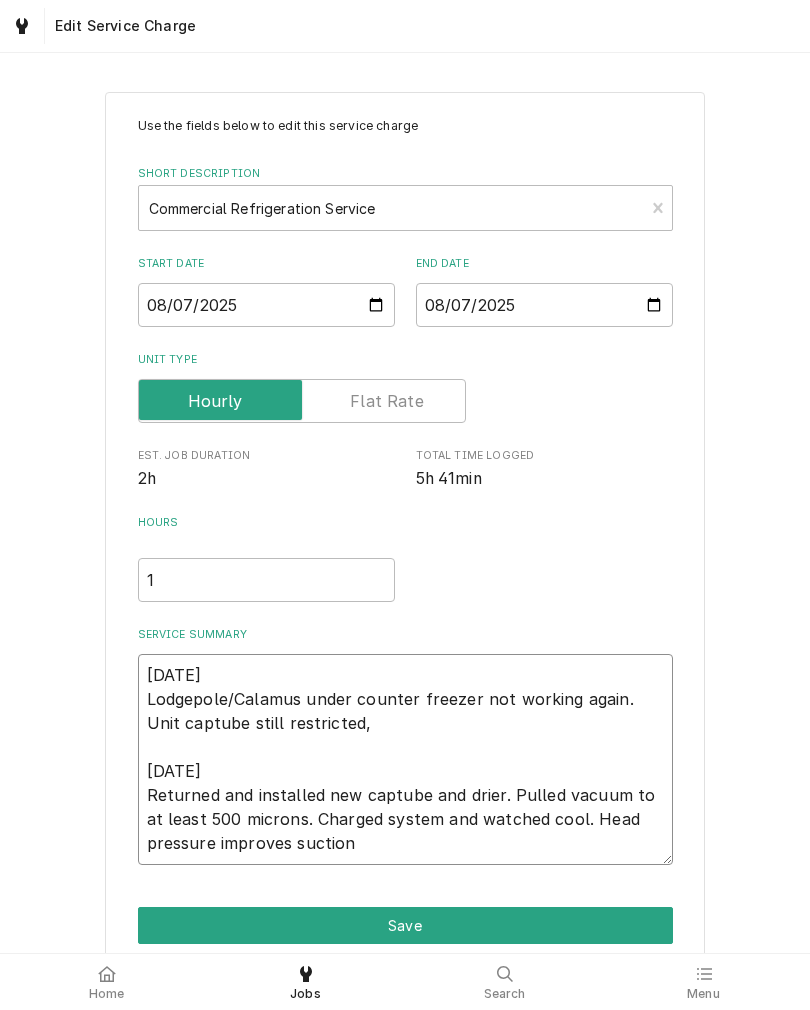 click on "8/7
Lodgepole/Calamus under counter freezer not working again. Unit captube still restricted,
8/8
Returned and installed new captube and drier. Pulled vacuum to at least 500 microns. Charged system and watched cool. Head pressure improves suction" at bounding box center (405, 759) 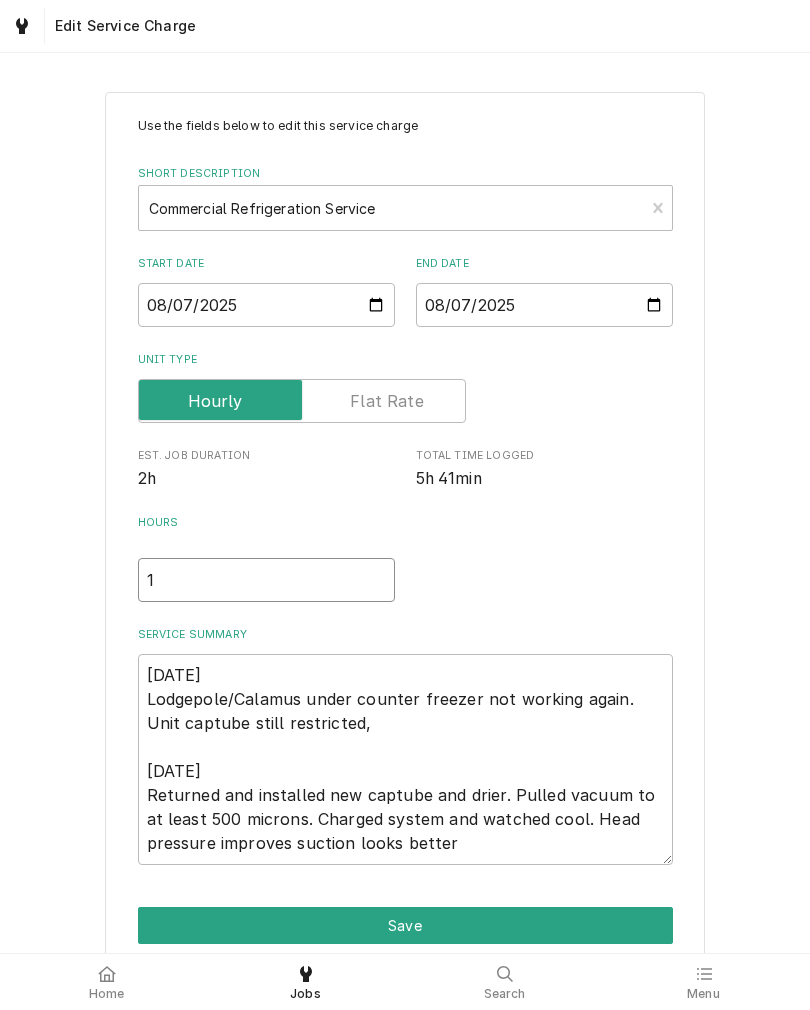 click on "1" at bounding box center (266, 580) 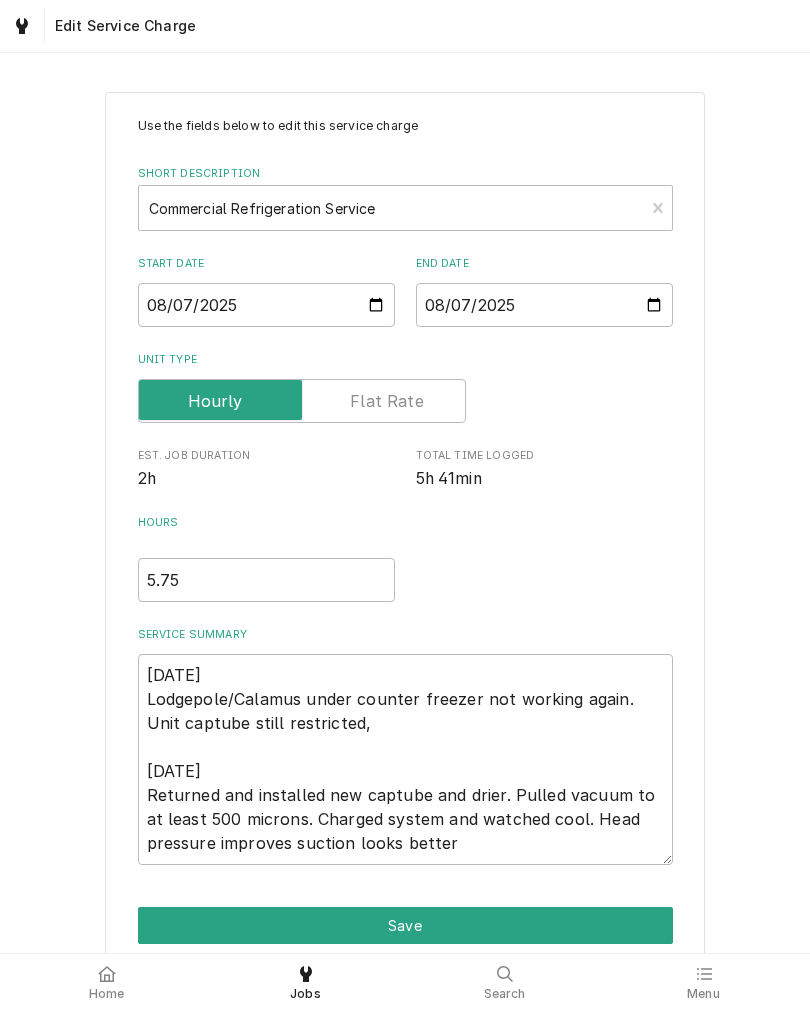 click on "Use the fields below to edit this service charge Short Description Commercial Refrigeration Service Start Date 2025-08-07 End Date 2025-08-07 Unit Type Est. Job Duration 2h Total Time Logged 5h 41min Hours 5.75 Service Summary 8/7
Lodgepole/Calamus under counter freezer not working again. Unit captube still restricted,
8/8
Returned and installed new captube and drier. Pulled vacuum to at least 500 microns. Charged system and watched cool. Head pressure improves suction looks better Save Delete Cancel" at bounding box center [405, 556] 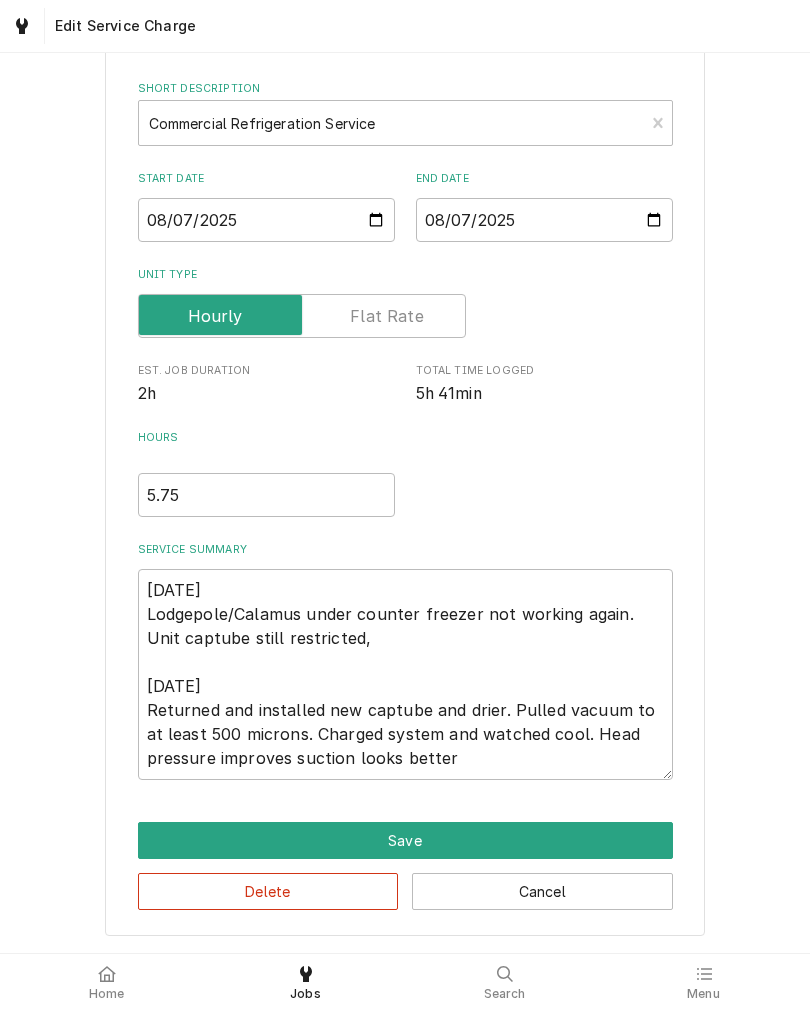 scroll, scrollTop: 93, scrollLeft: 0, axis: vertical 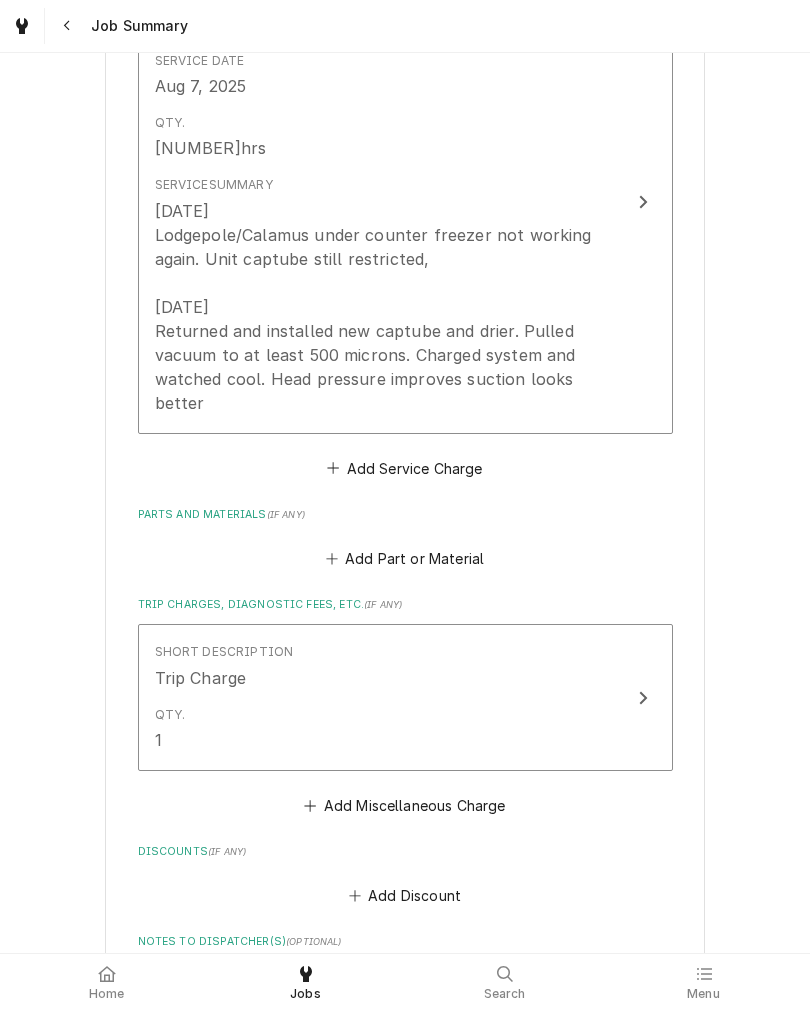 click on "Add Part or Material" at bounding box center (404, 559) 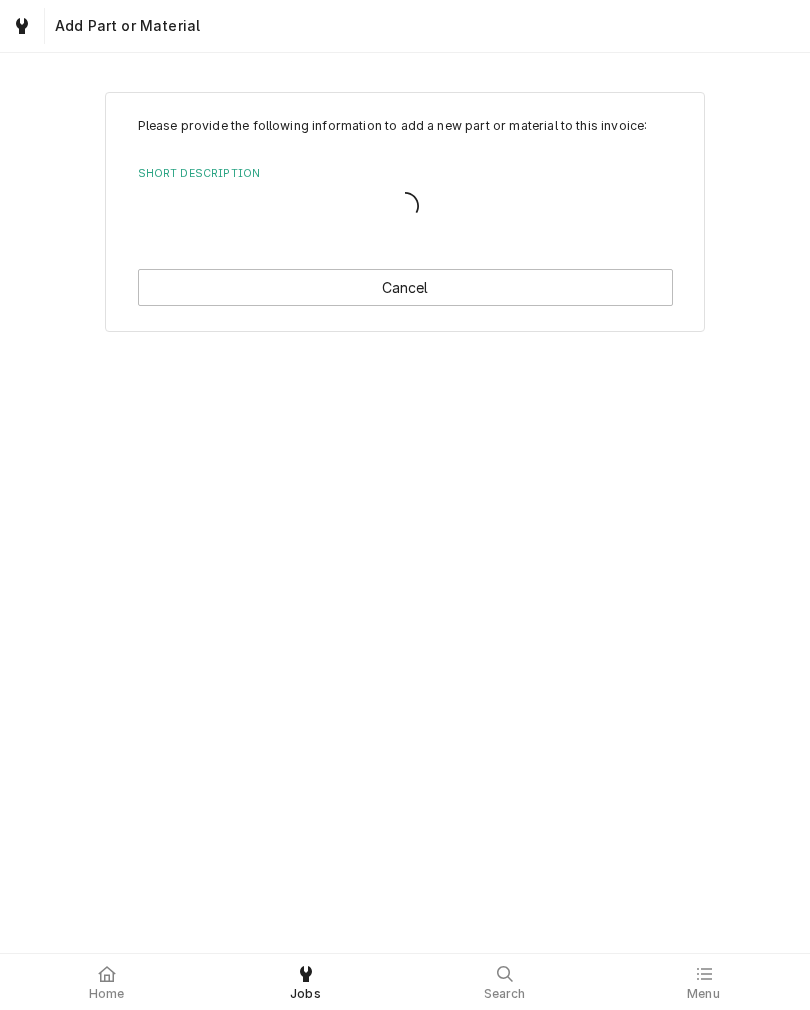 scroll, scrollTop: 0, scrollLeft: 0, axis: both 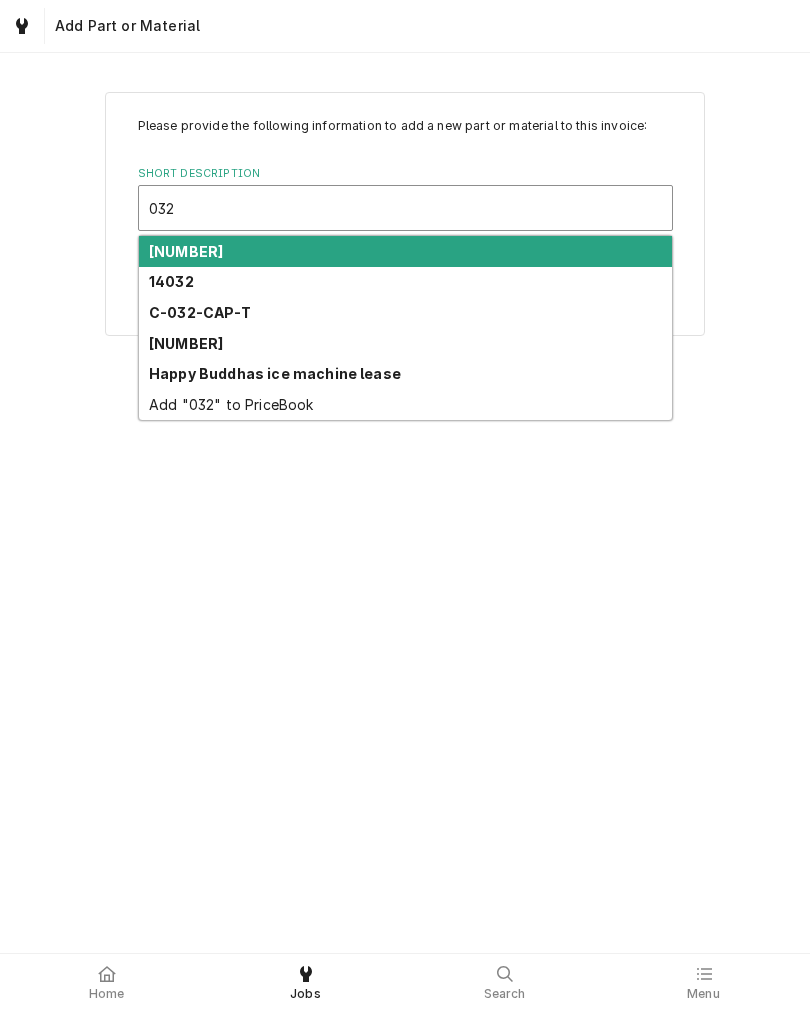 click on "C-032-CAP-T" at bounding box center (200, 312) 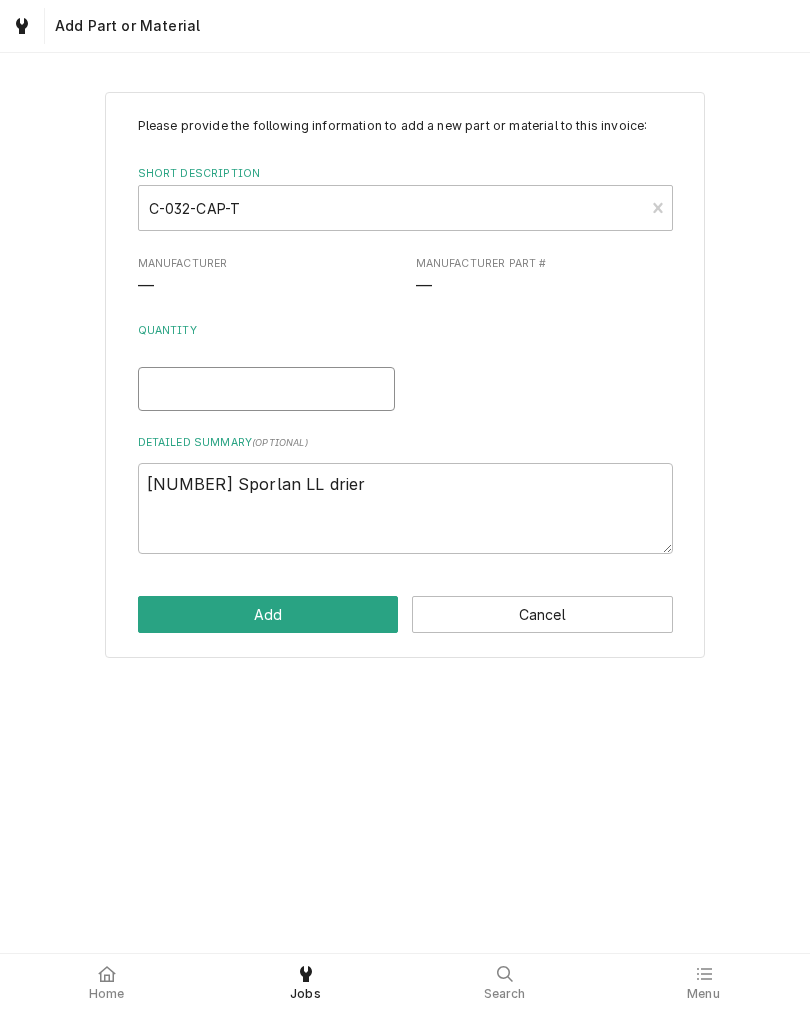 click on "Quantity" at bounding box center [266, 389] 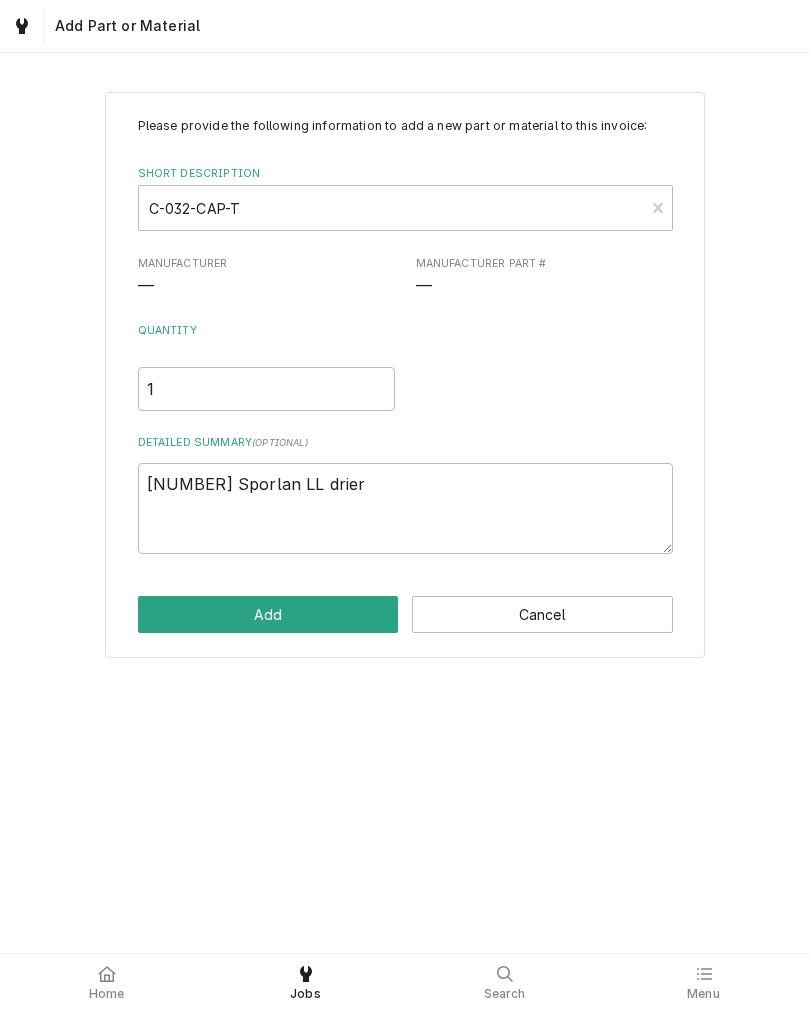 click on "Add" at bounding box center [268, 614] 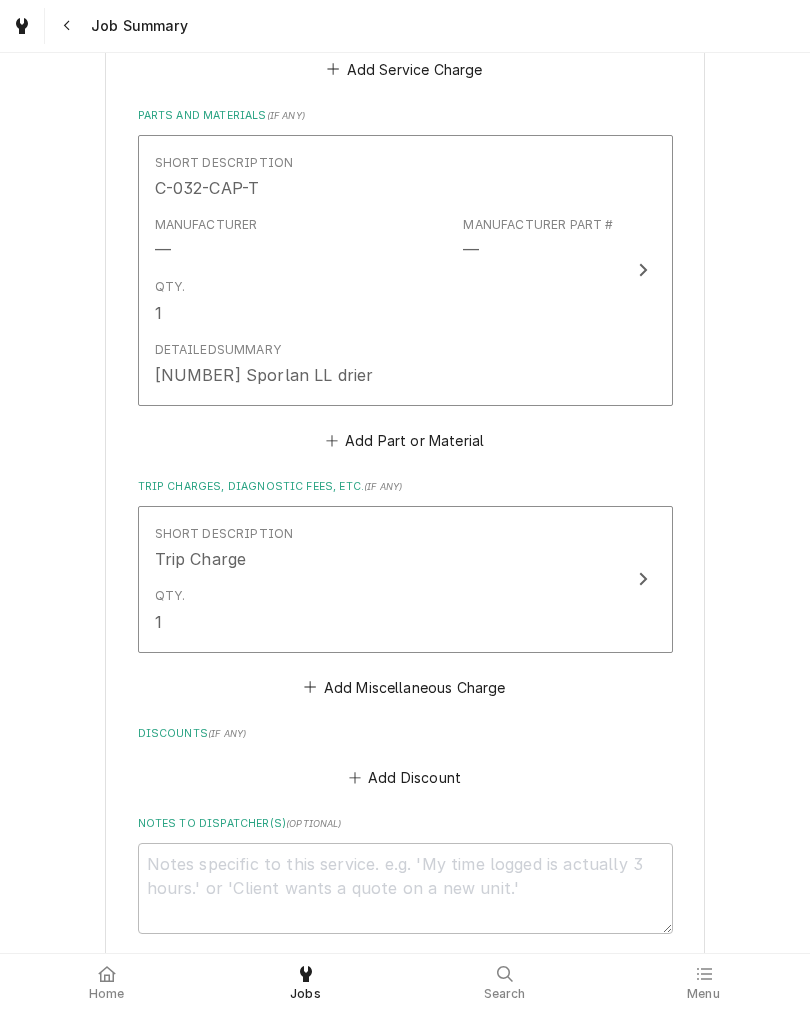 scroll, scrollTop: 994, scrollLeft: 0, axis: vertical 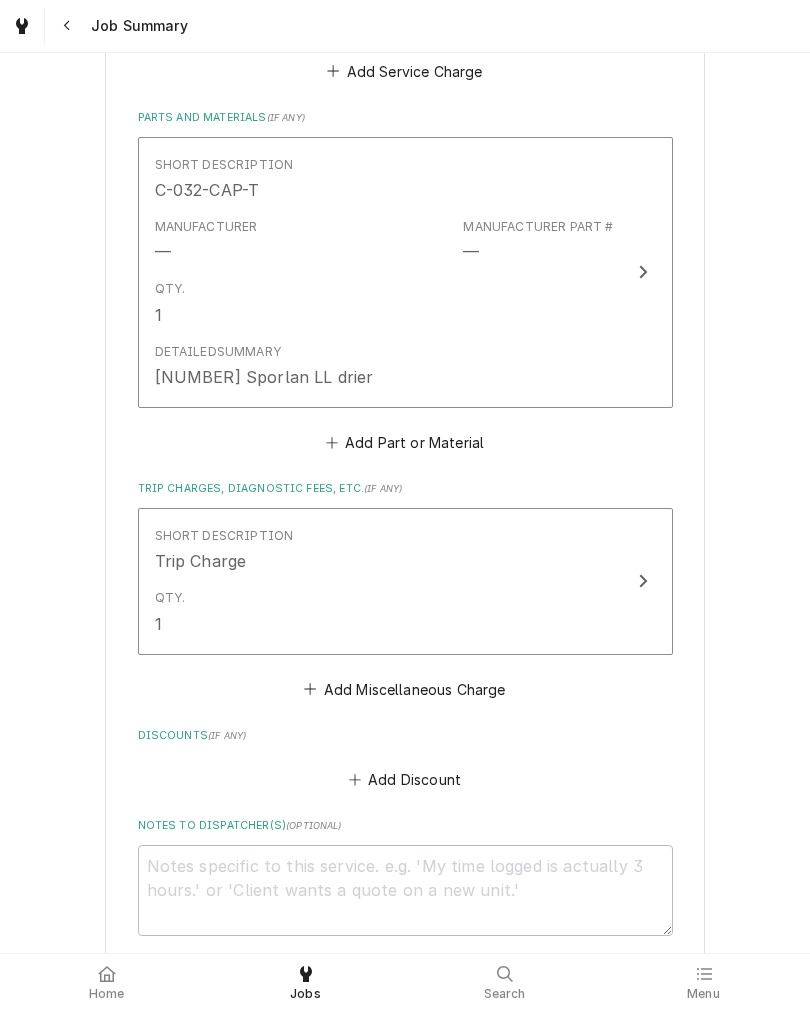 click on "Add Part or Material" at bounding box center [404, 442] 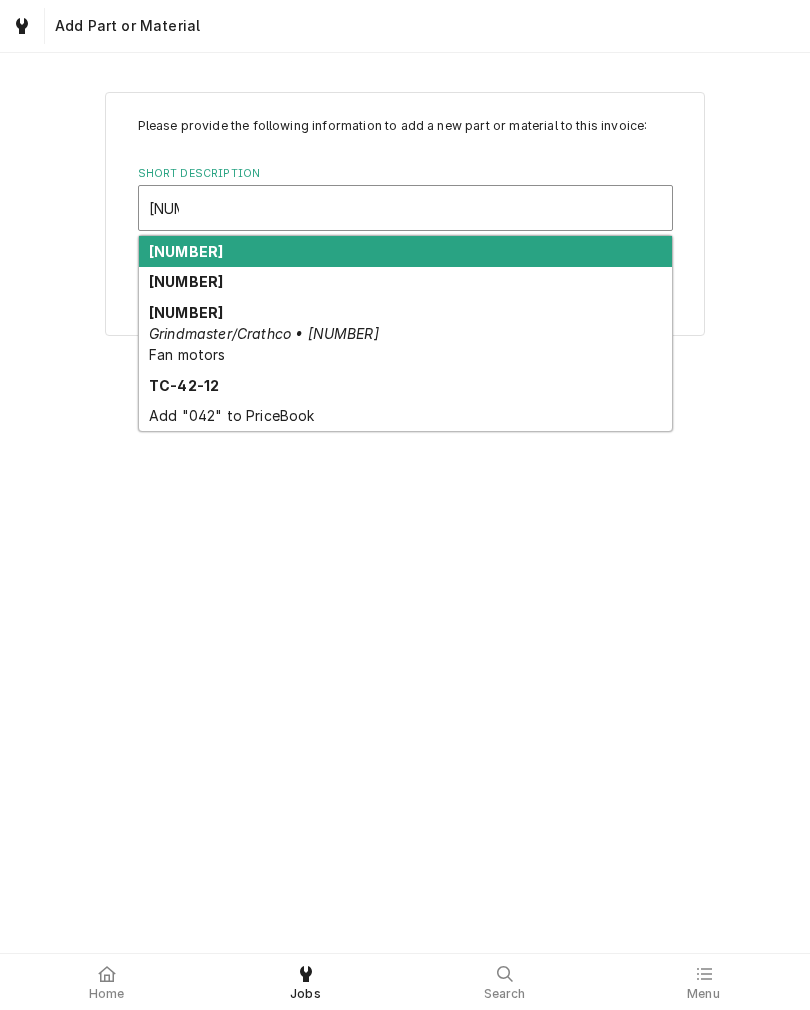 click on "TC-42-12" at bounding box center (184, 385) 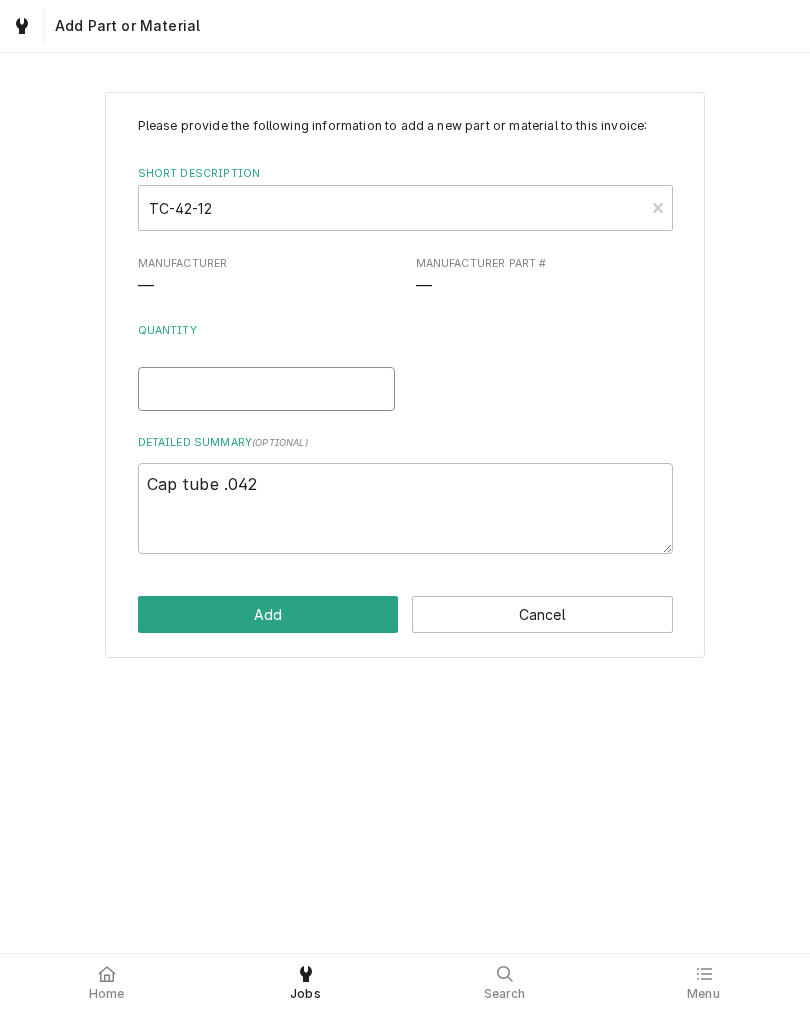 click on "Quantity" at bounding box center (266, 389) 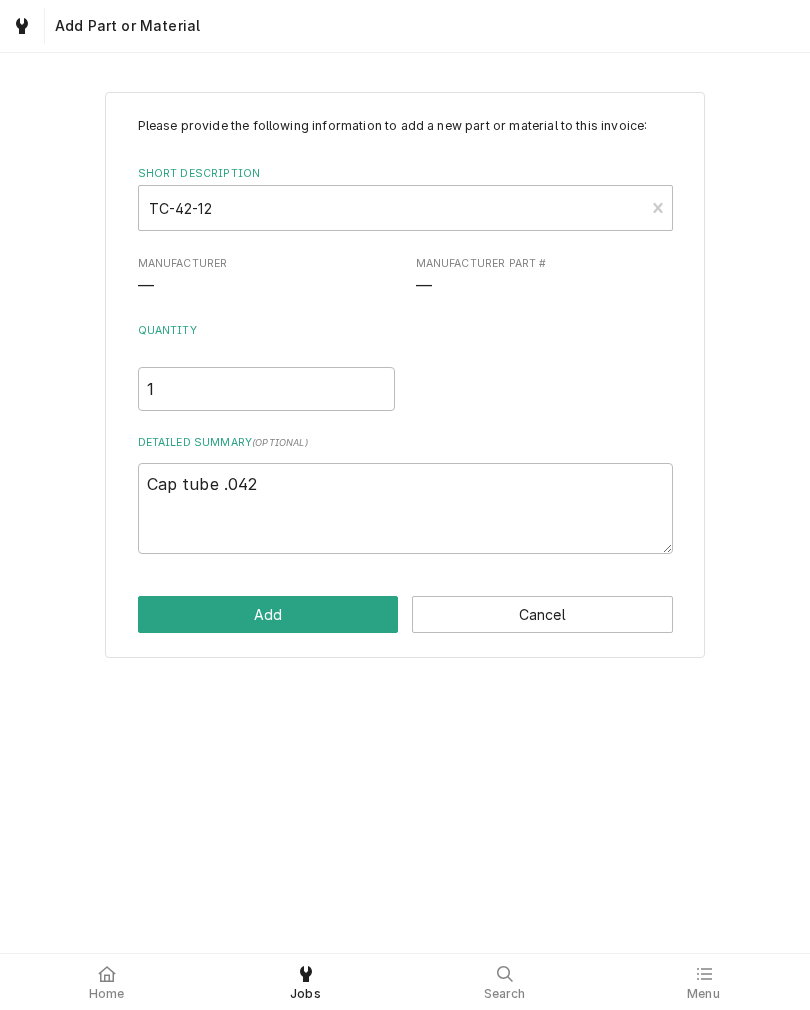 click on "Add" at bounding box center (268, 614) 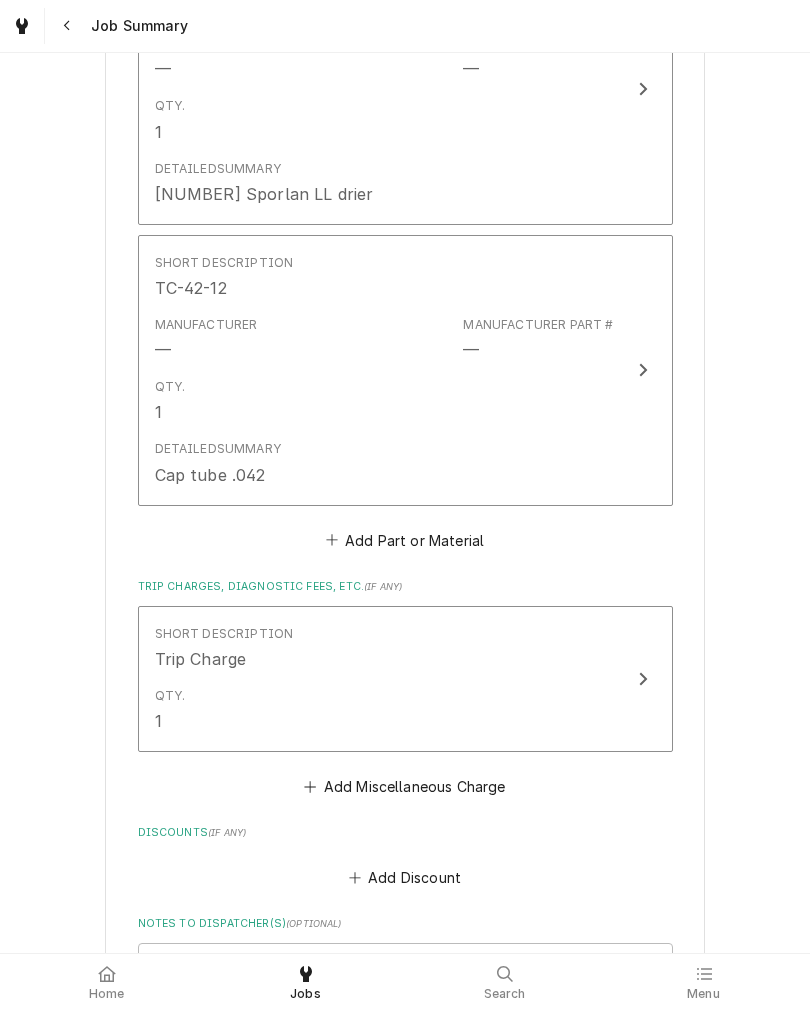 scroll, scrollTop: 1191, scrollLeft: 0, axis: vertical 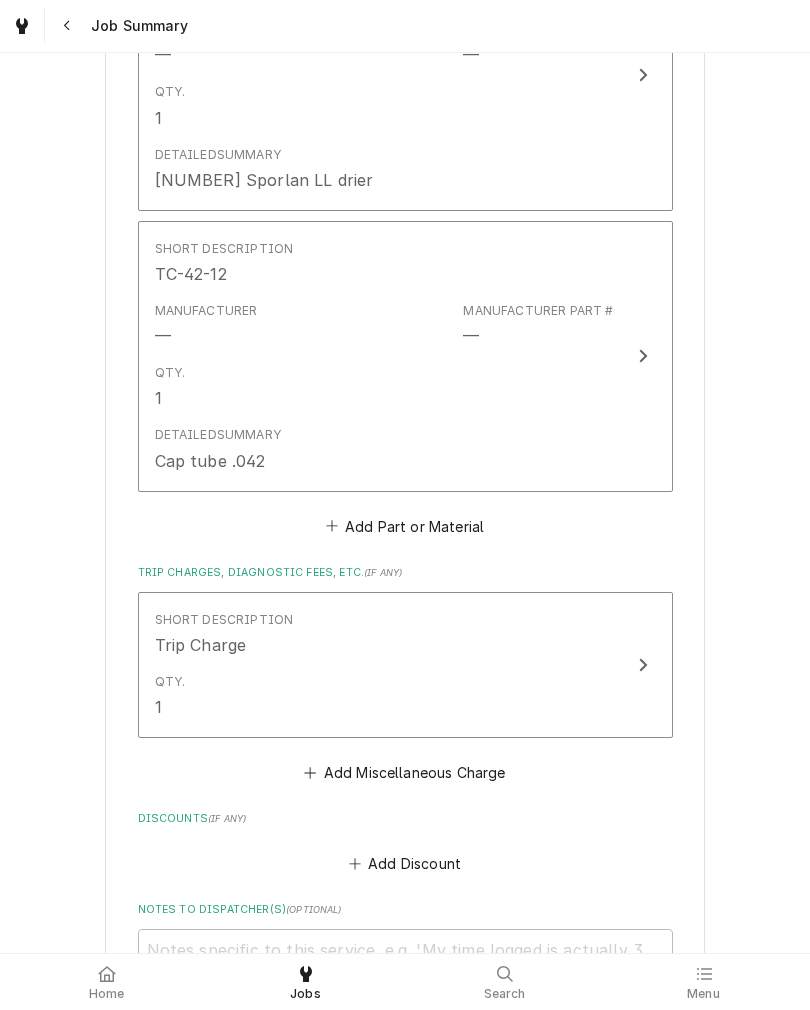 click on "Add Part or Material" at bounding box center (404, 526) 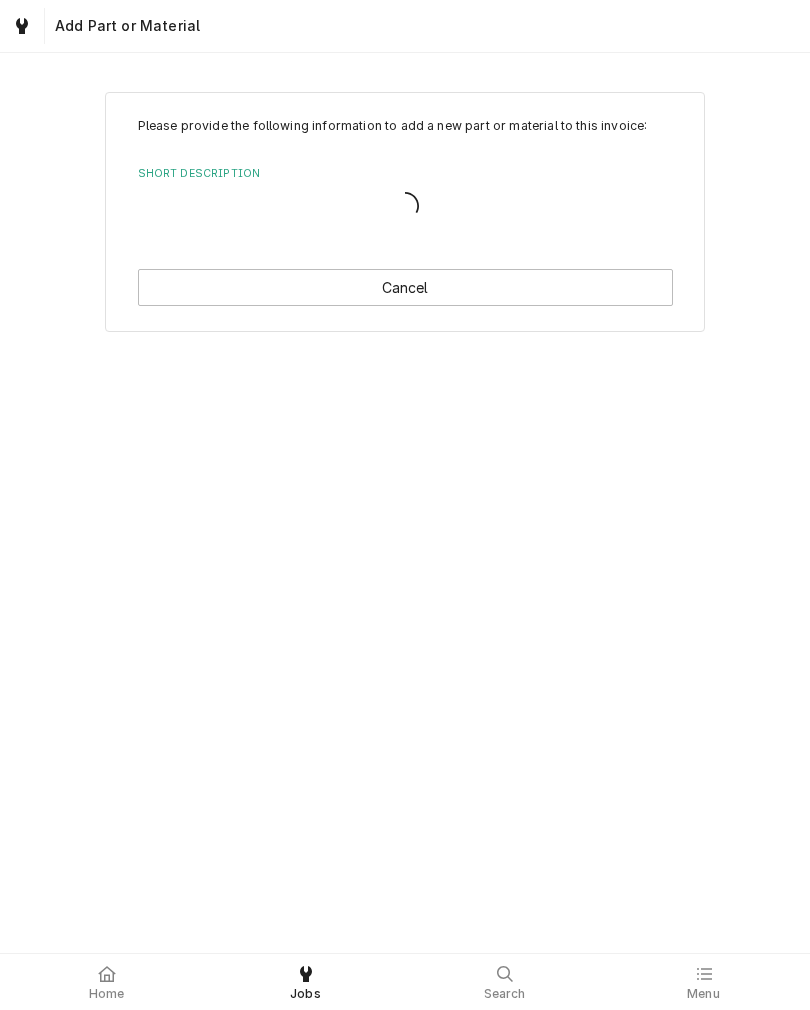 scroll, scrollTop: 0, scrollLeft: 0, axis: both 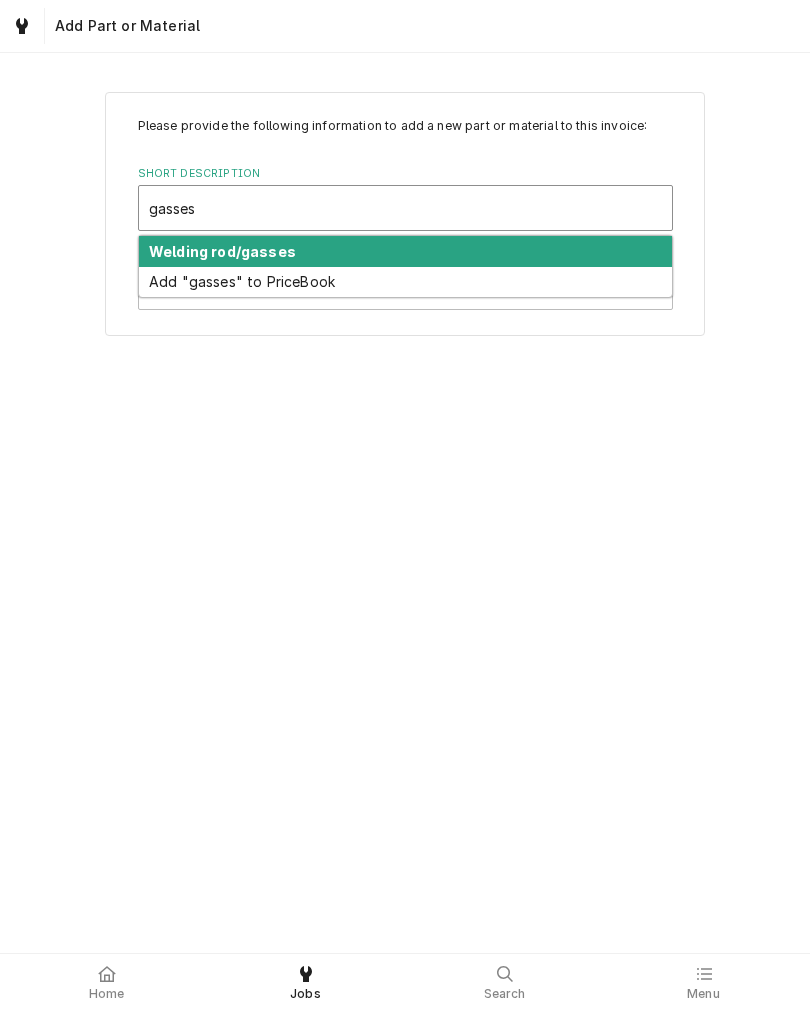 click on "Welding rod/gasses" at bounding box center [222, 251] 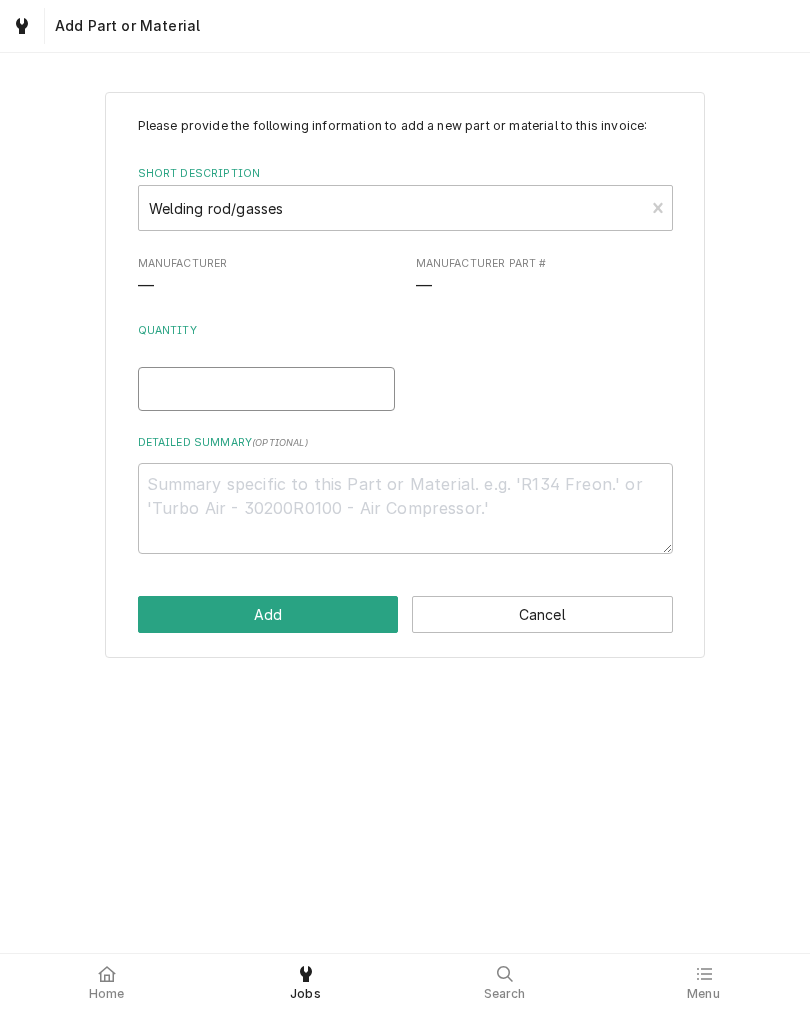 click on "Quantity" at bounding box center [266, 389] 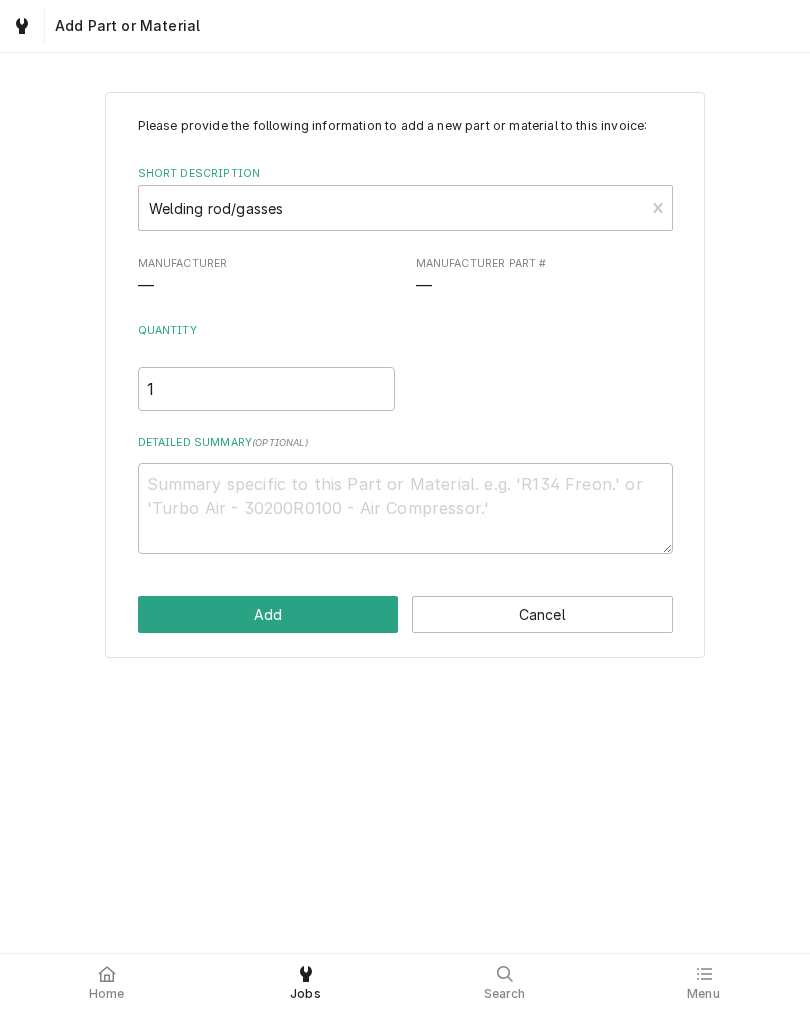 click on "Add" at bounding box center [268, 614] 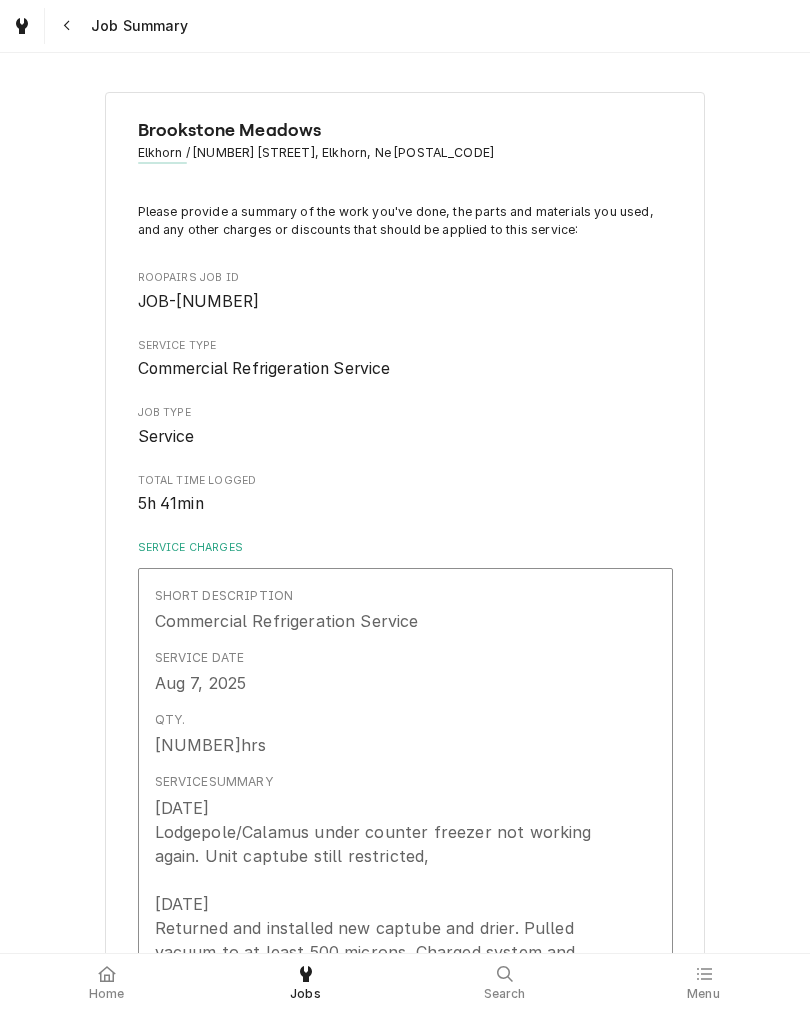 scroll, scrollTop: 1191, scrollLeft: 0, axis: vertical 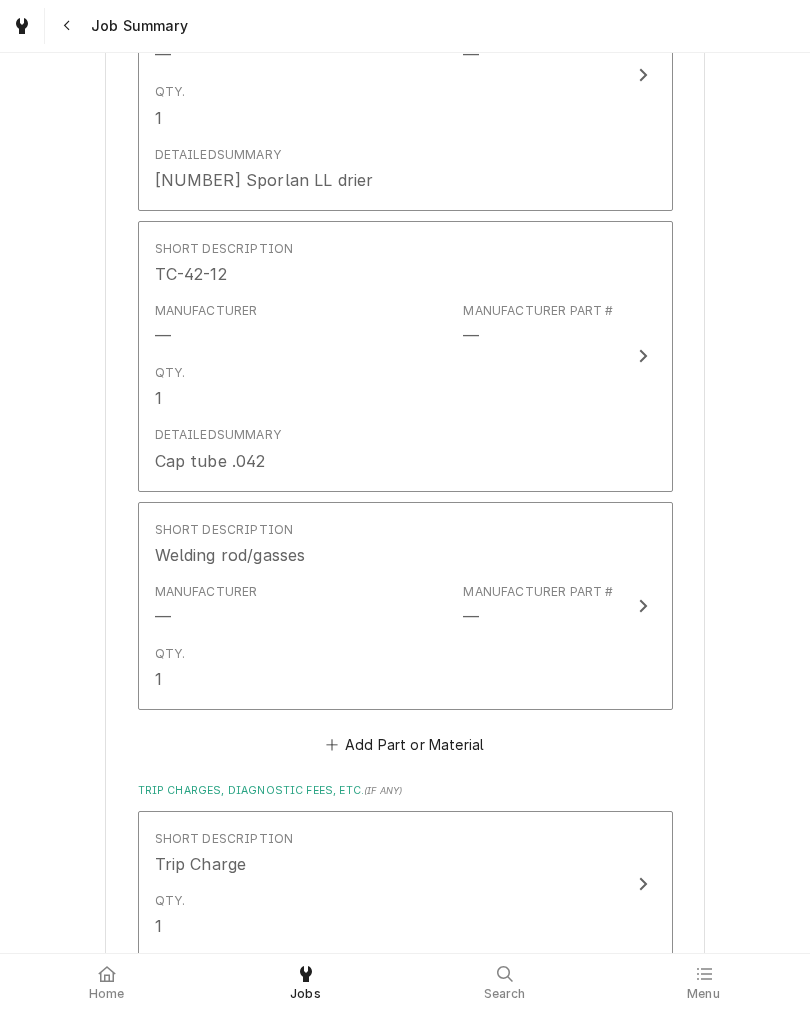 click on "Add Part or Material" at bounding box center (404, 745) 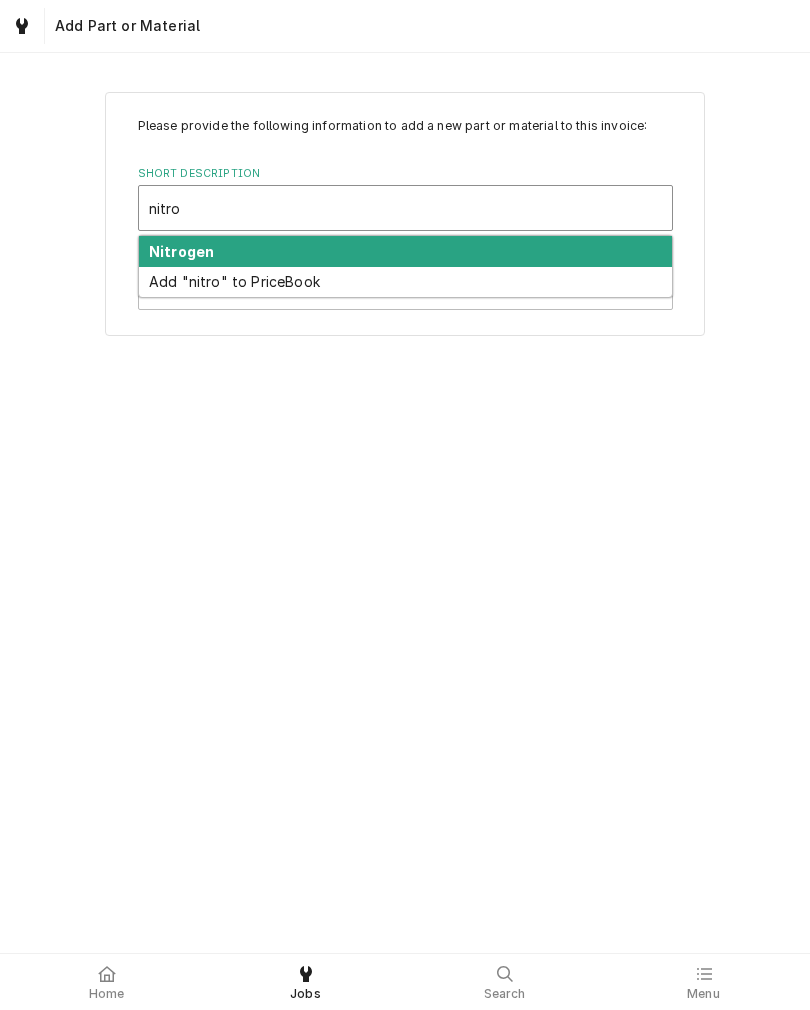 click on "Nitrogen" at bounding box center [181, 251] 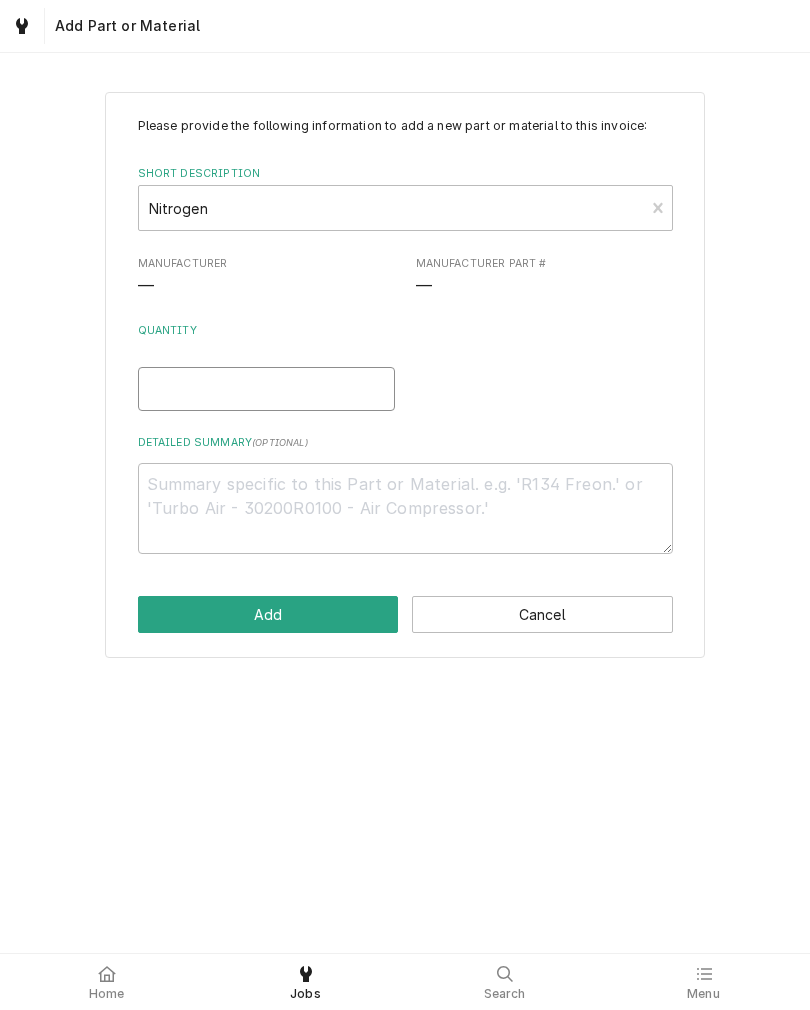 click on "Quantity" at bounding box center (266, 389) 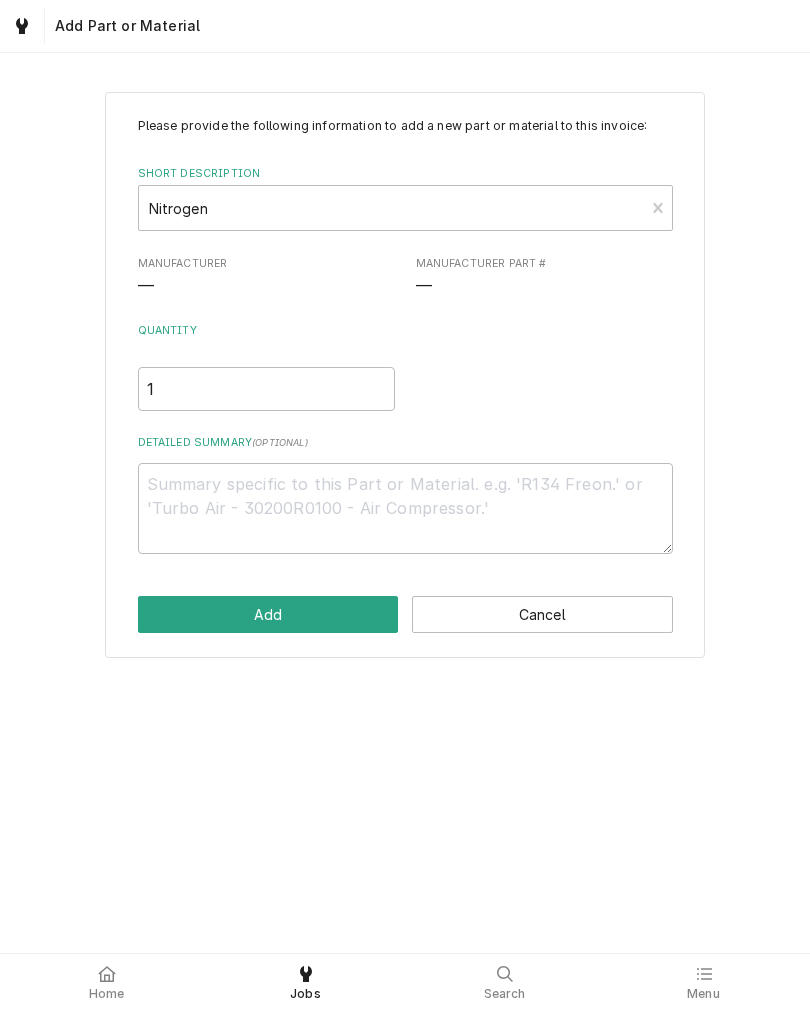 click on "Add" at bounding box center (268, 614) 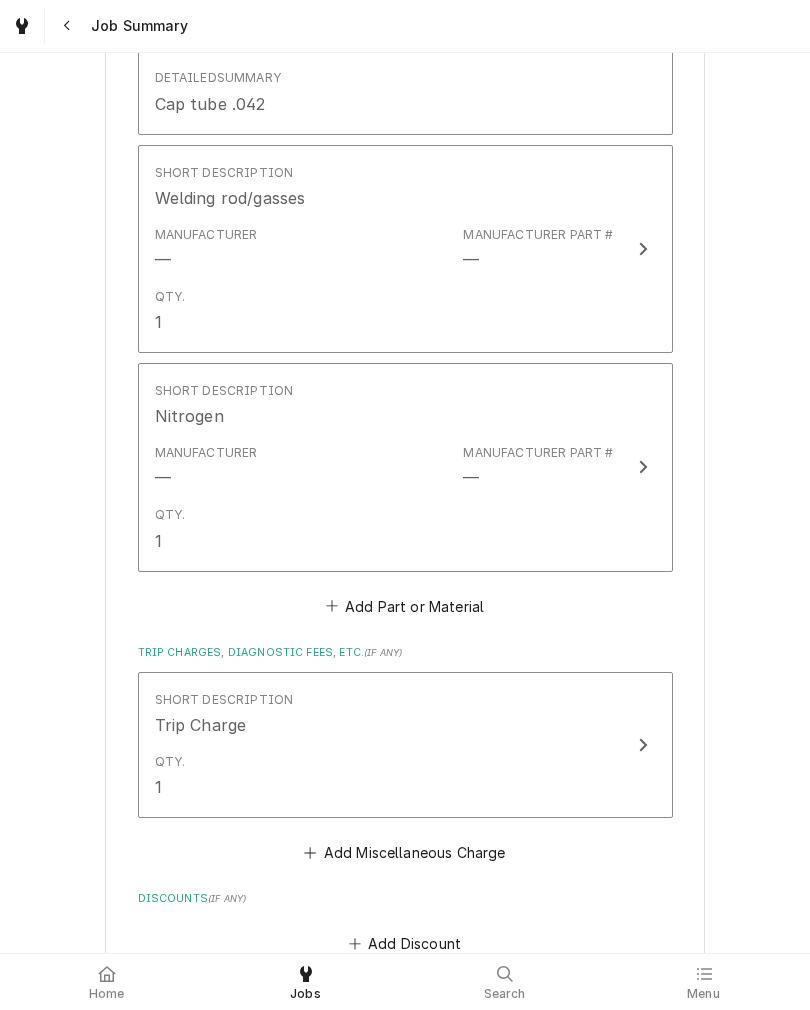 scroll, scrollTop: 1569, scrollLeft: 0, axis: vertical 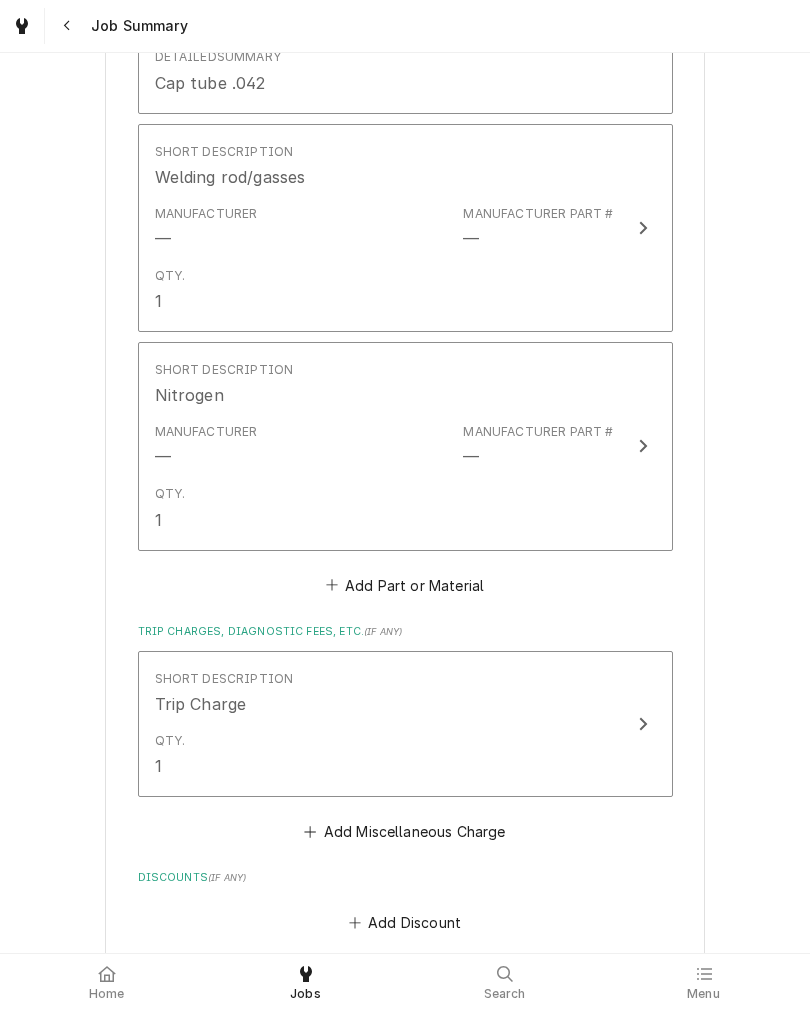 click on "Add Part or Material" at bounding box center [404, 585] 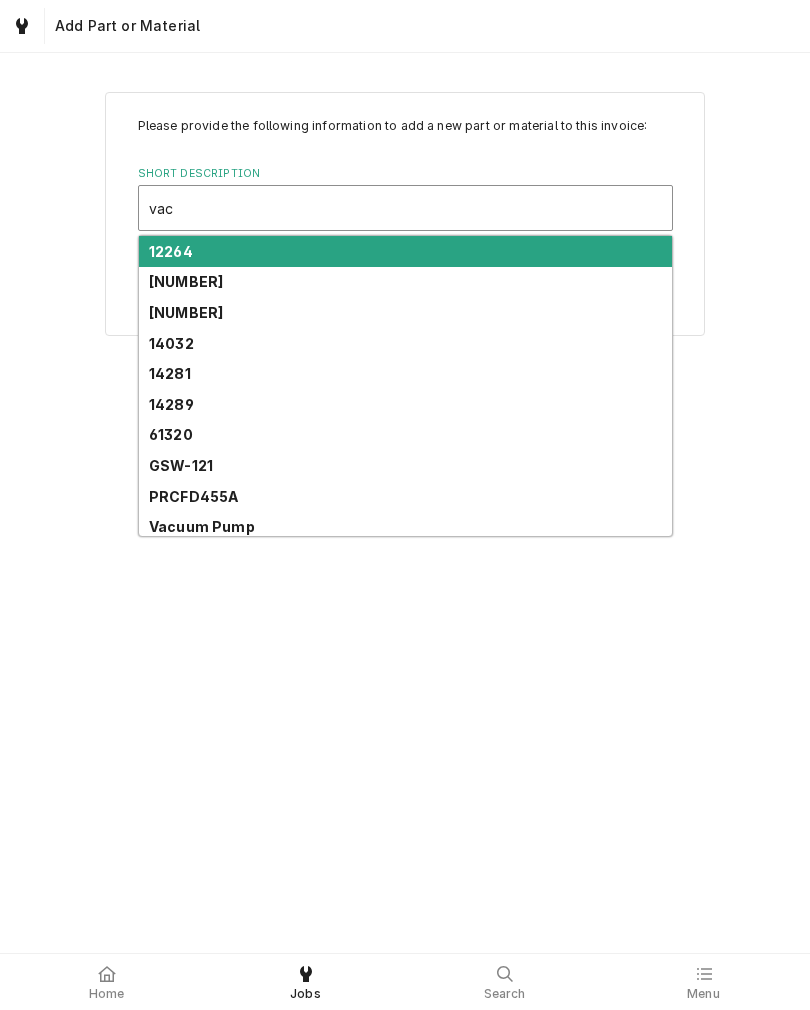 click on "Vacuum Pump" at bounding box center [202, 526] 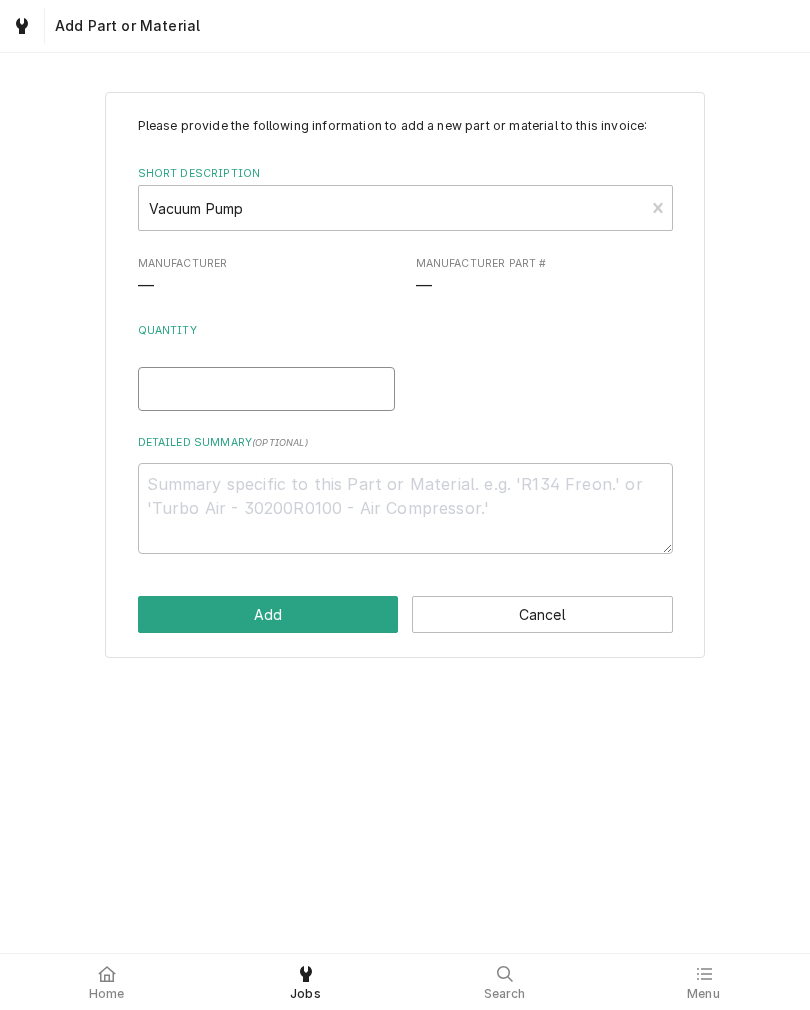 click on "Quantity" at bounding box center [266, 389] 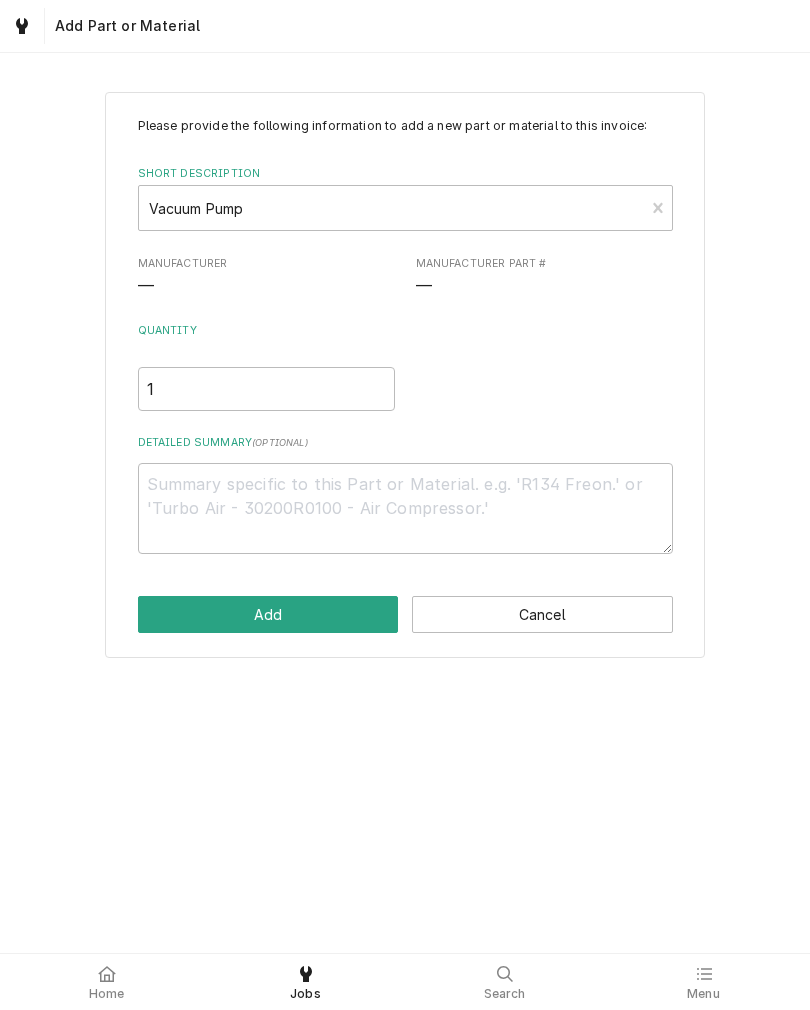 click on "Add" at bounding box center (268, 614) 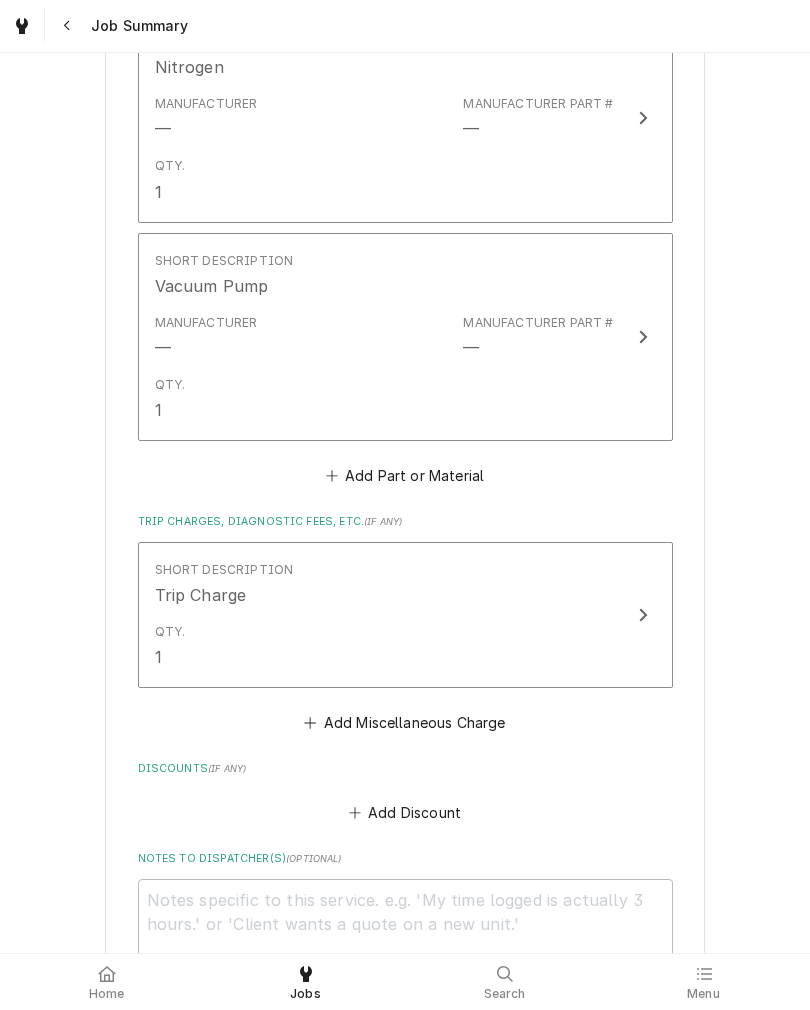scroll, scrollTop: 1901, scrollLeft: 0, axis: vertical 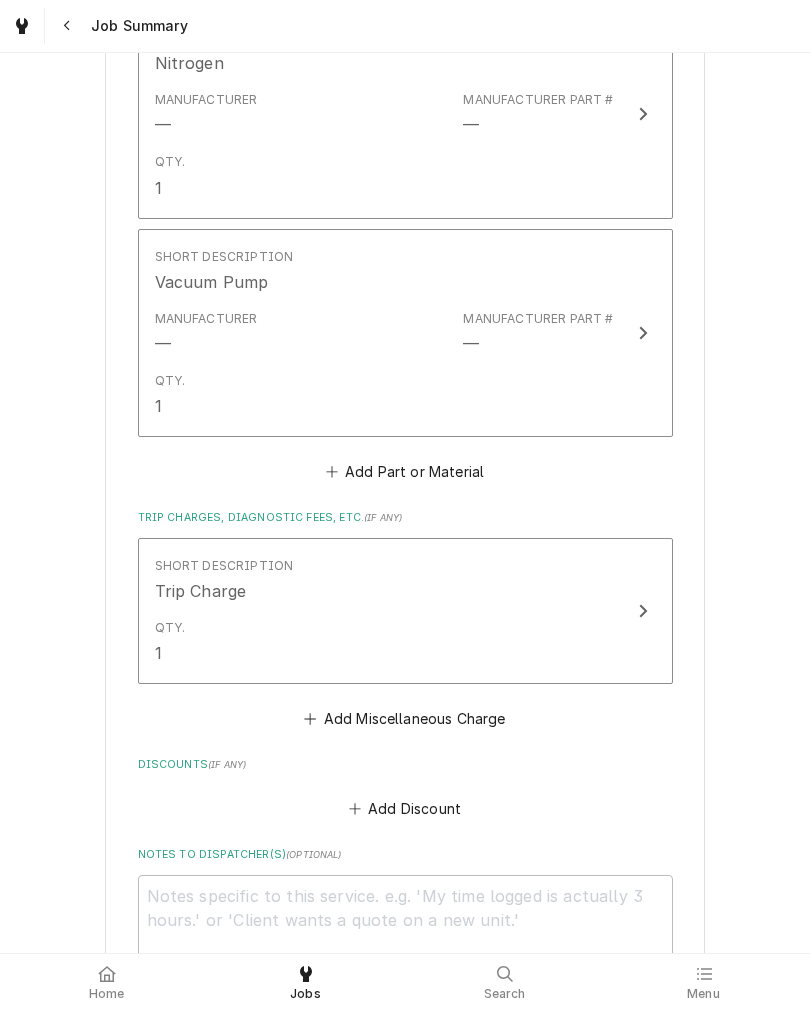 click on "Add Part or Material" at bounding box center (404, 472) 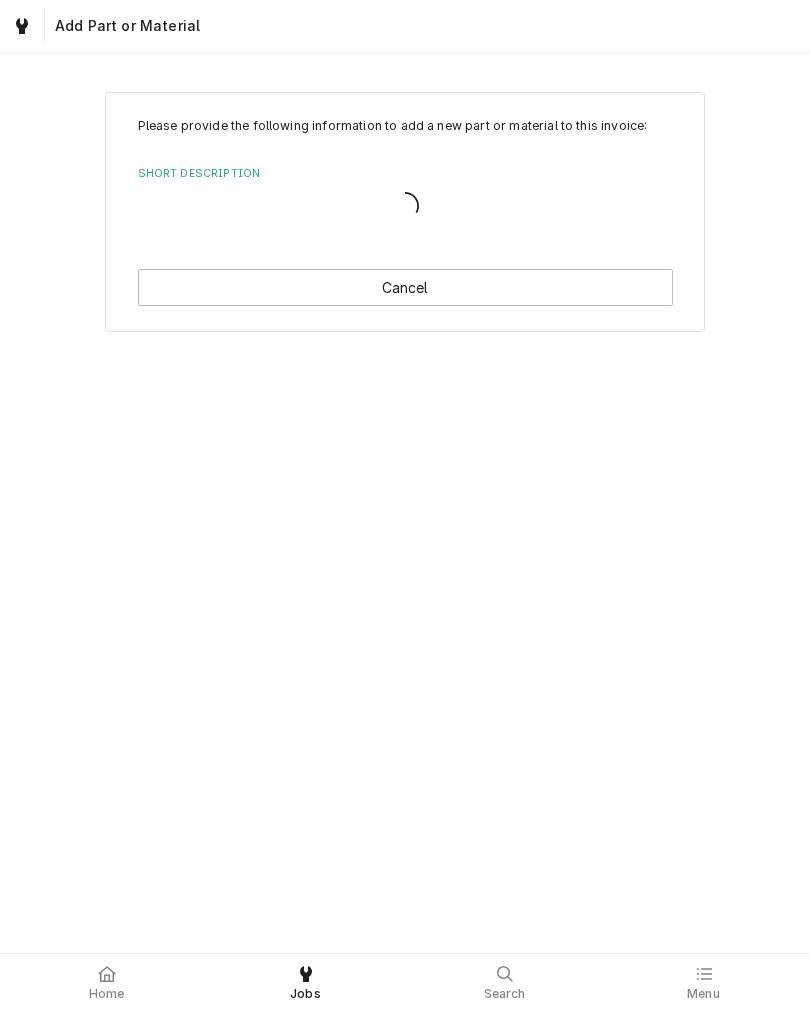 scroll, scrollTop: 0, scrollLeft: 0, axis: both 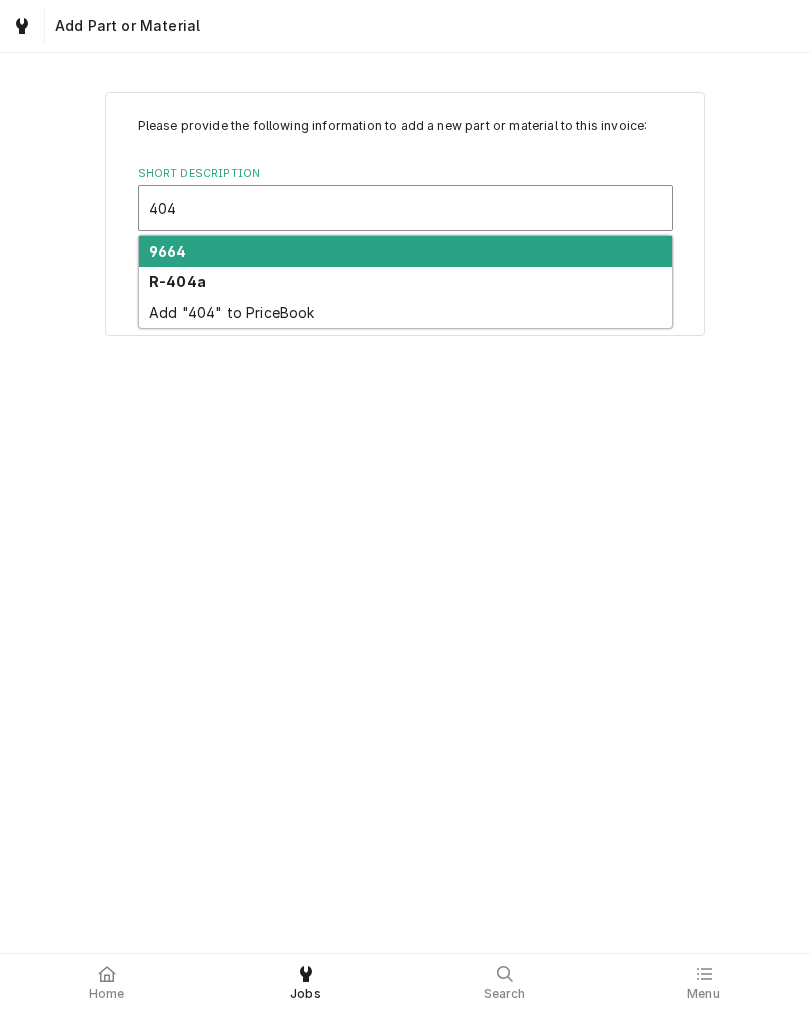 click on "R-404a" at bounding box center (177, 281) 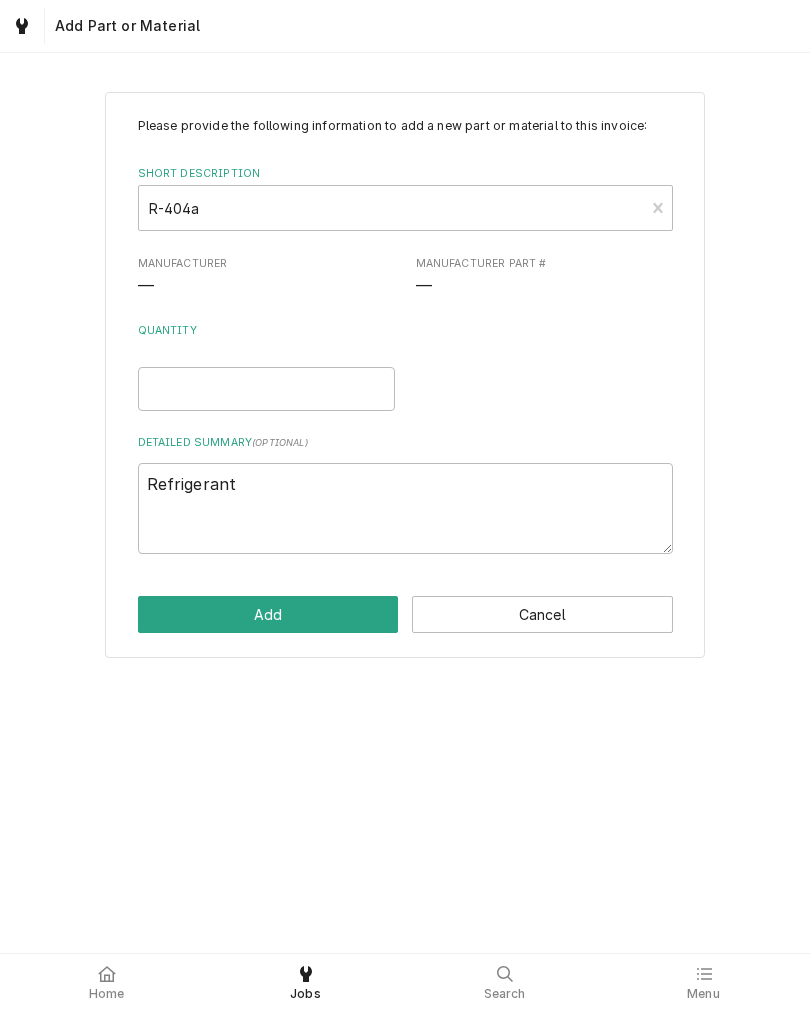 click on "Quantity" at bounding box center [266, 339] 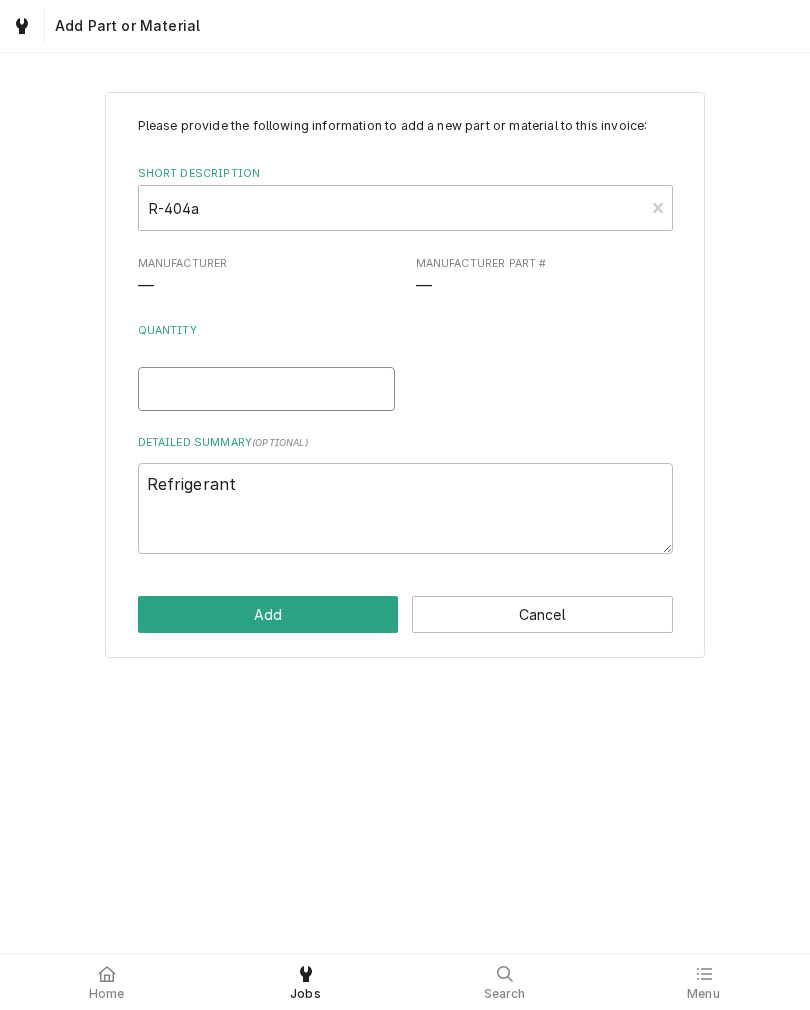 click on "Quantity" at bounding box center [266, 389] 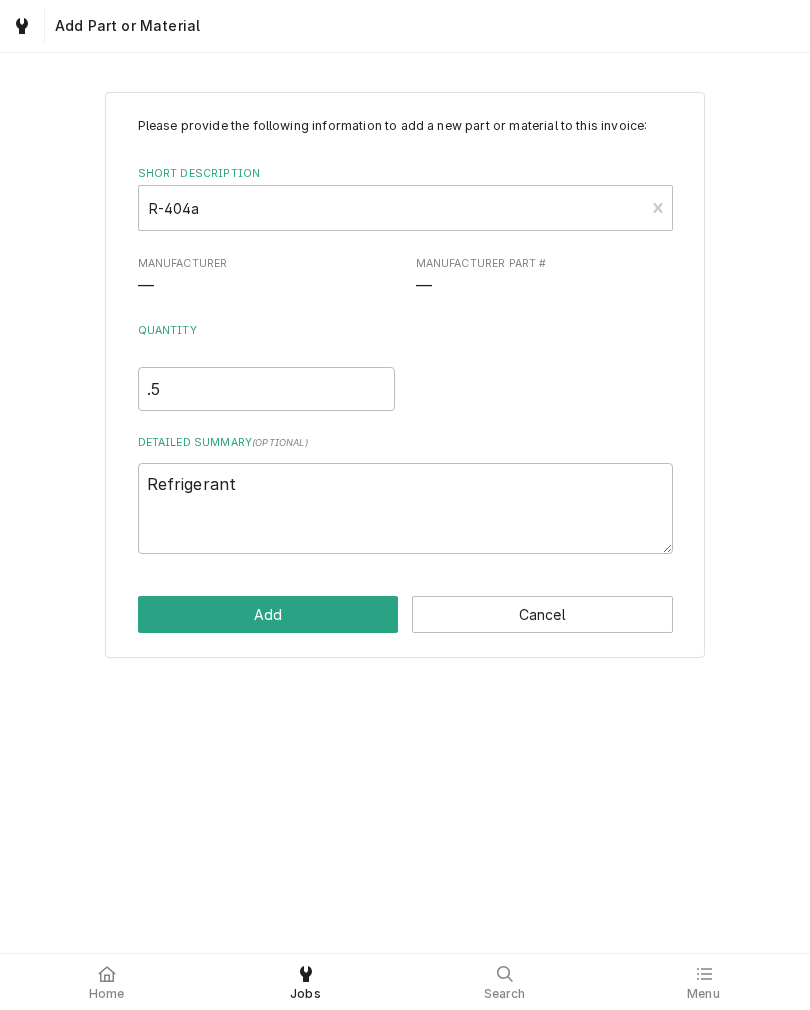click on "Add" at bounding box center (268, 614) 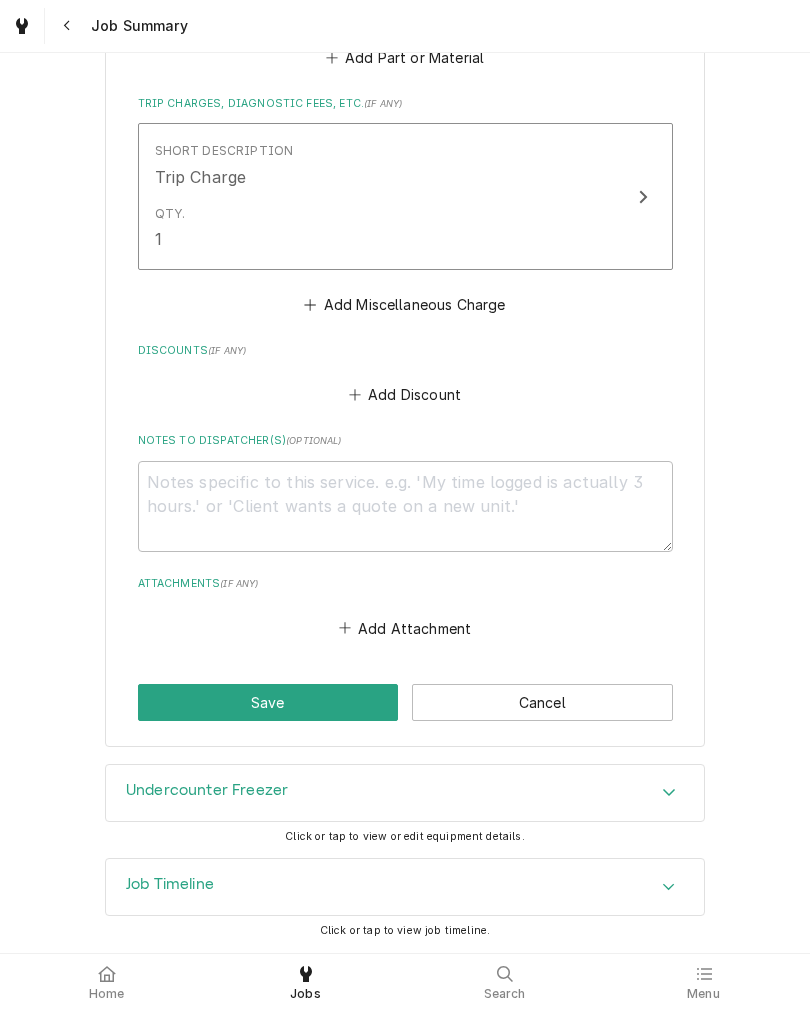 scroll, scrollTop: 2609, scrollLeft: 0, axis: vertical 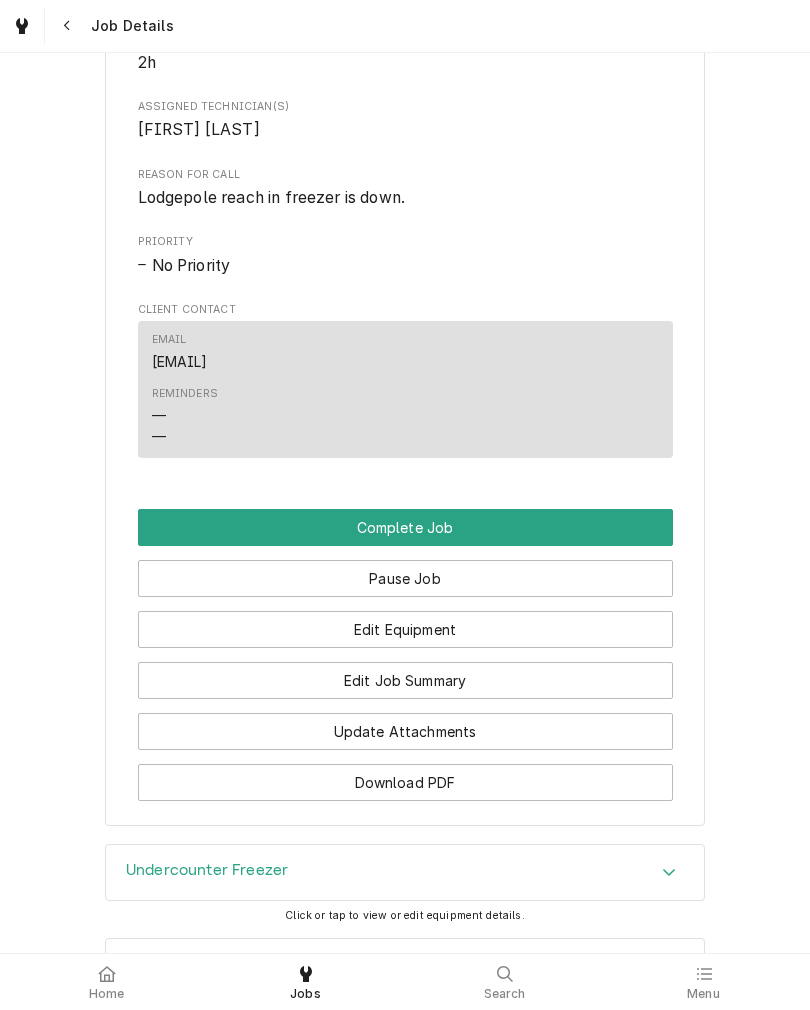 click on "Edit Job Summary" at bounding box center (405, 680) 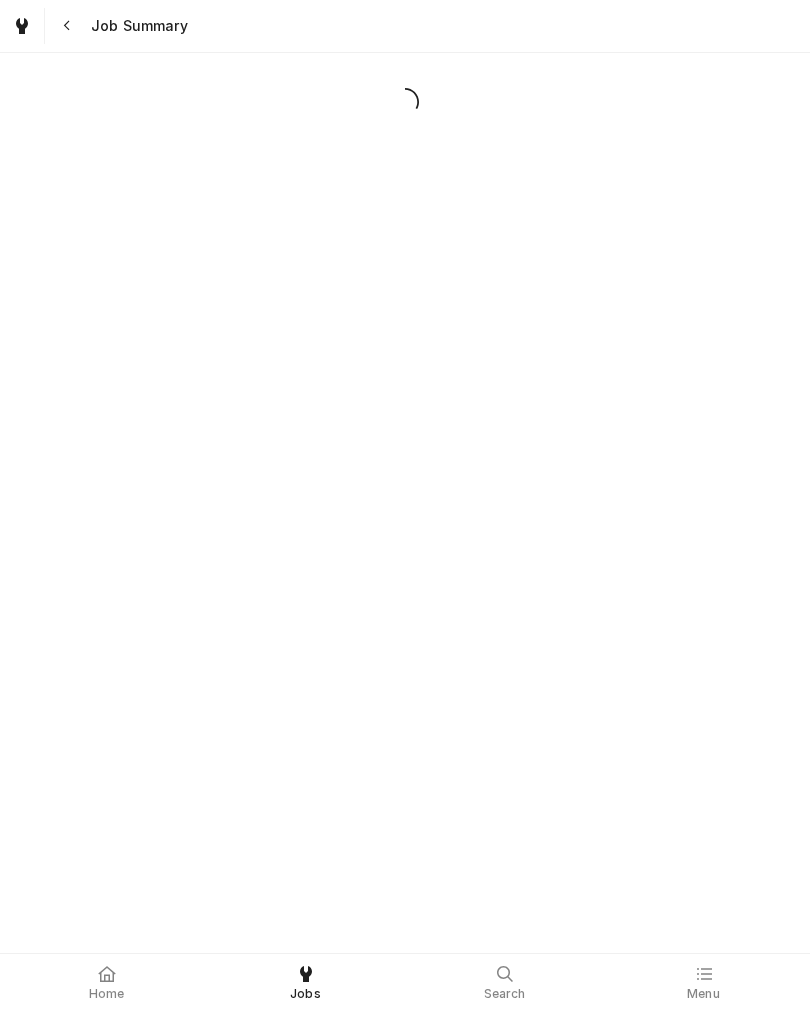 scroll, scrollTop: 0, scrollLeft: 0, axis: both 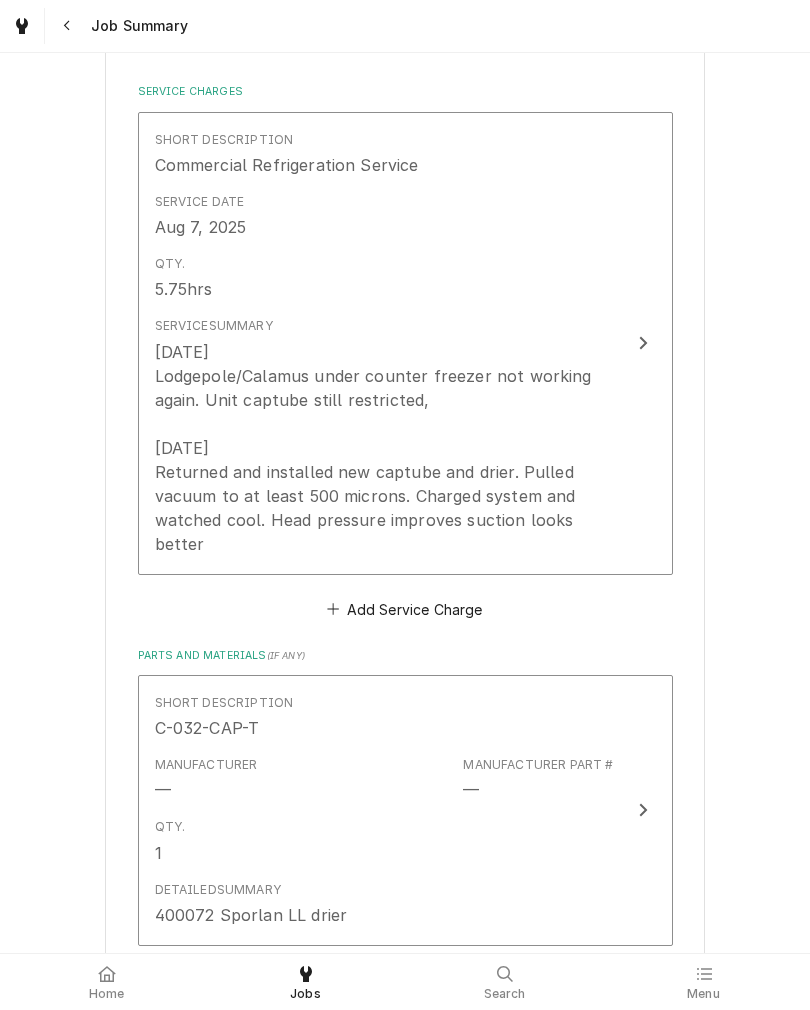 click on "Short Description Commercial Refrigeration Service Service Date Aug 7, 2025 Qty. 5.75hrs Service  Summary [DATE]
Lodgepole/Calamus under counter freezer not working again. Unit captube still restricted,
[DATE]
Returned and installed new captube and drier. Pulled vacuum to at least 500 microns. Charged system and watched cool. Head pressure improves suction looks better" at bounding box center [405, 343] 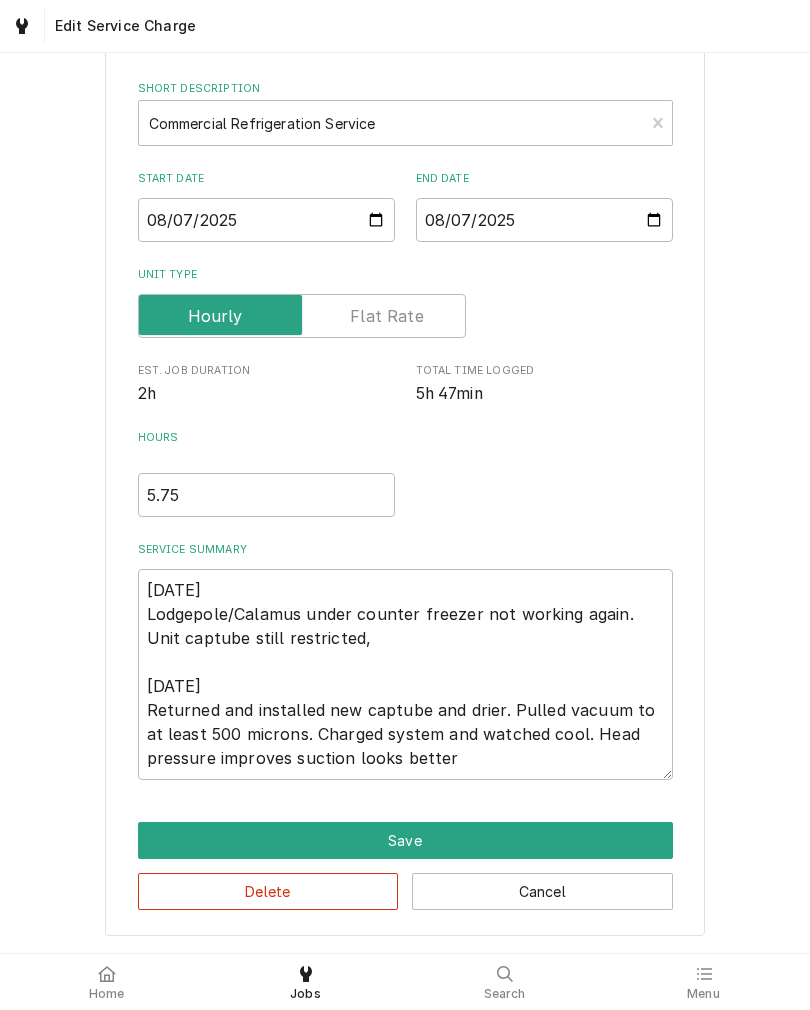 scroll, scrollTop: 0, scrollLeft: 0, axis: both 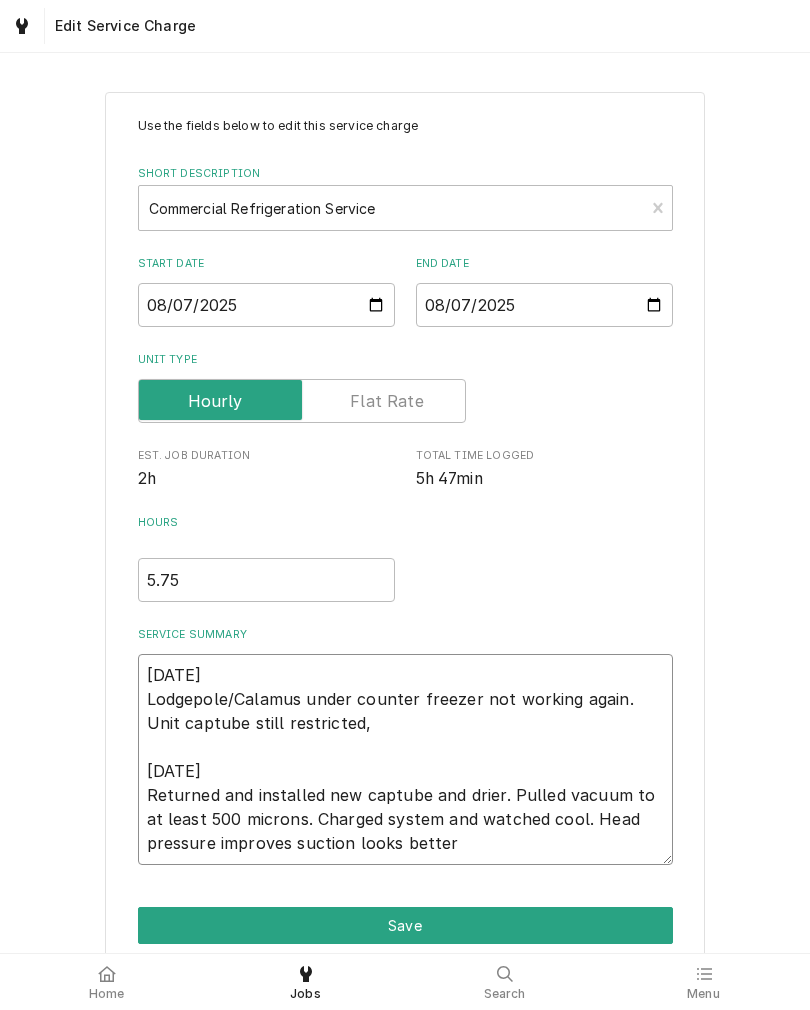 click on "[DATE]
Lodgepole/Calamus under counter freezer not working again. Unit captube still restricted,
[DATE]
Returned and installed new captube and drier. Pulled vacuum to at least 500 microns. Charged system and watched cool. Head pressure improves suction looks better" at bounding box center (405, 759) 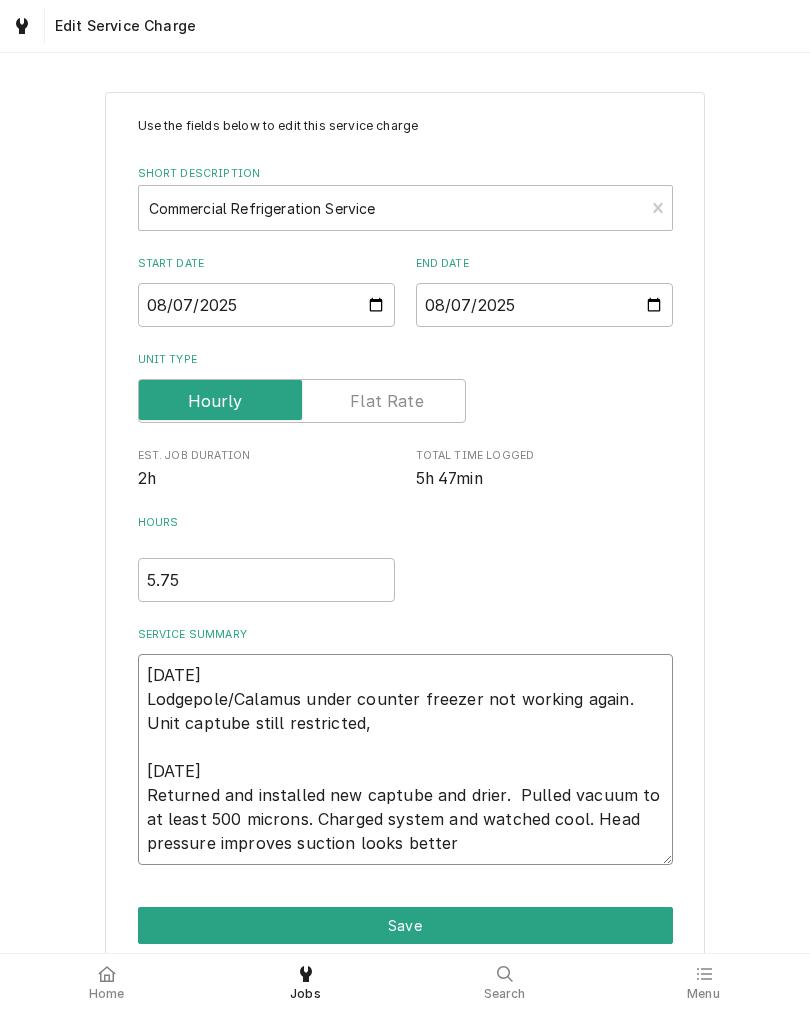 type on "x" 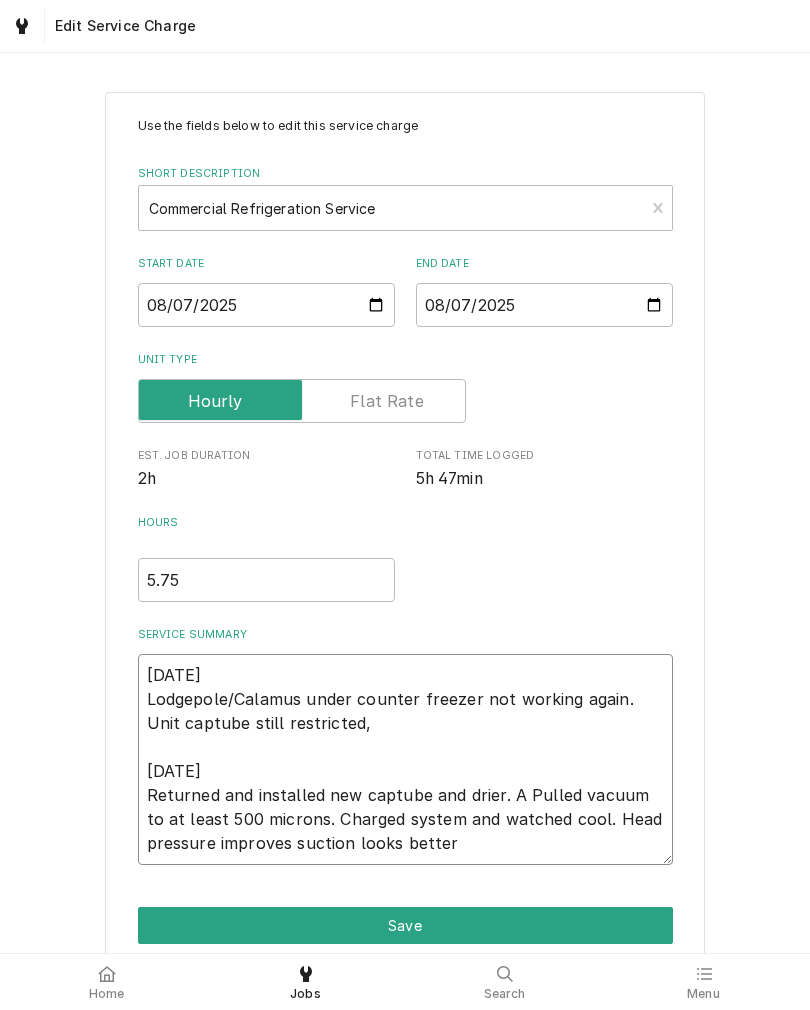 type on "x" 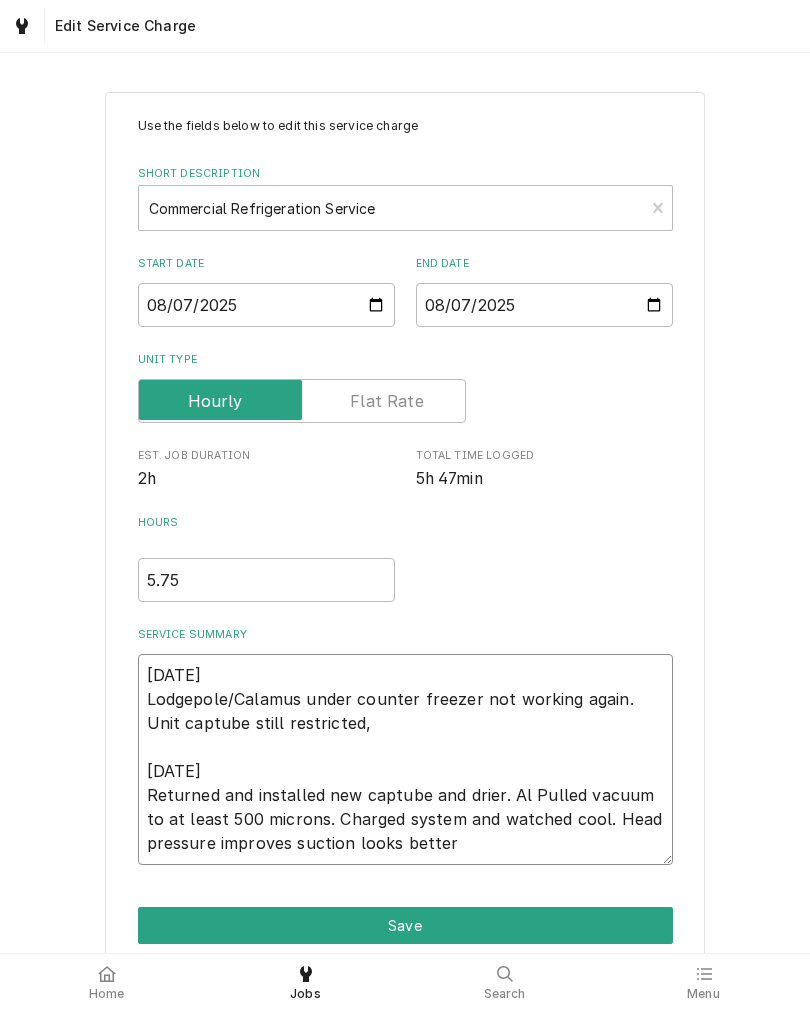 type on "x" 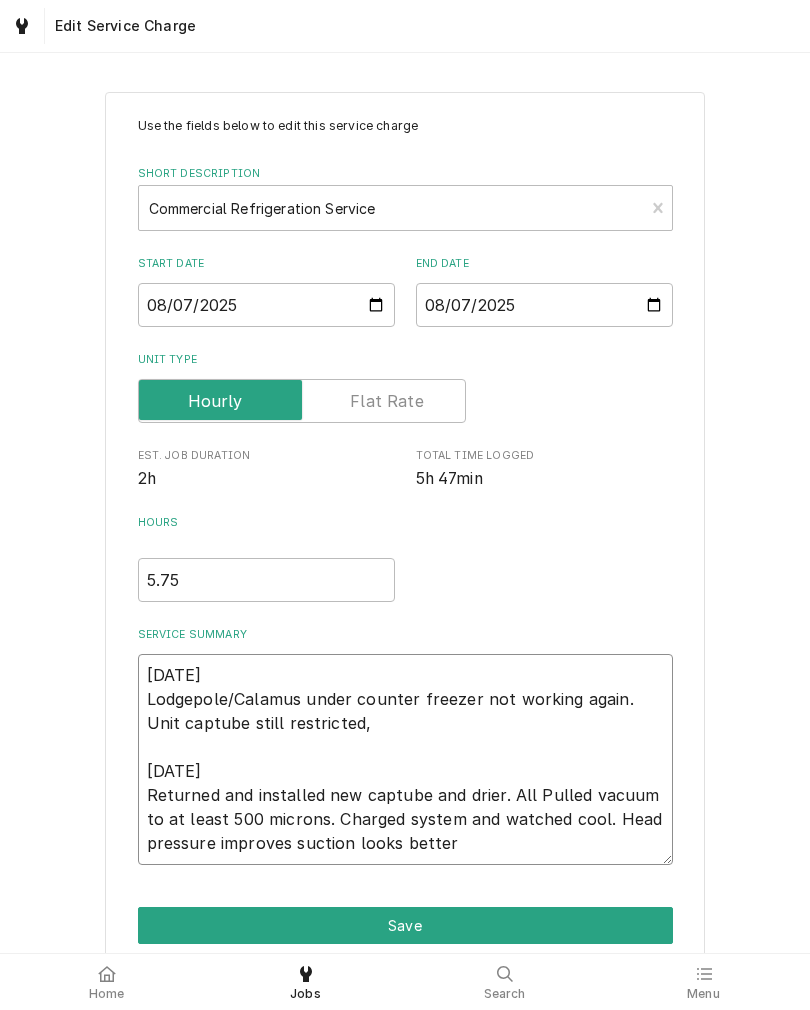 type on "x" 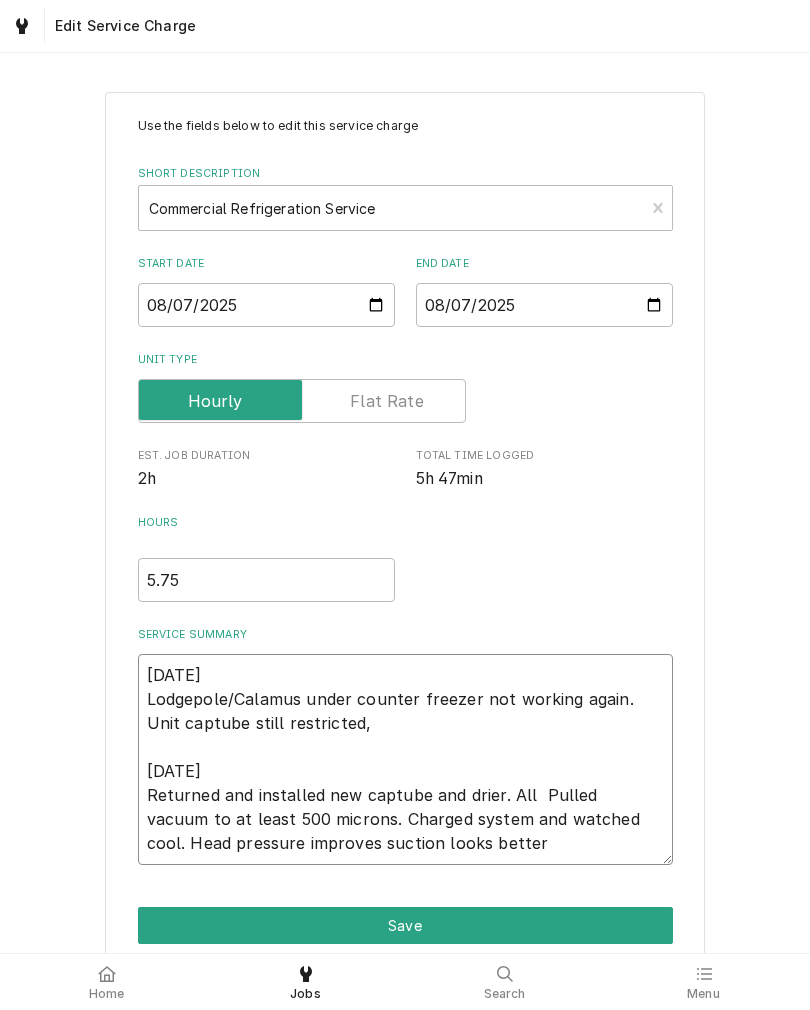 type on "x" 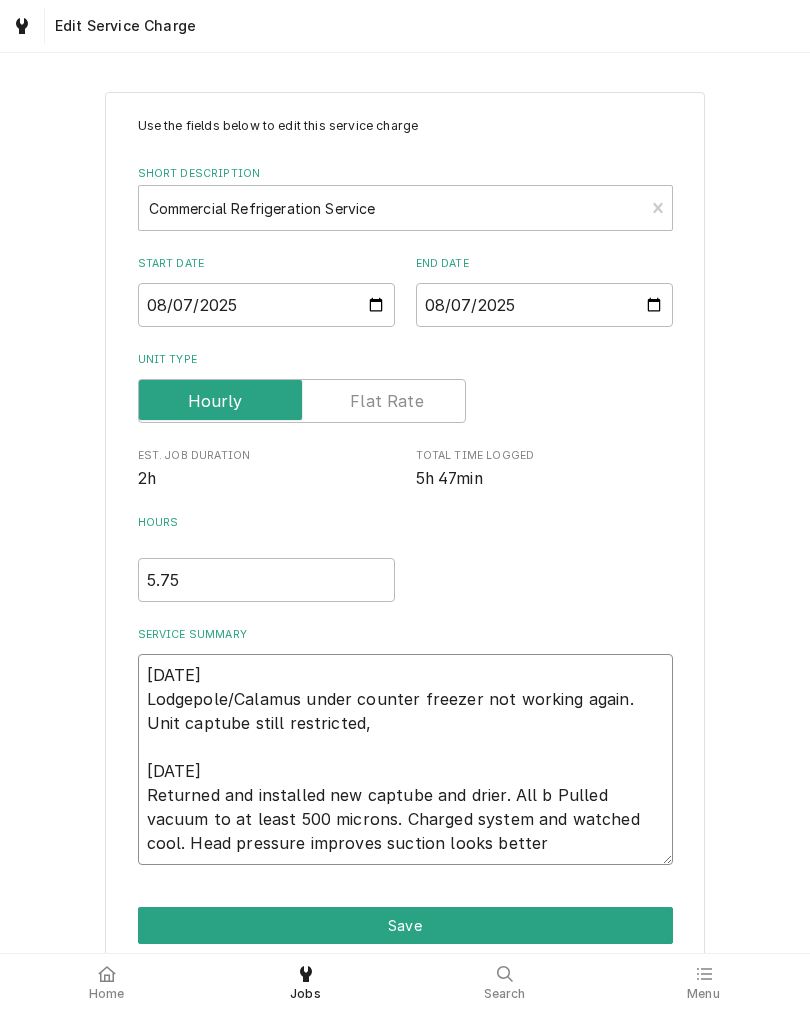 type on "x" 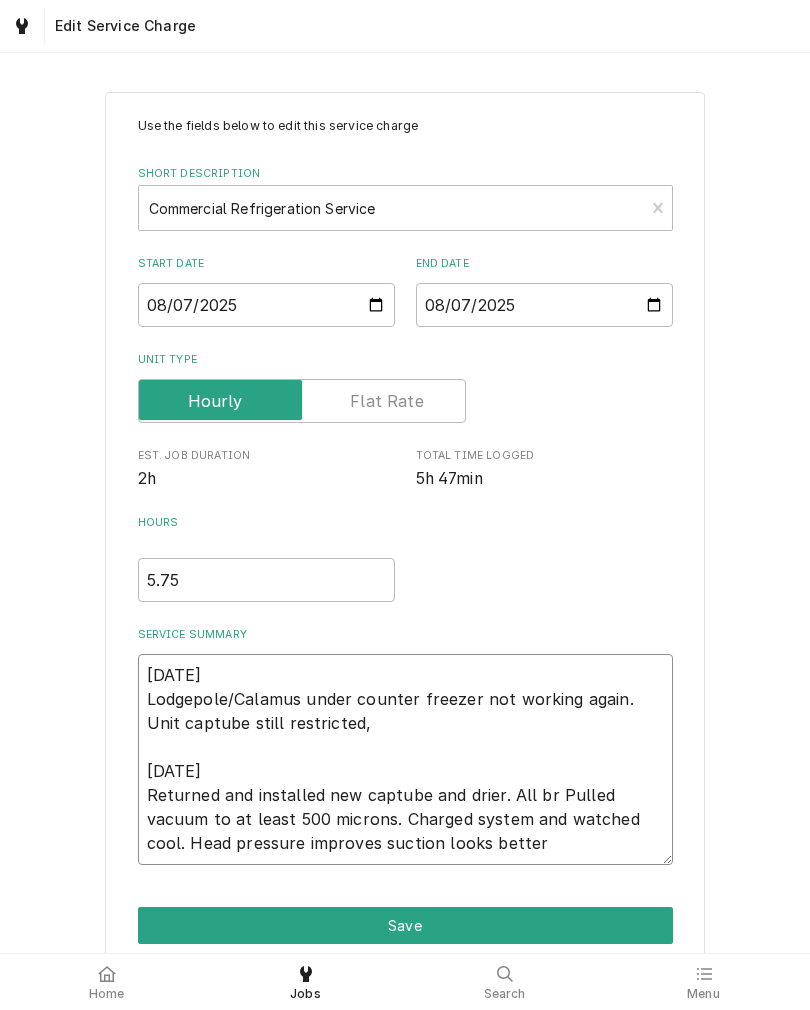 type on "x" 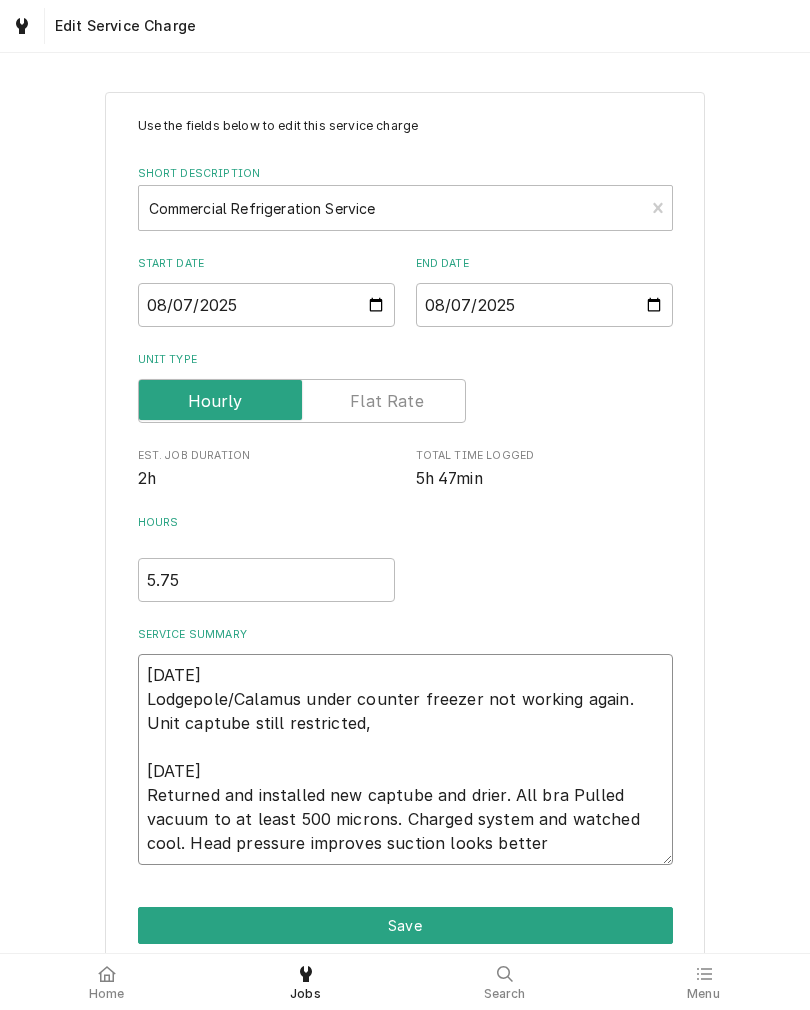 type on "x" 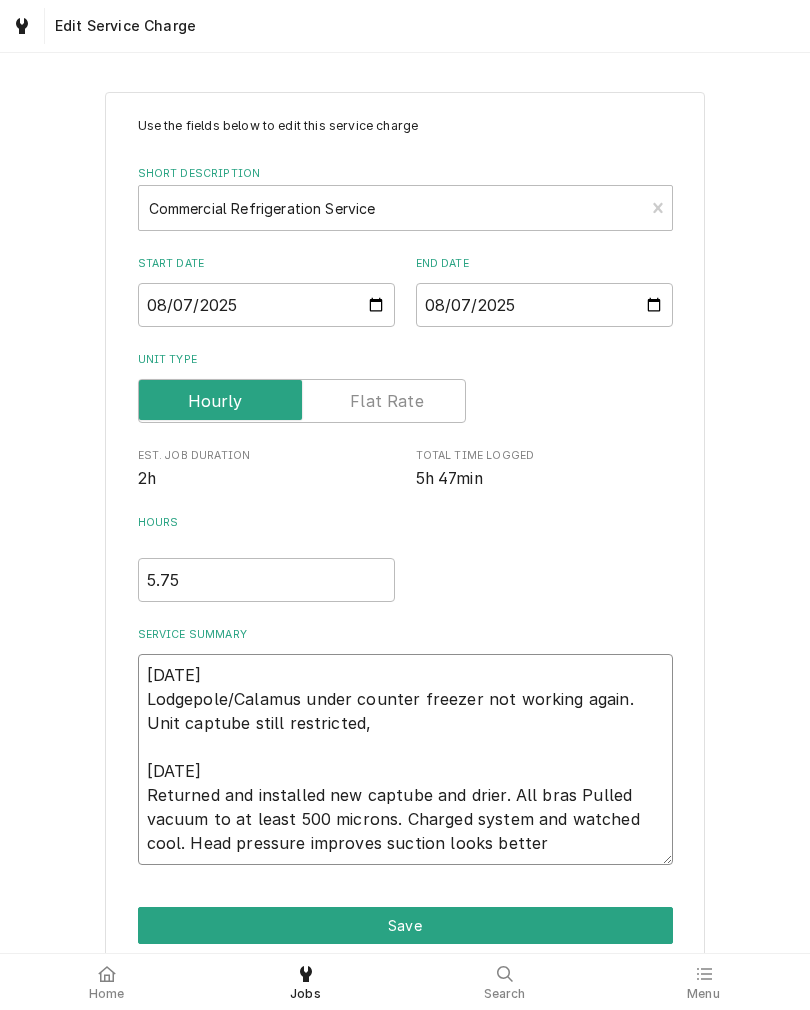 type on "x" 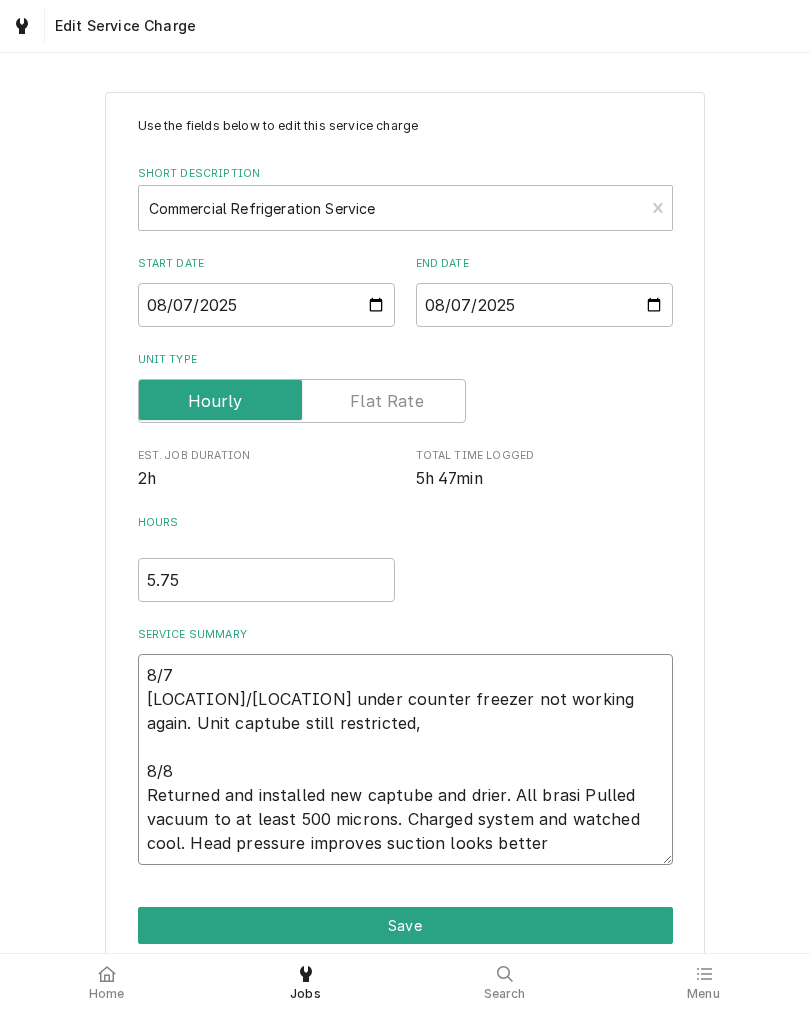 type on "x" 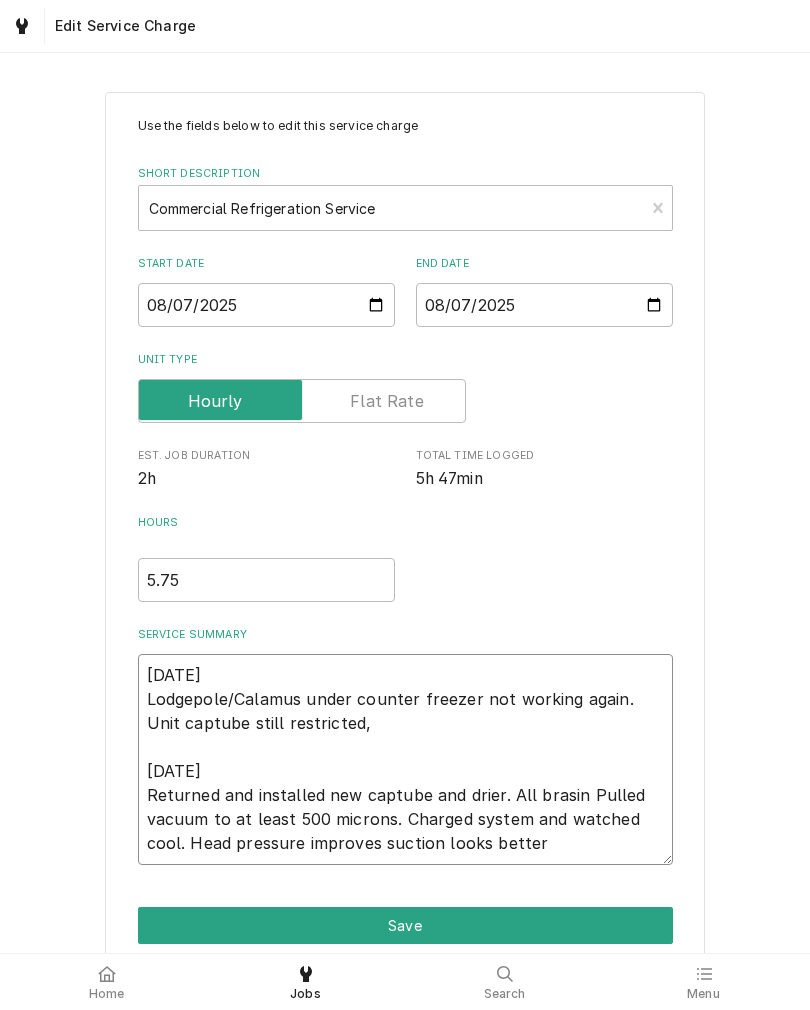 type on "x" 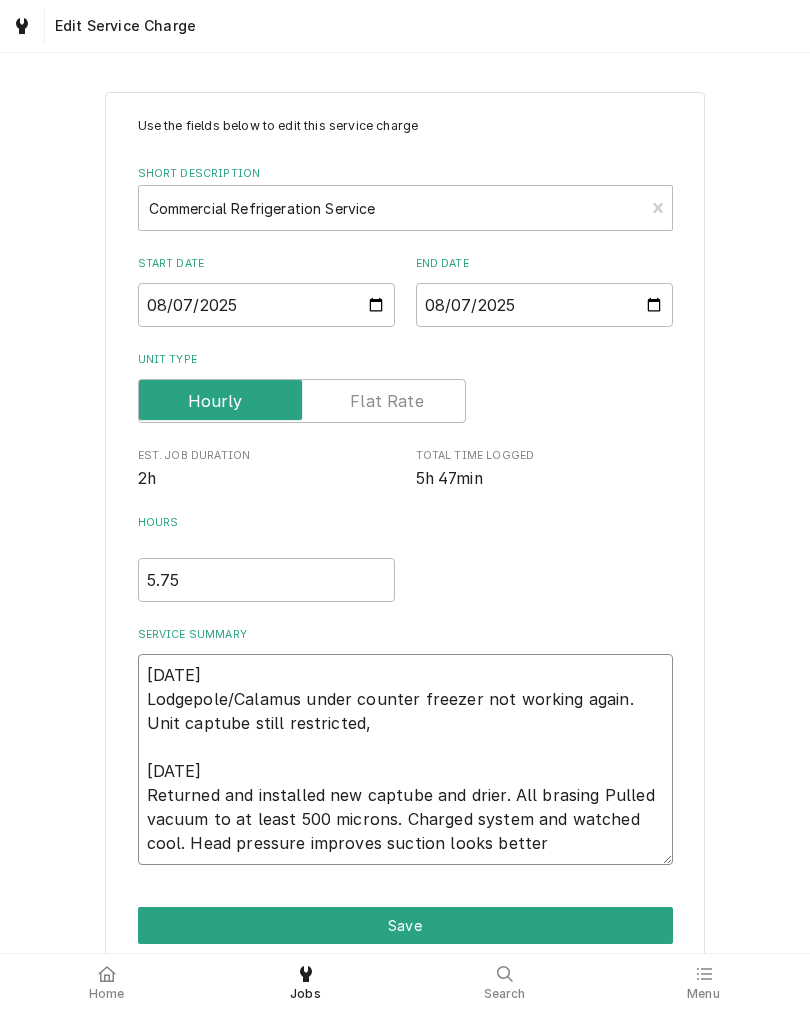 type on "x" 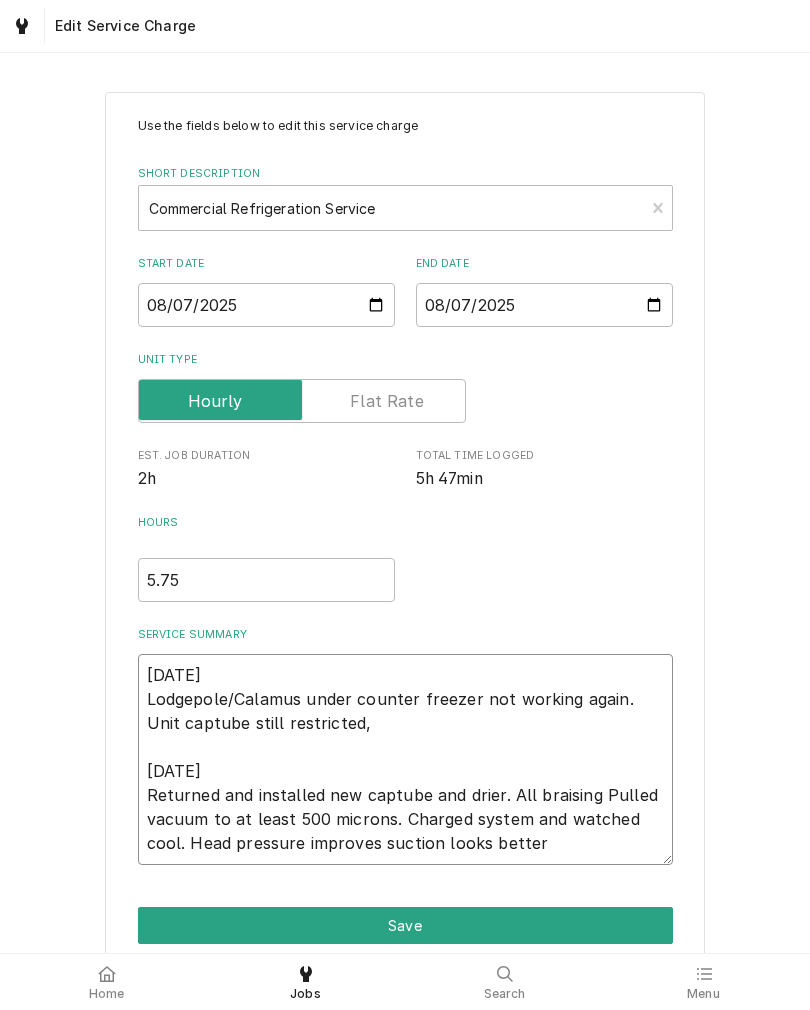 type on "x" 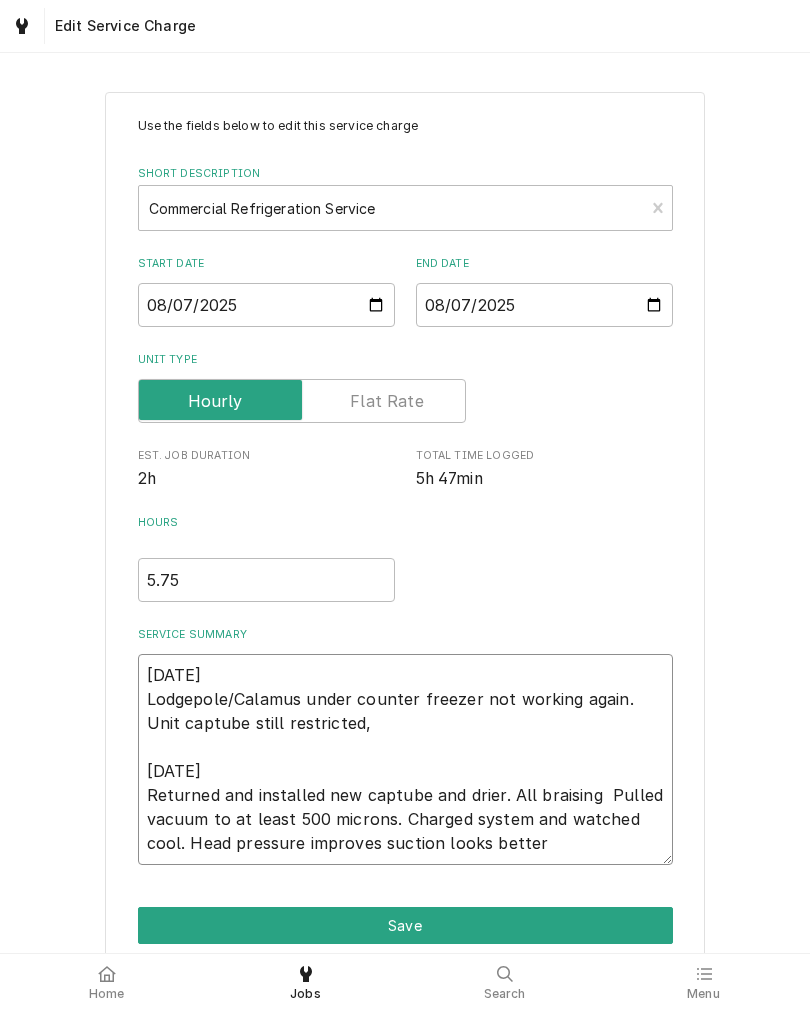 type on "x" 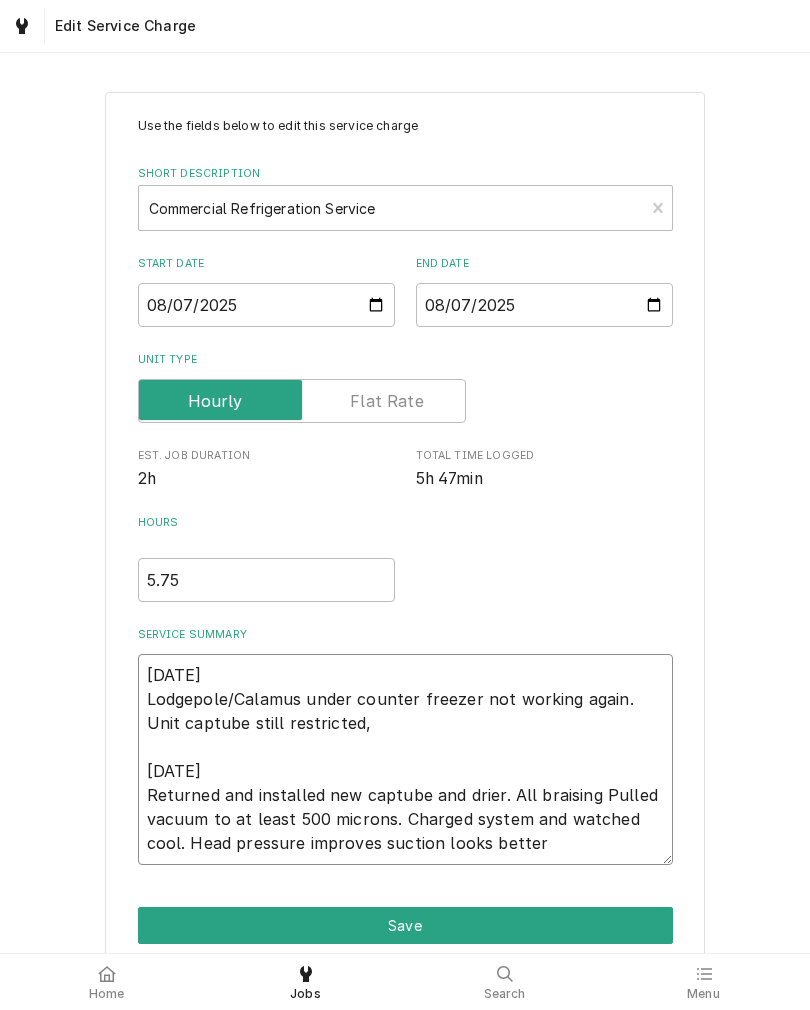 type on "x" 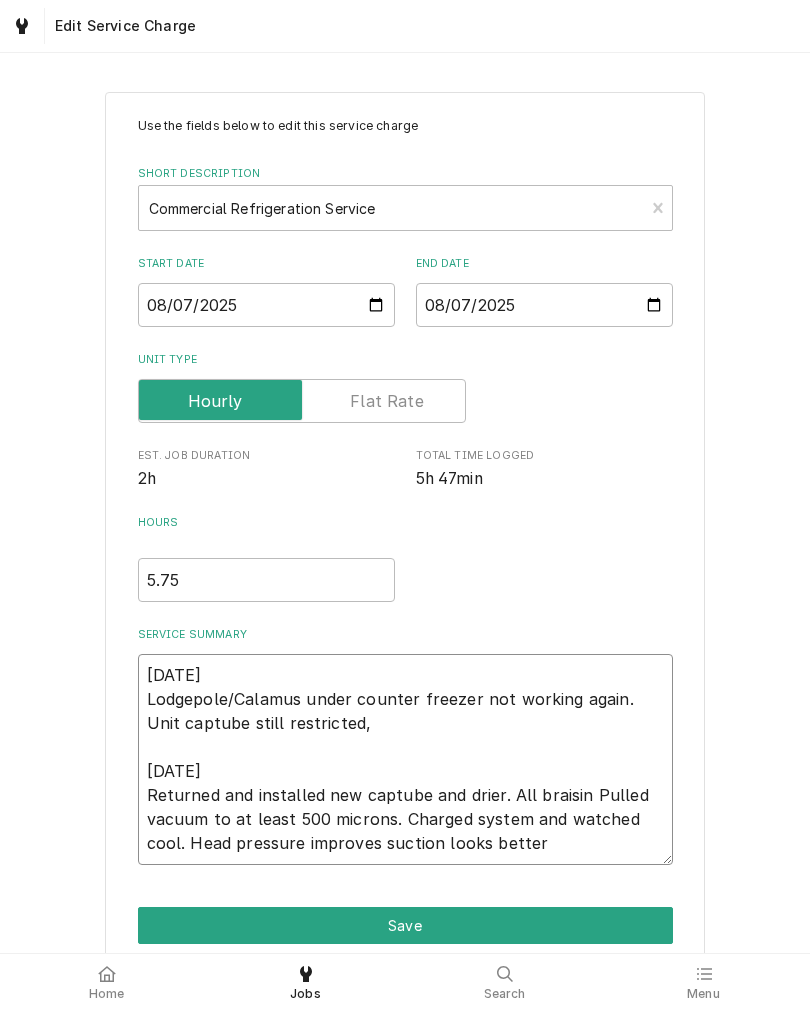 type on "x" 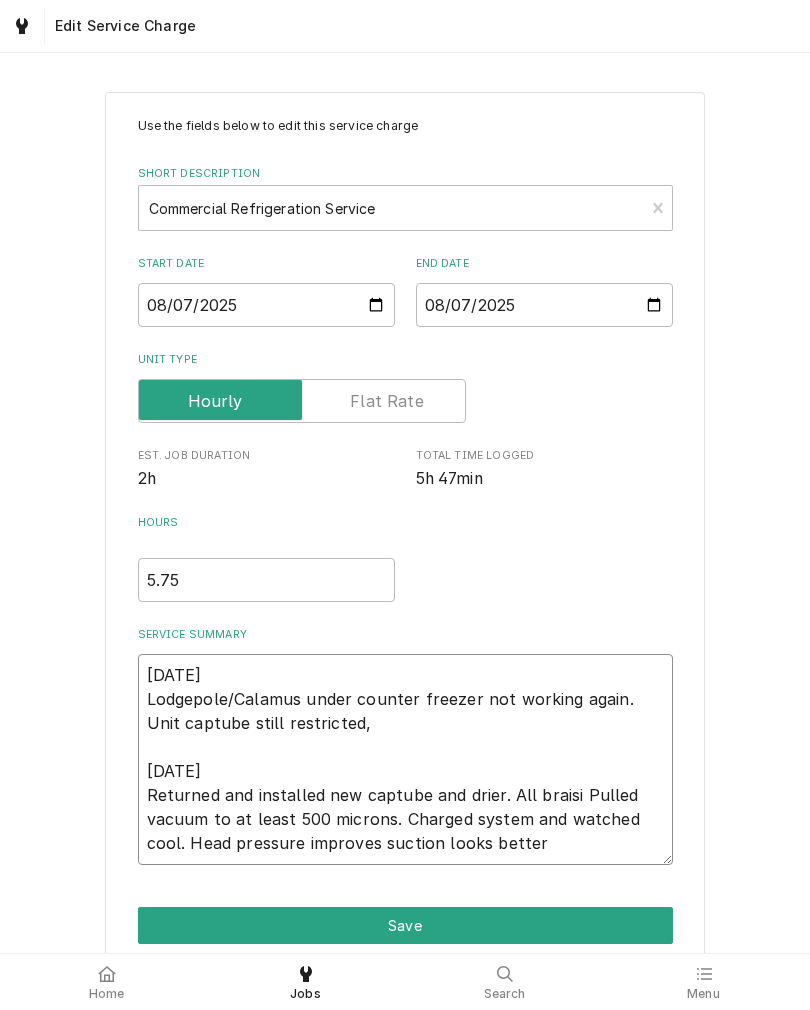 type on "x" 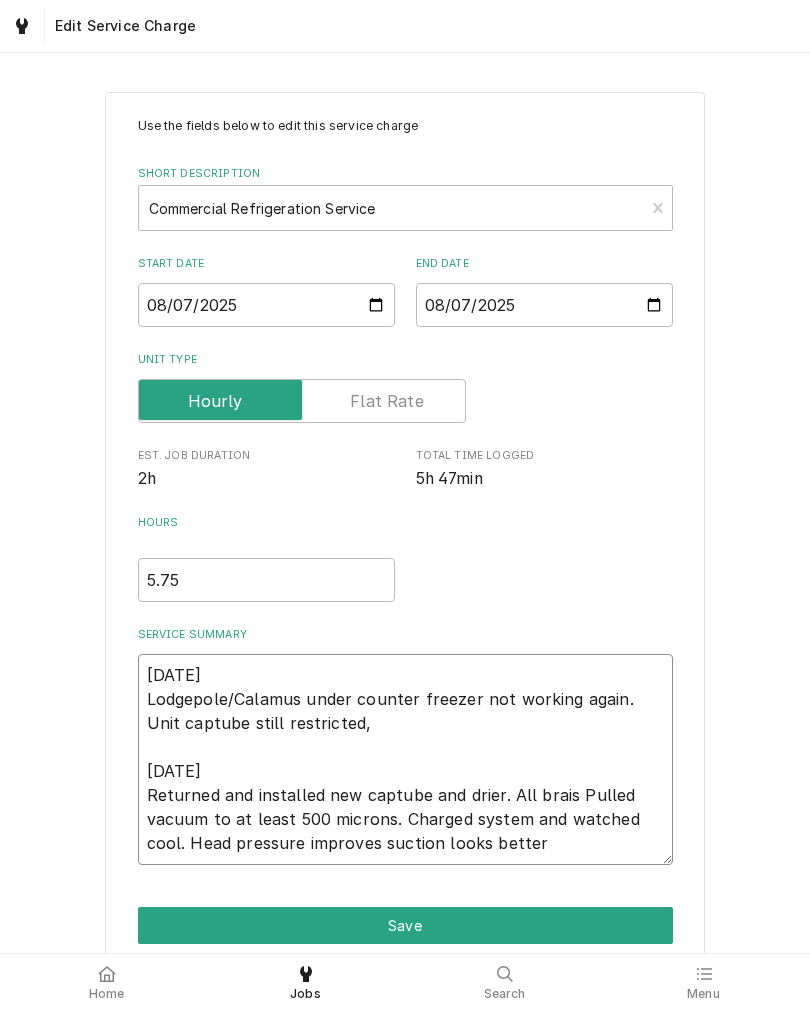 type on "x" 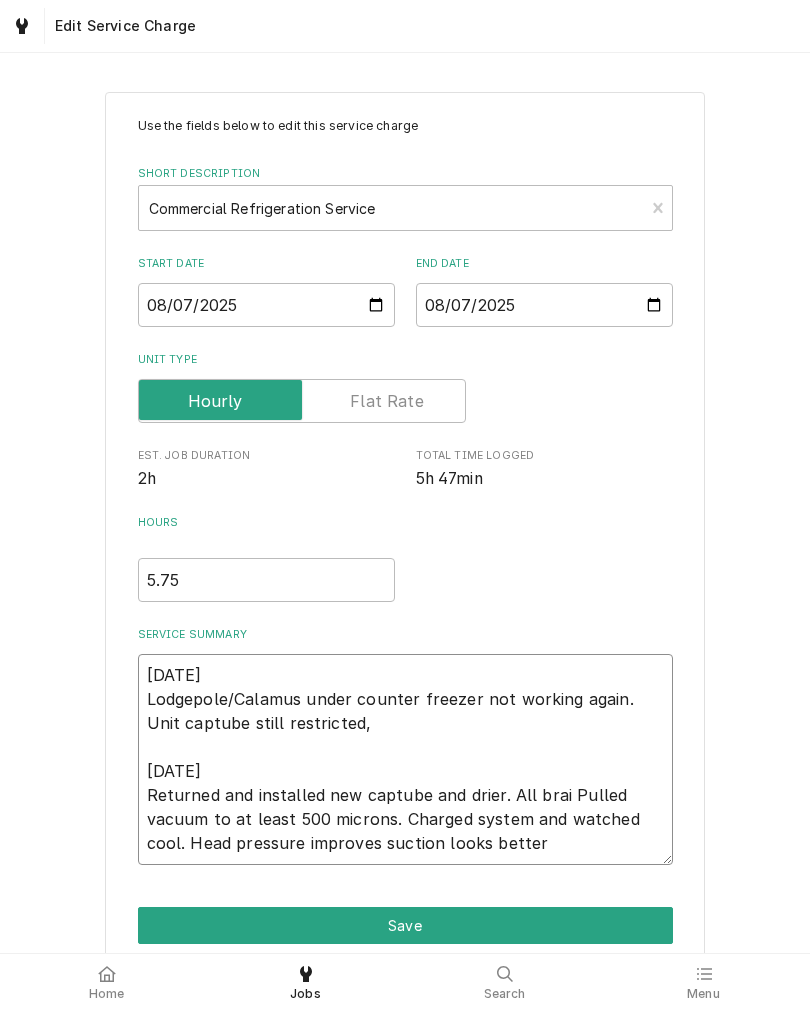 type on "x" 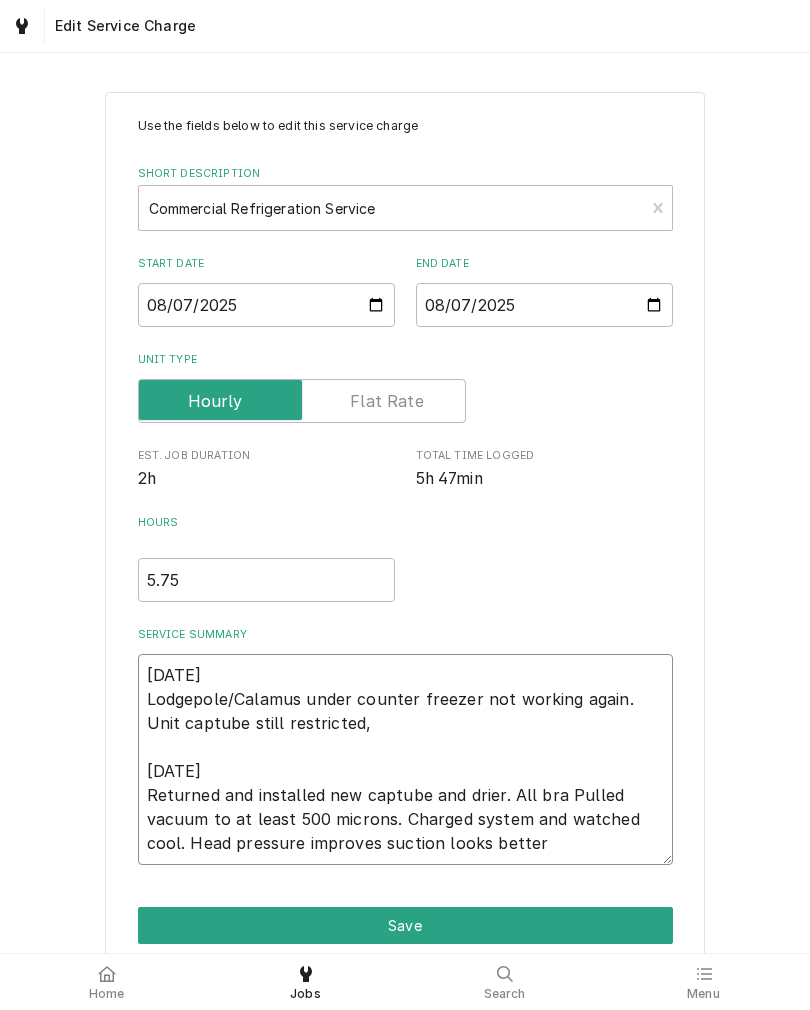 type on "x" 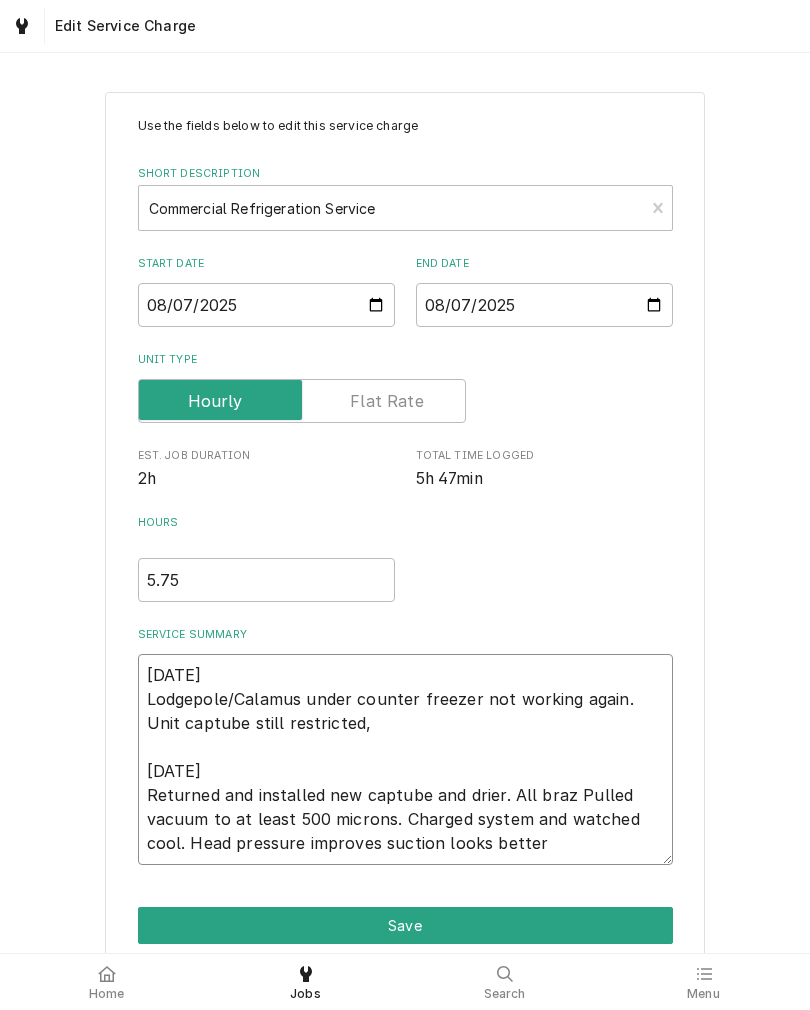 type on "x" 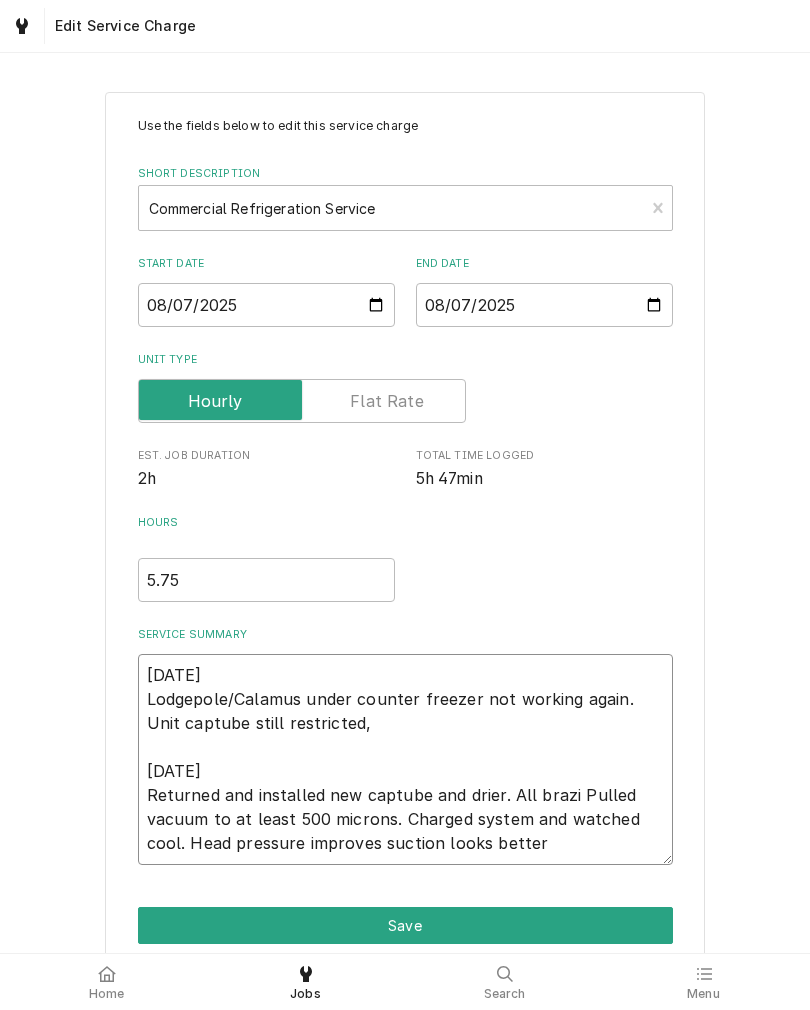 type on "x" 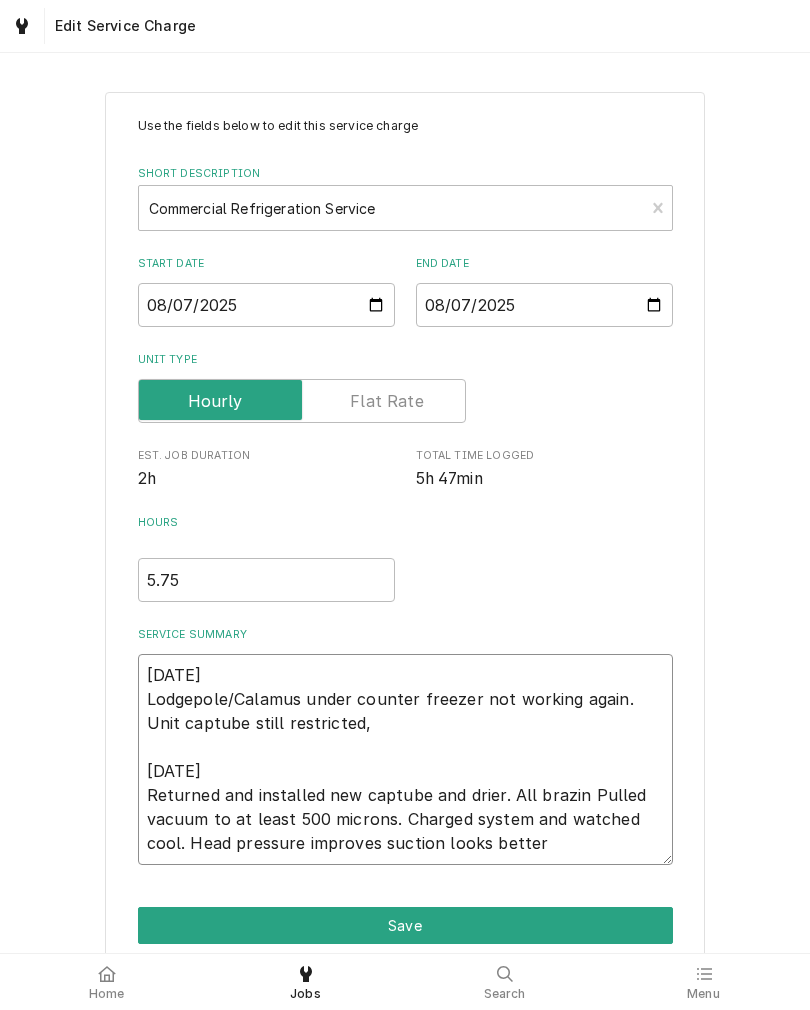 type on "x" 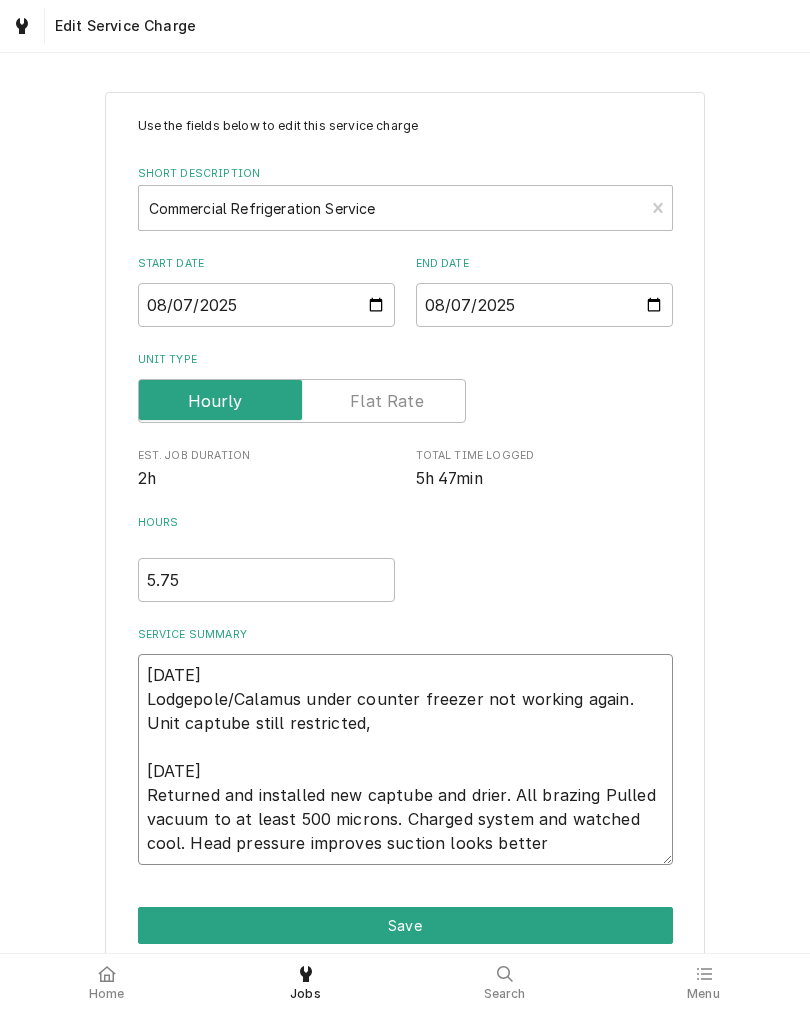 type on "x" 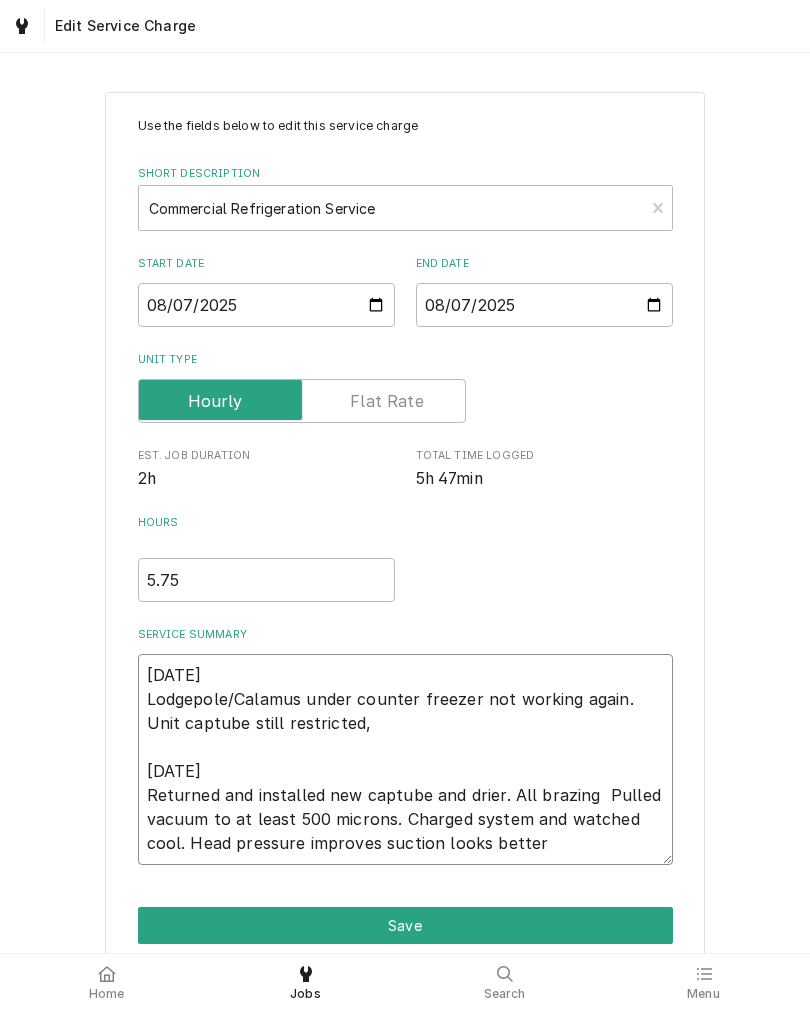 type on "x" 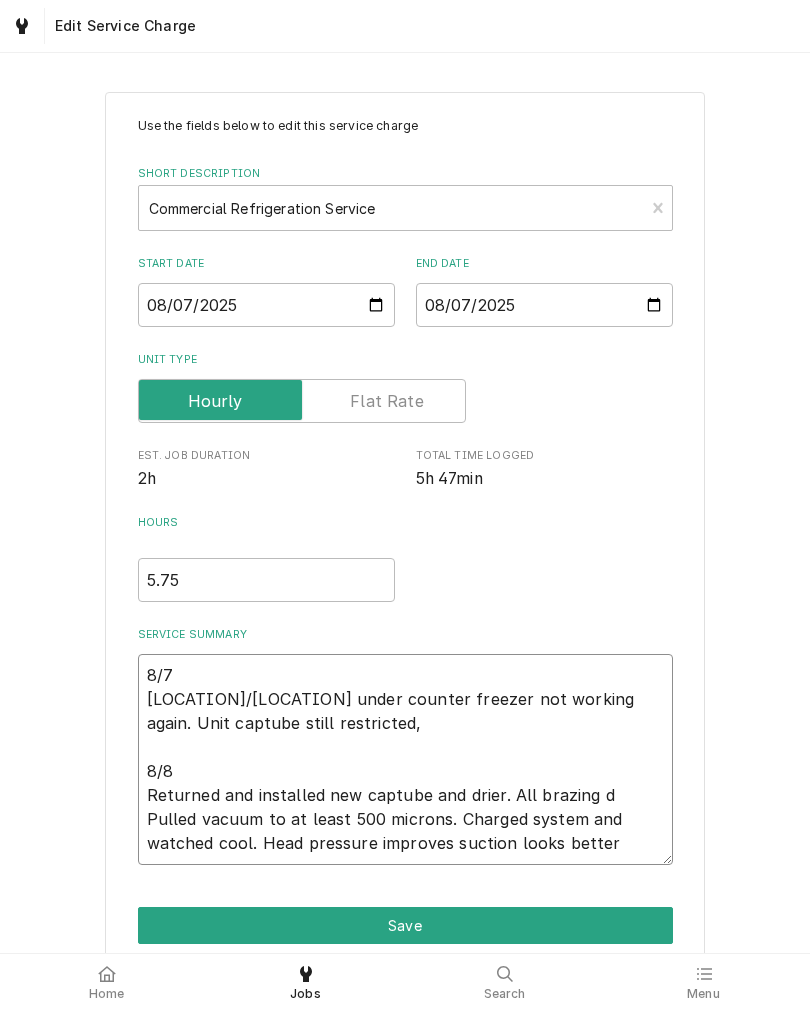 type on "x" 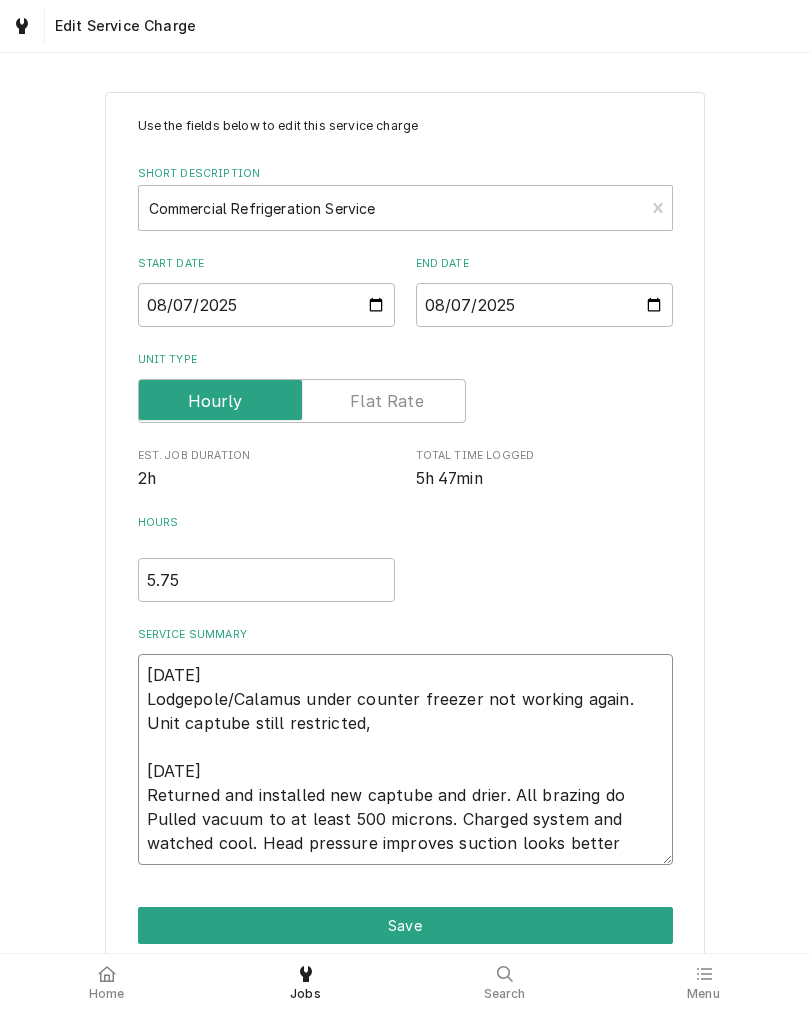 type on "x" 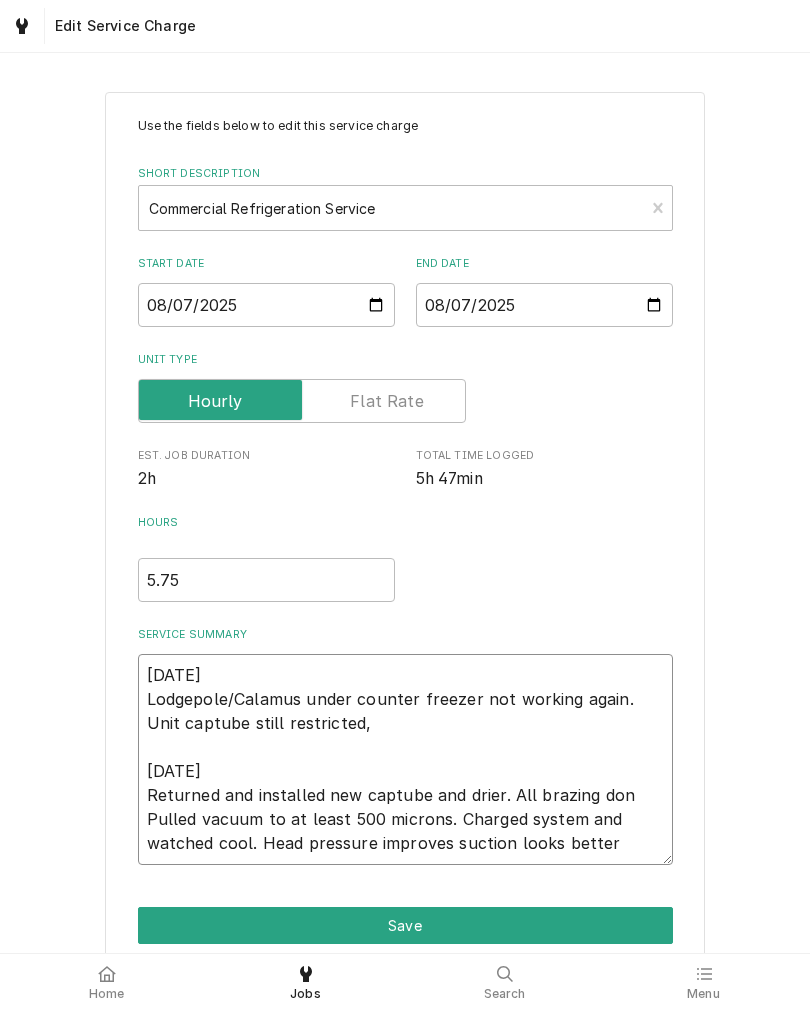 type on "x" 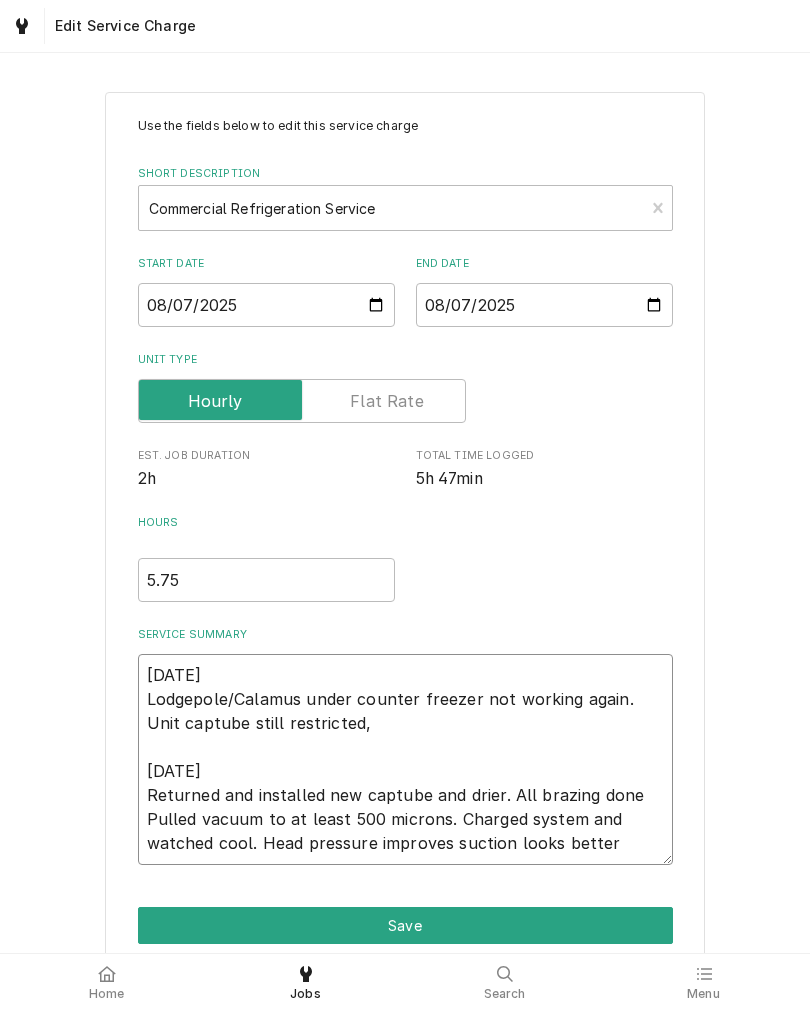 type on "x" 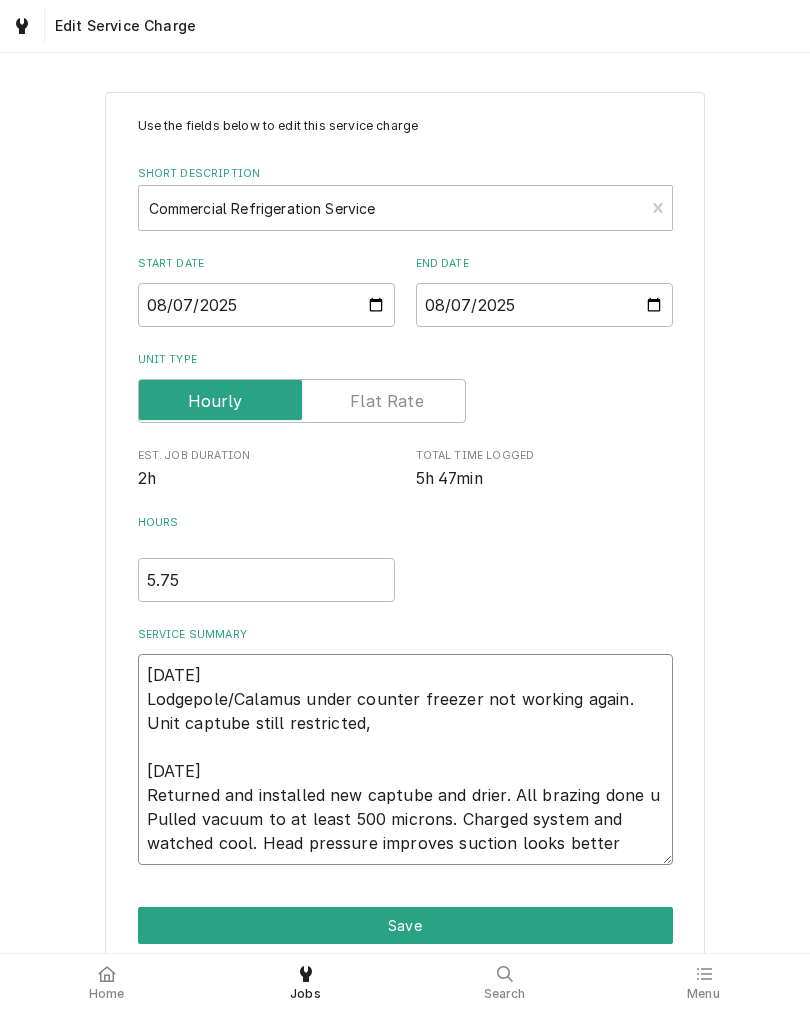 type on "x" 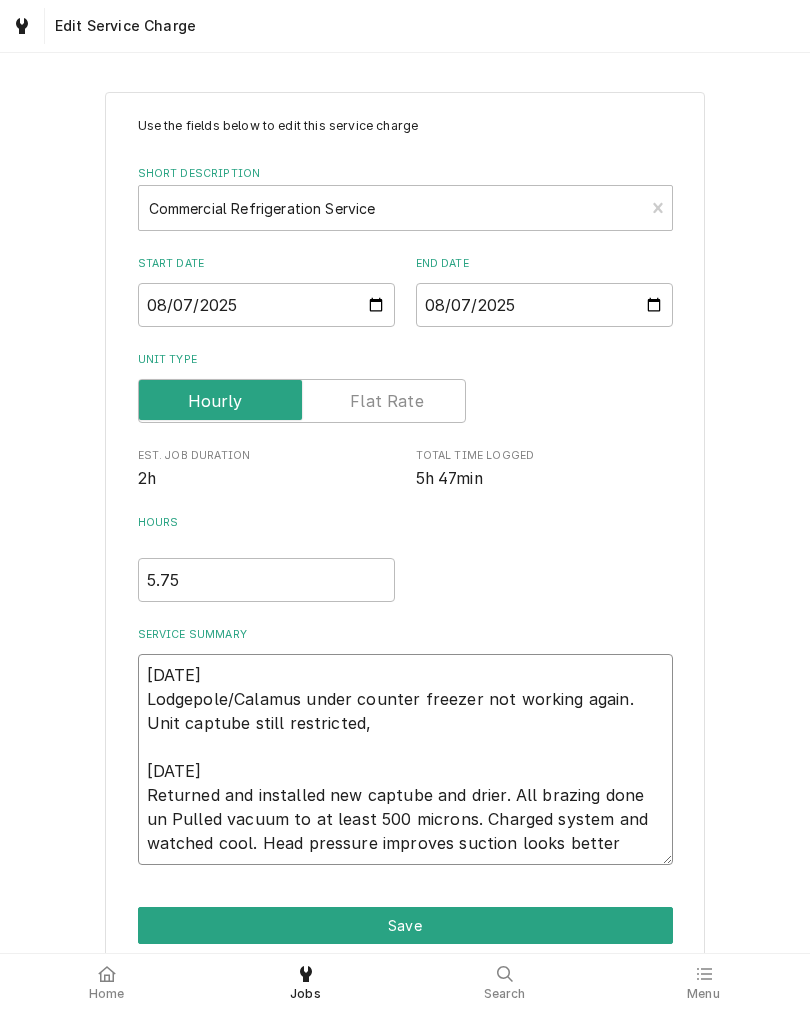 type on "x" 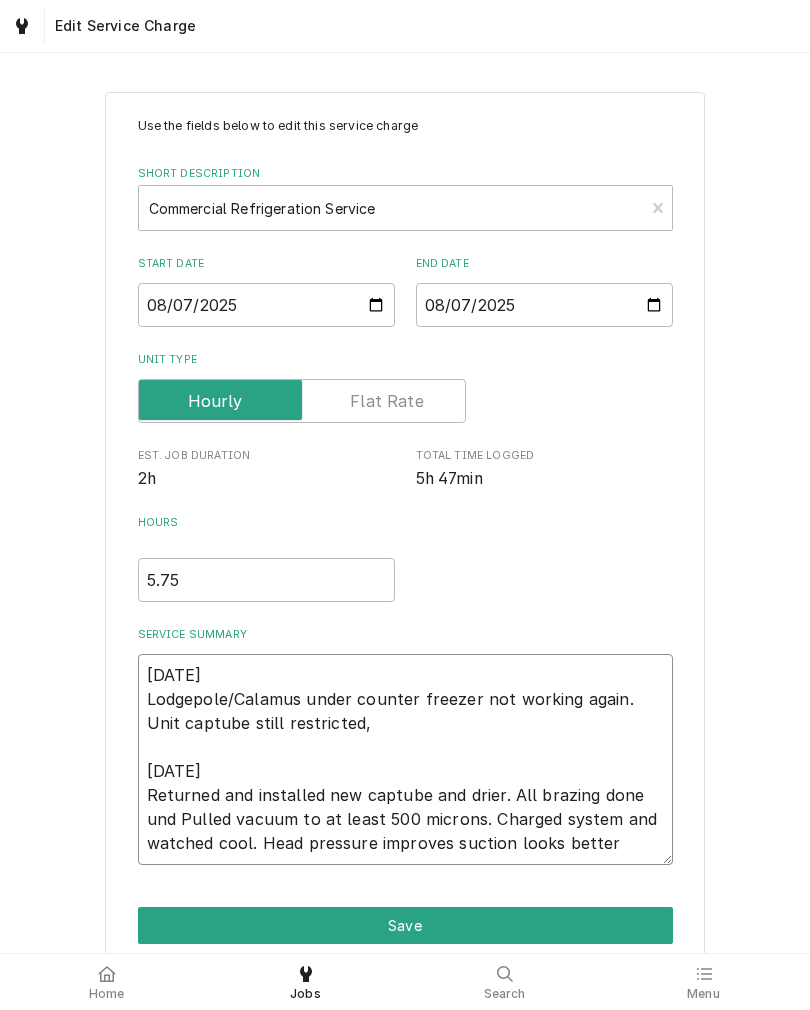 type on "x" 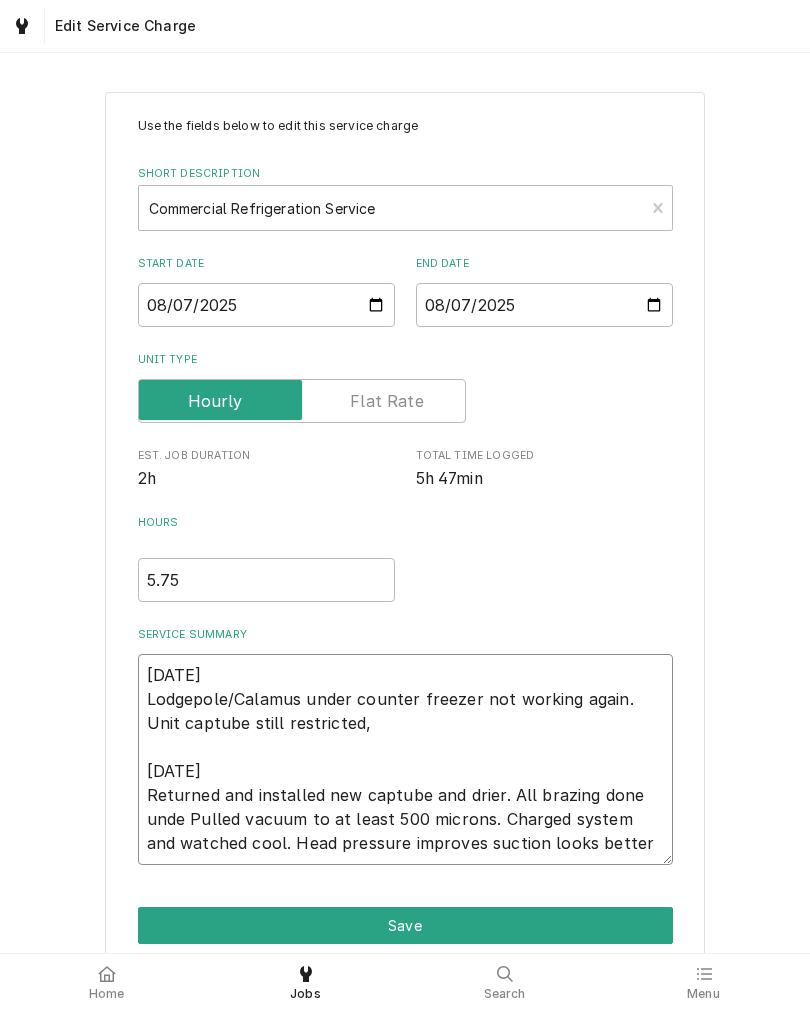 type on "x" 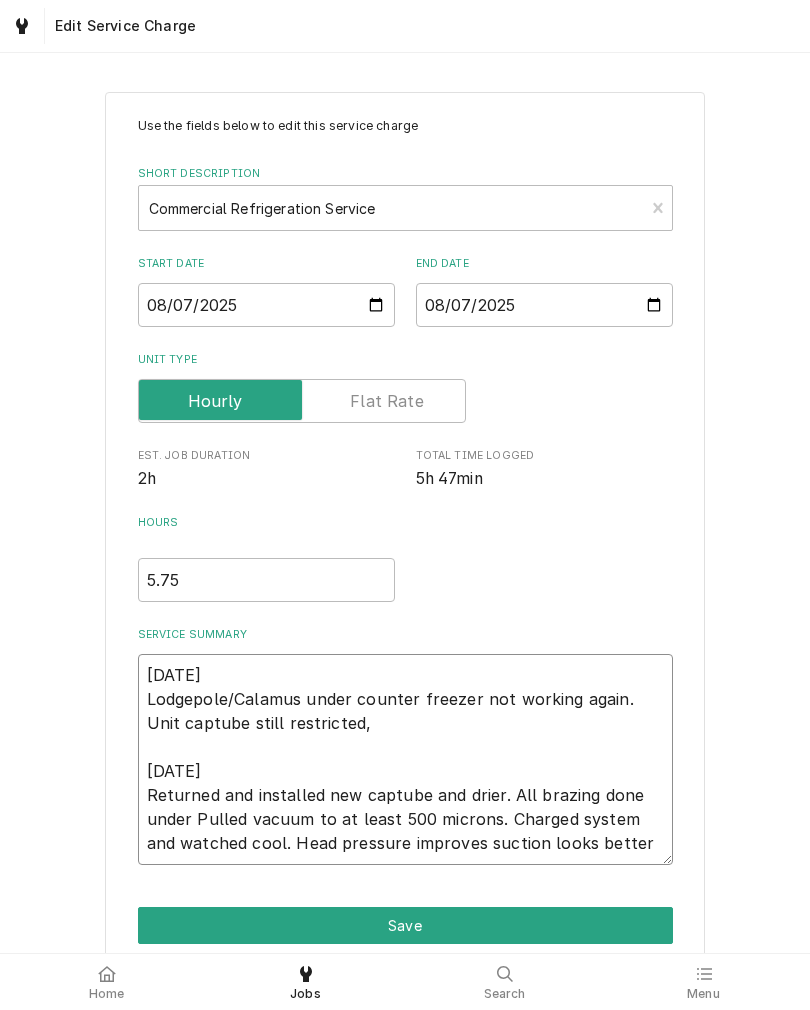 type on "x" 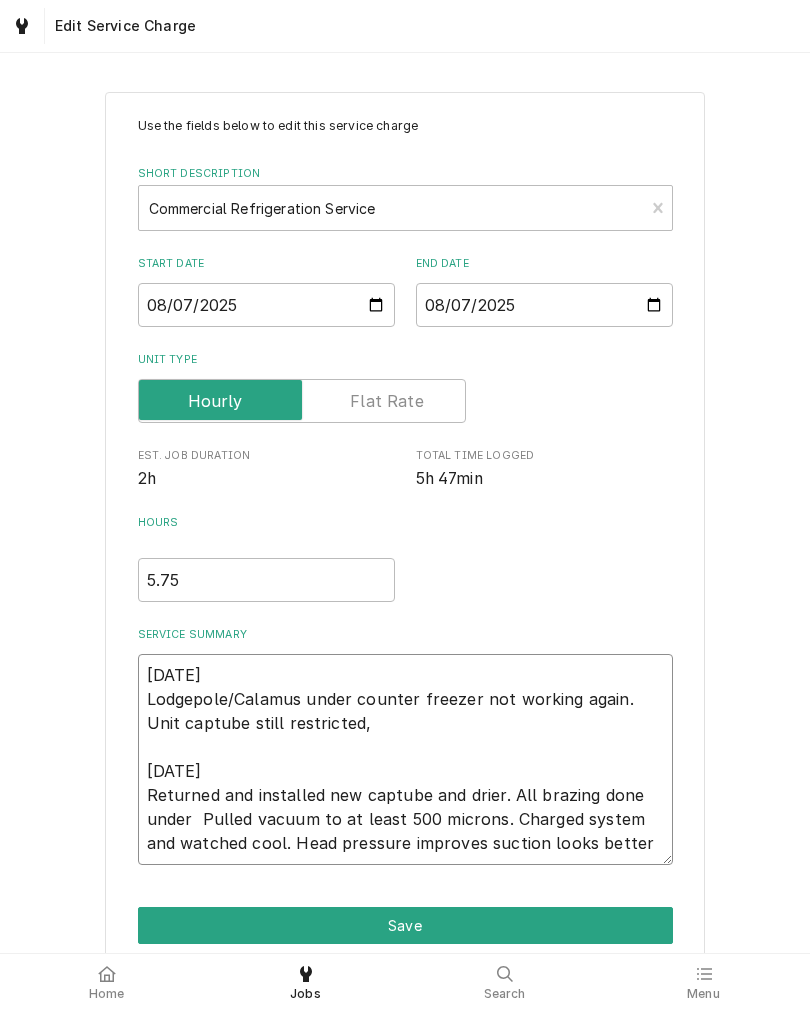 type on "x" 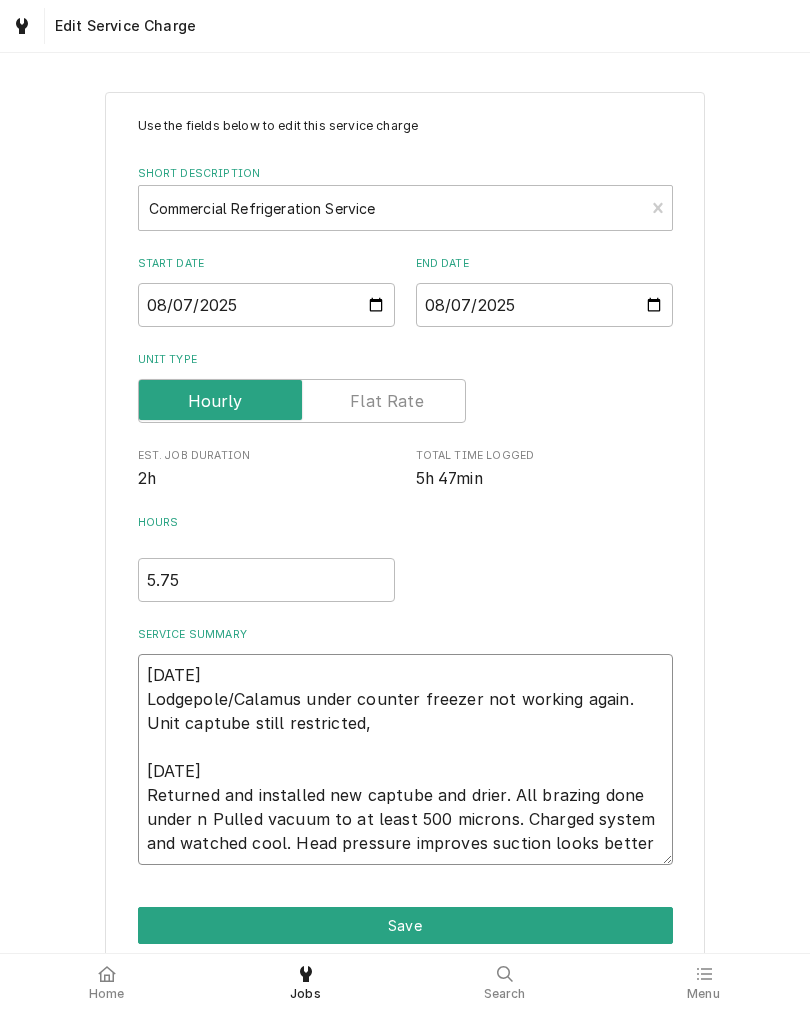 type on "x" 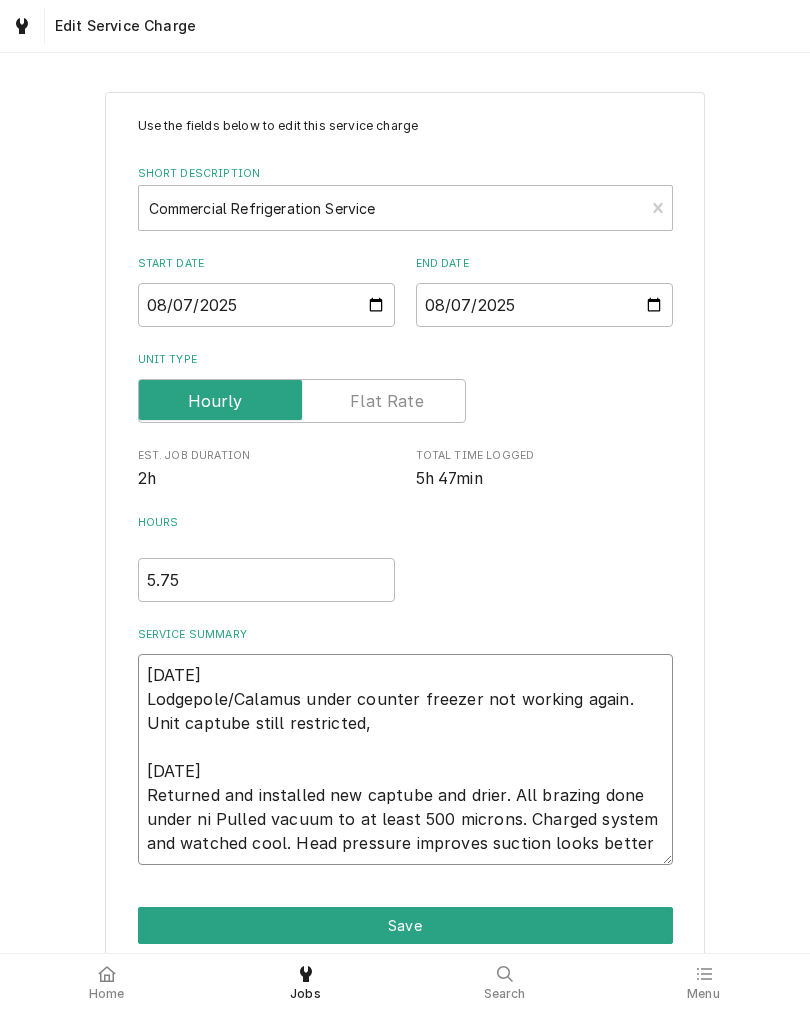 type on "x" 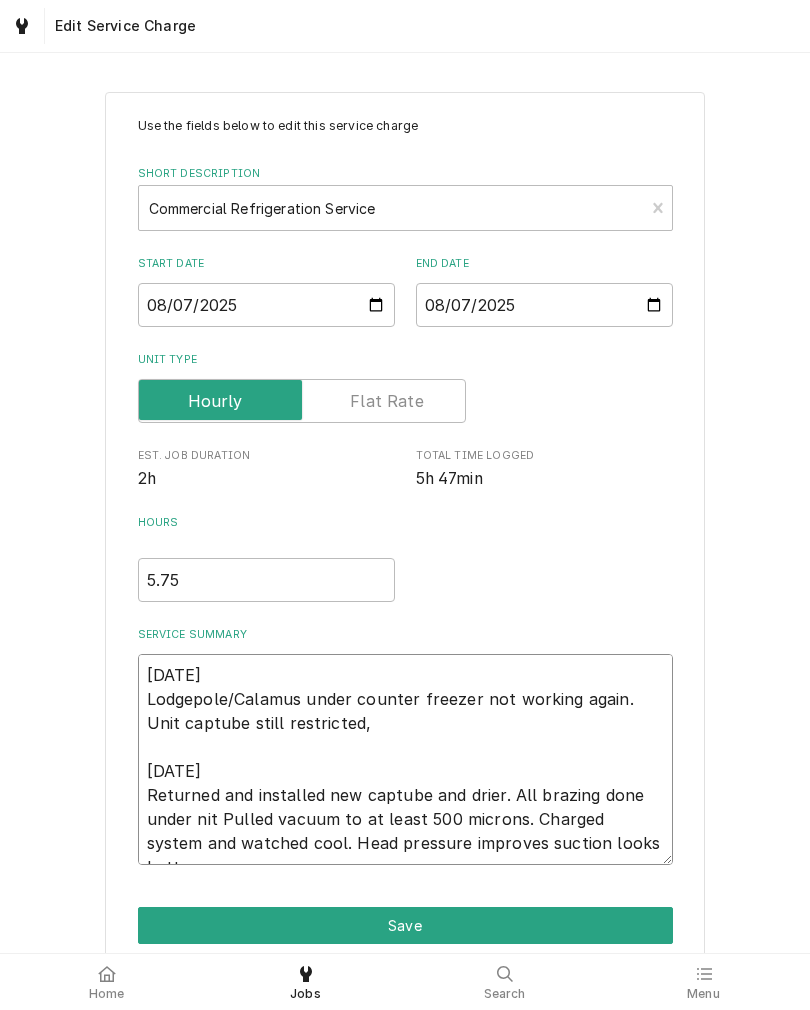 type on "x" 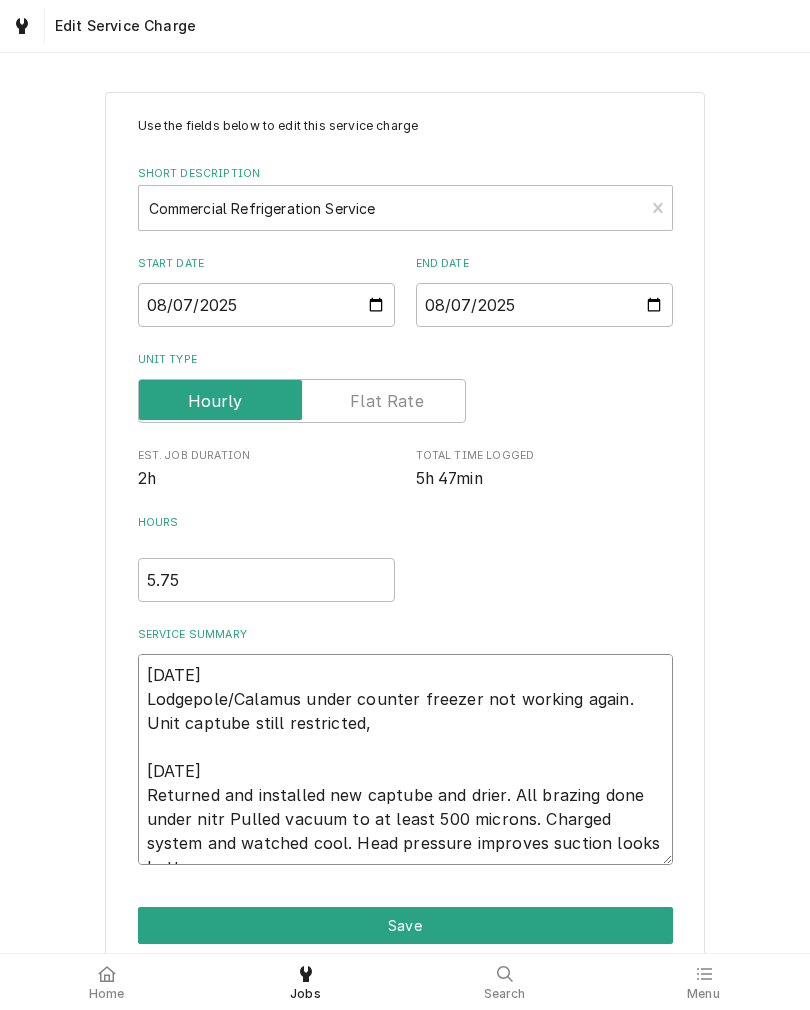 type on "x" 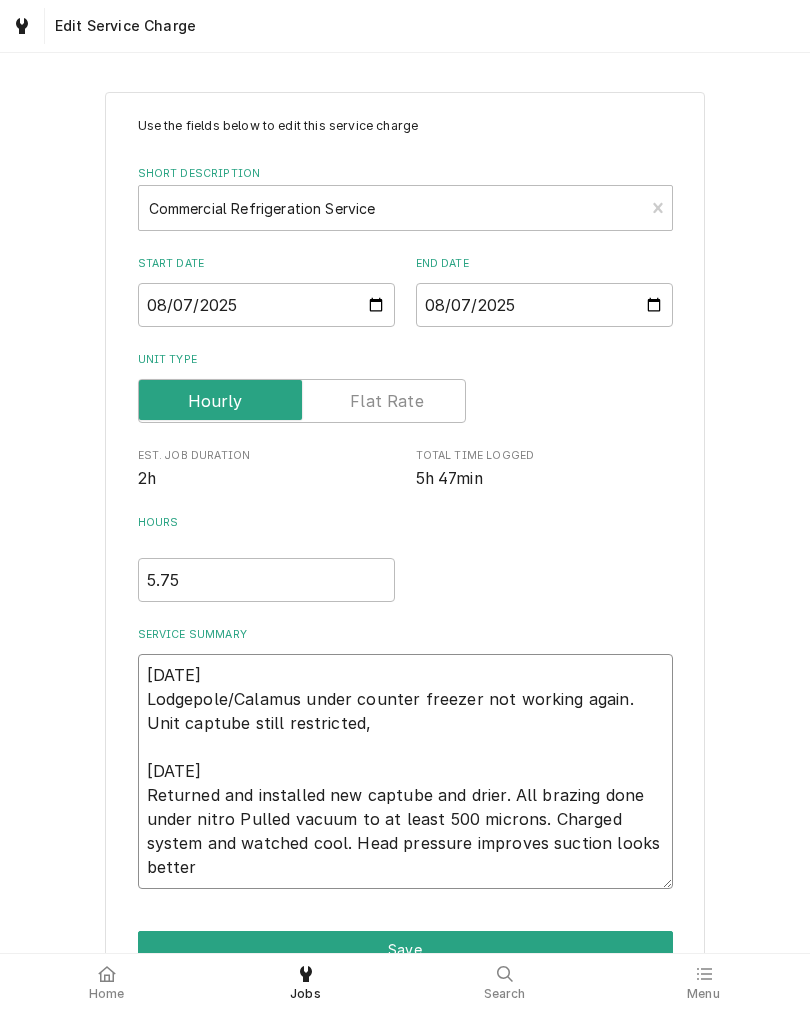 type on "x" 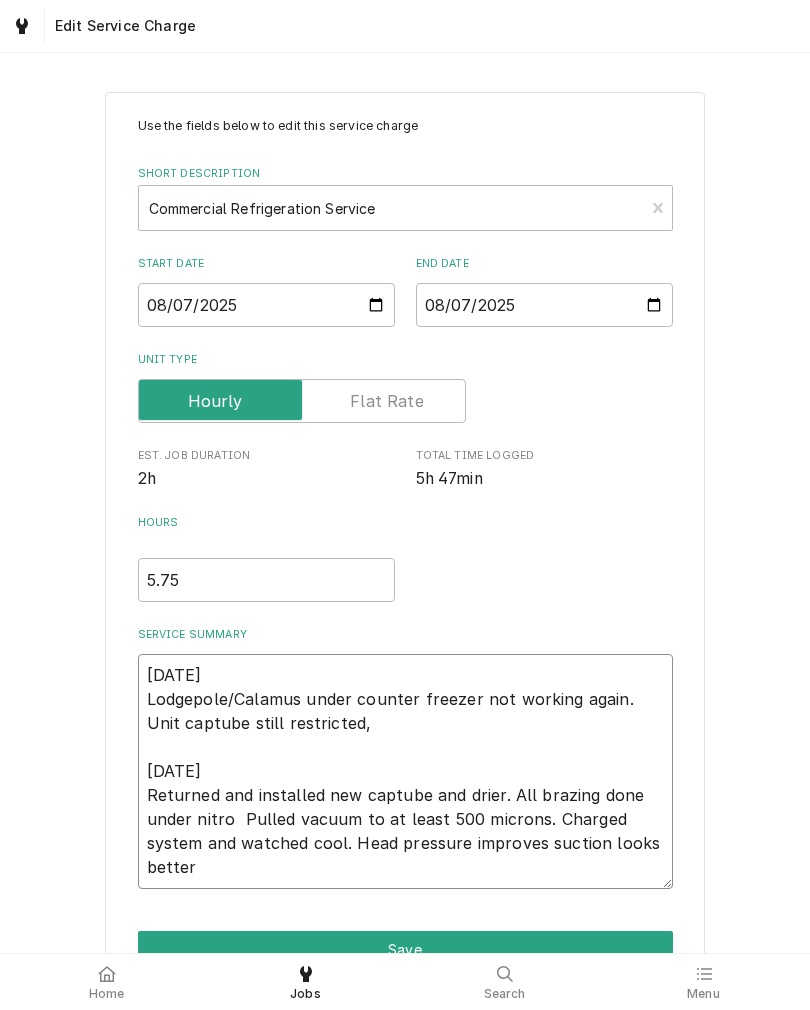 type on "x" 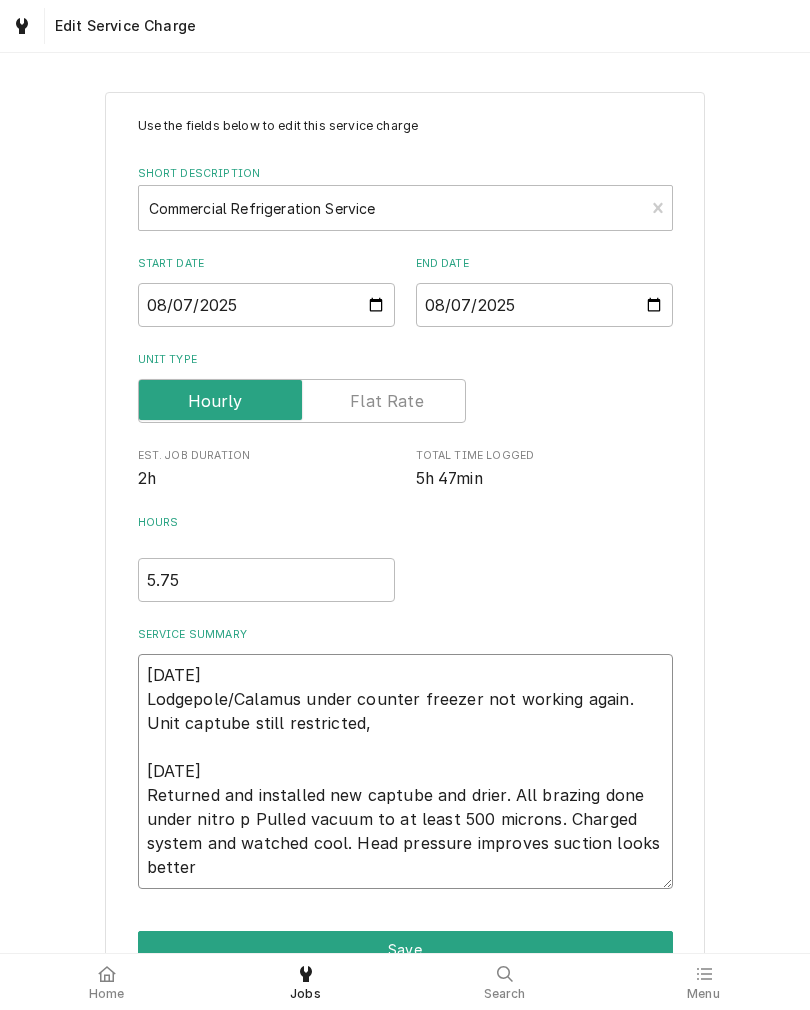type on "x" 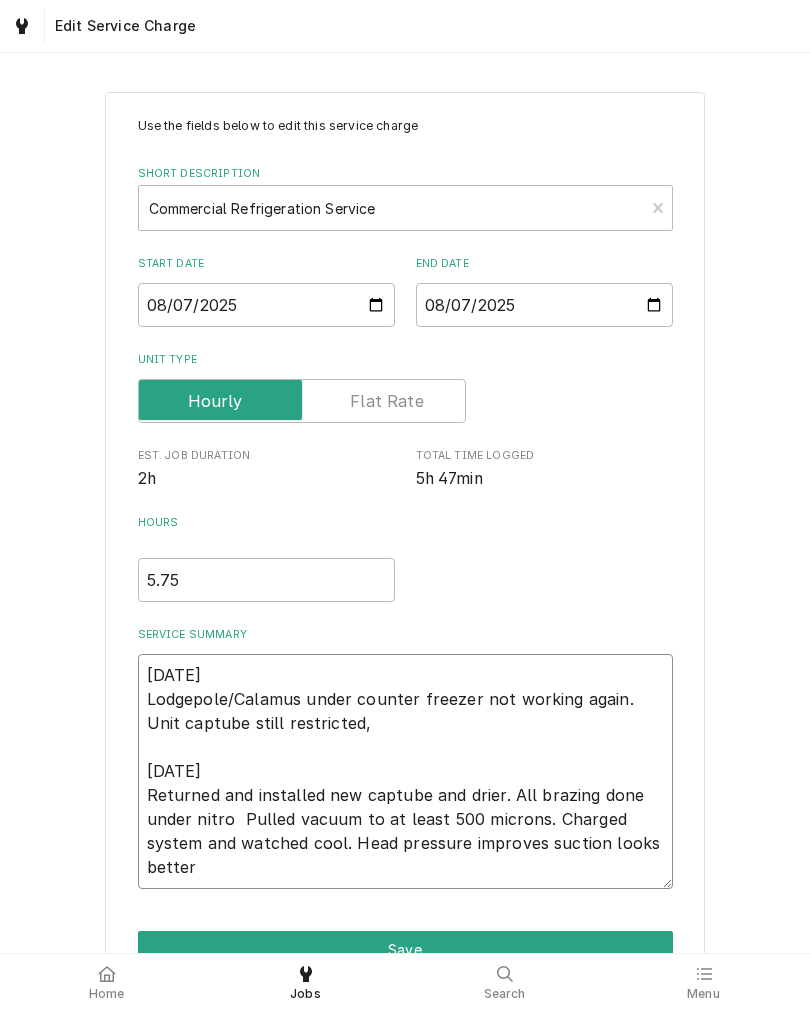 type on "x" 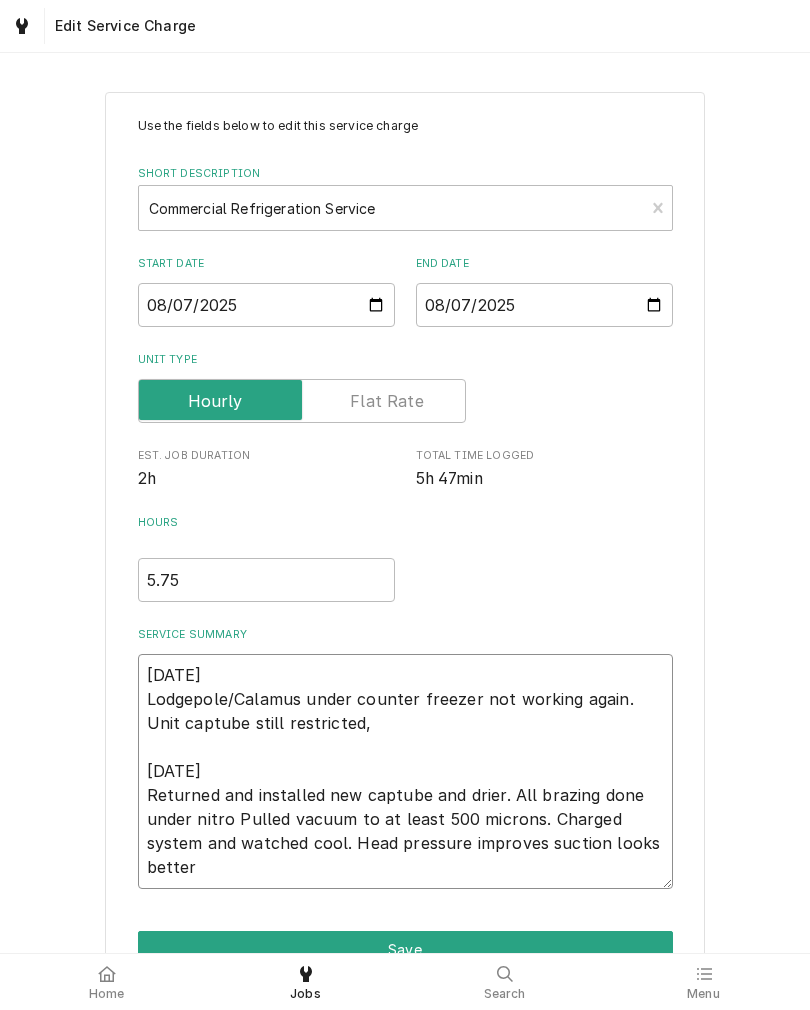type on "x" 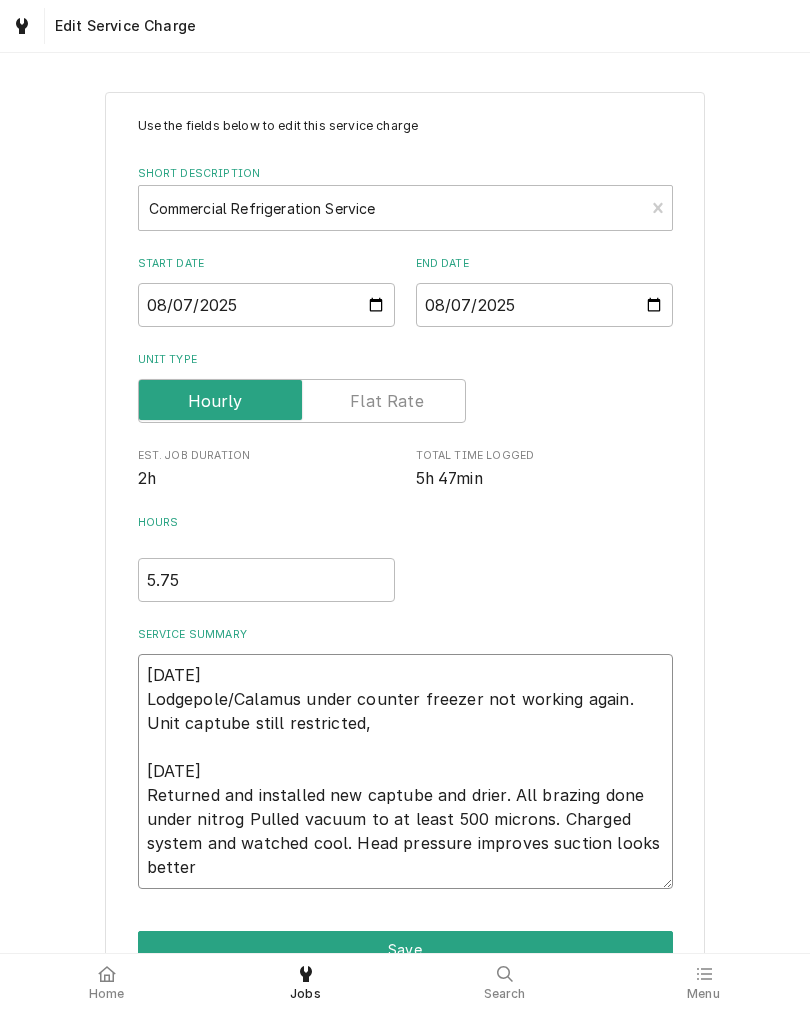type on "x" 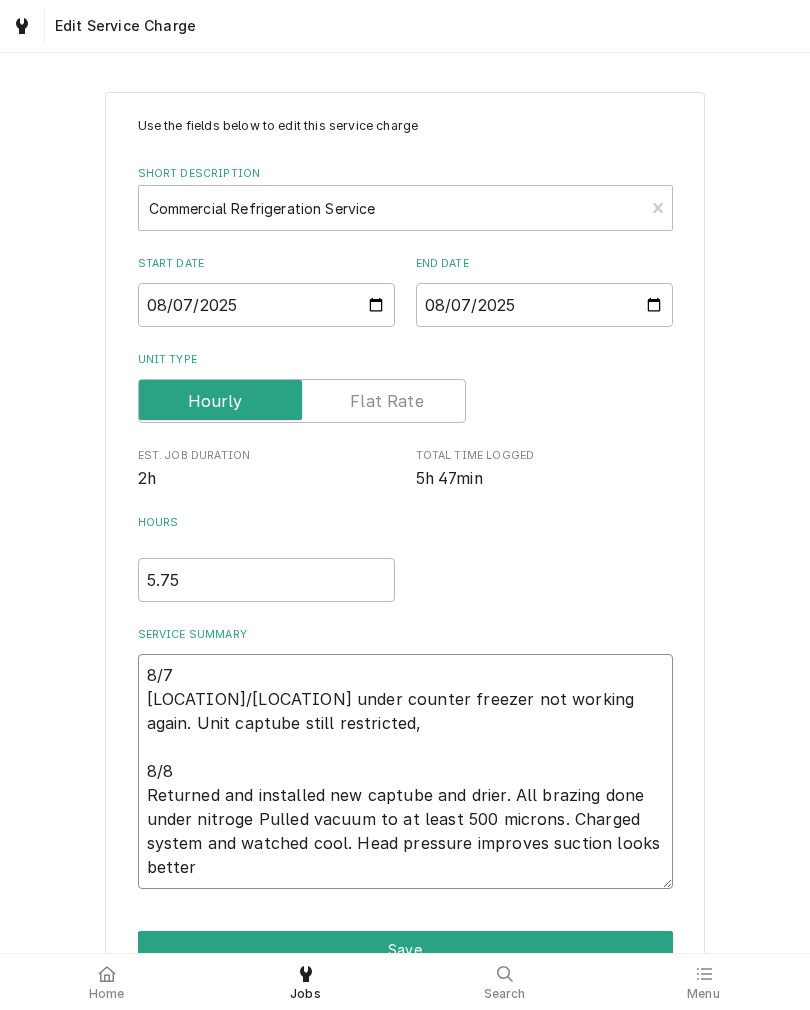 type on "x" 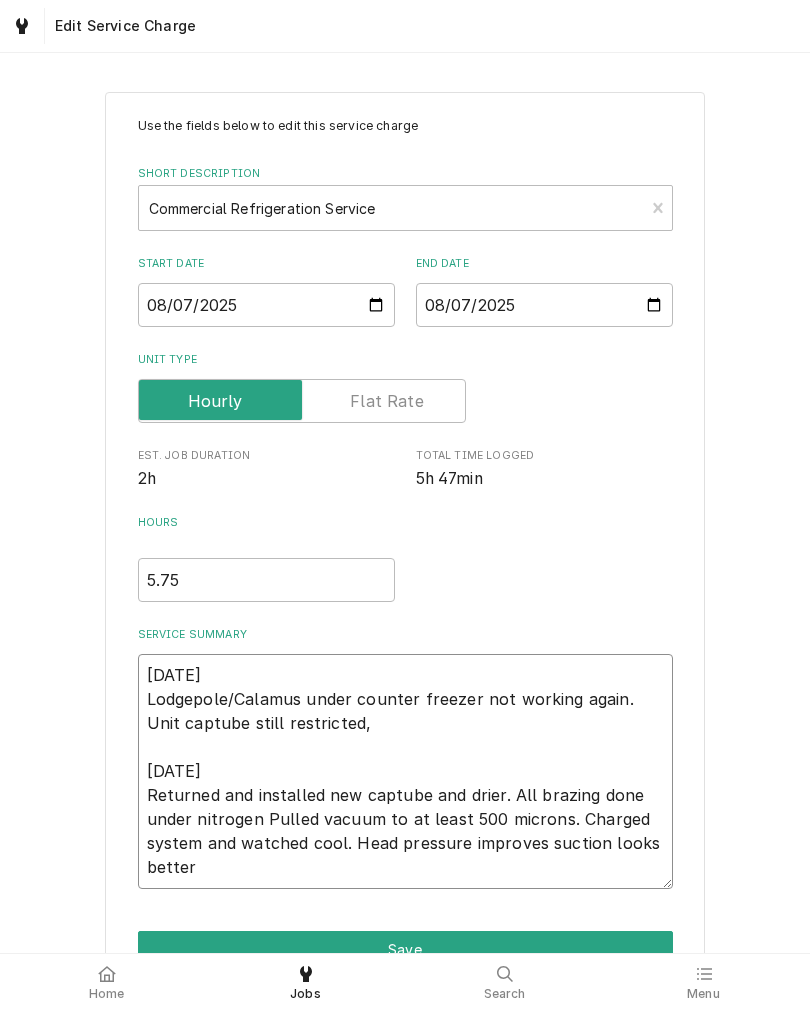 type on "x" 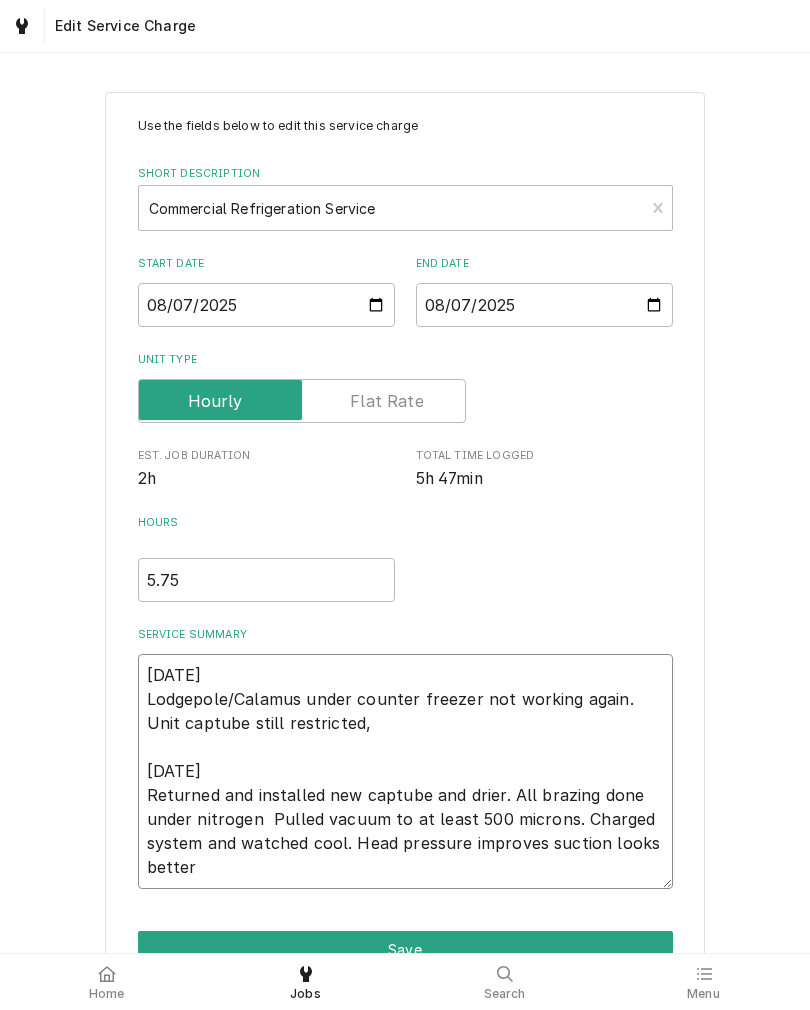 type on "x" 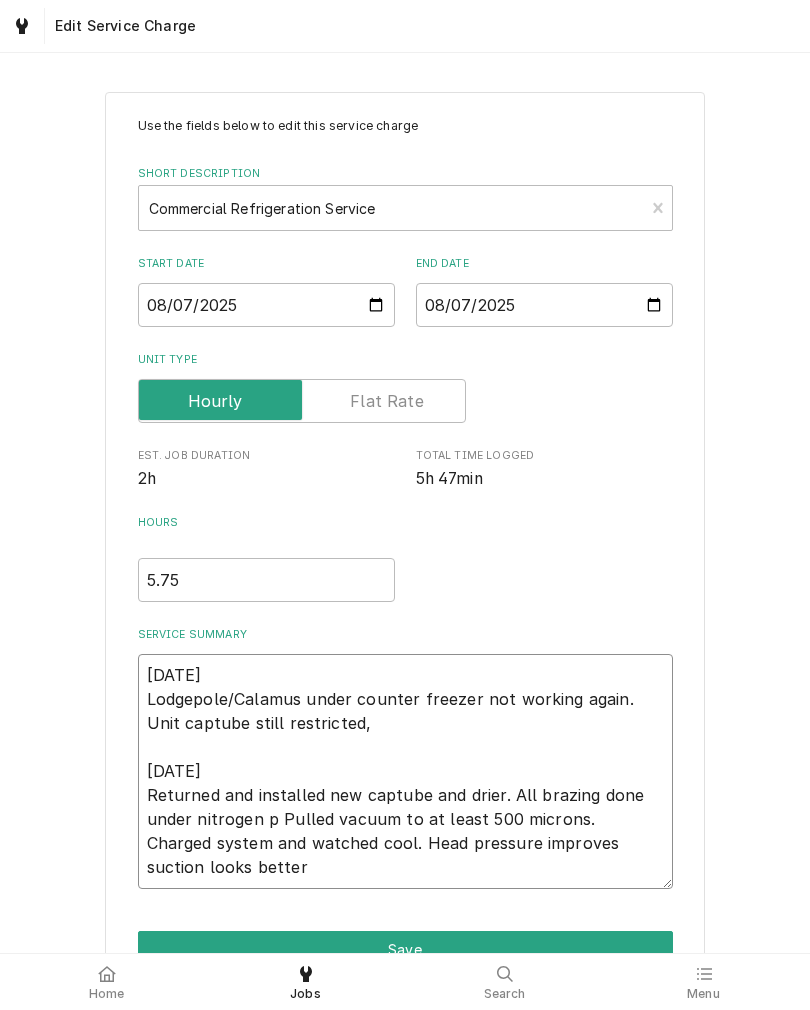type on "x" 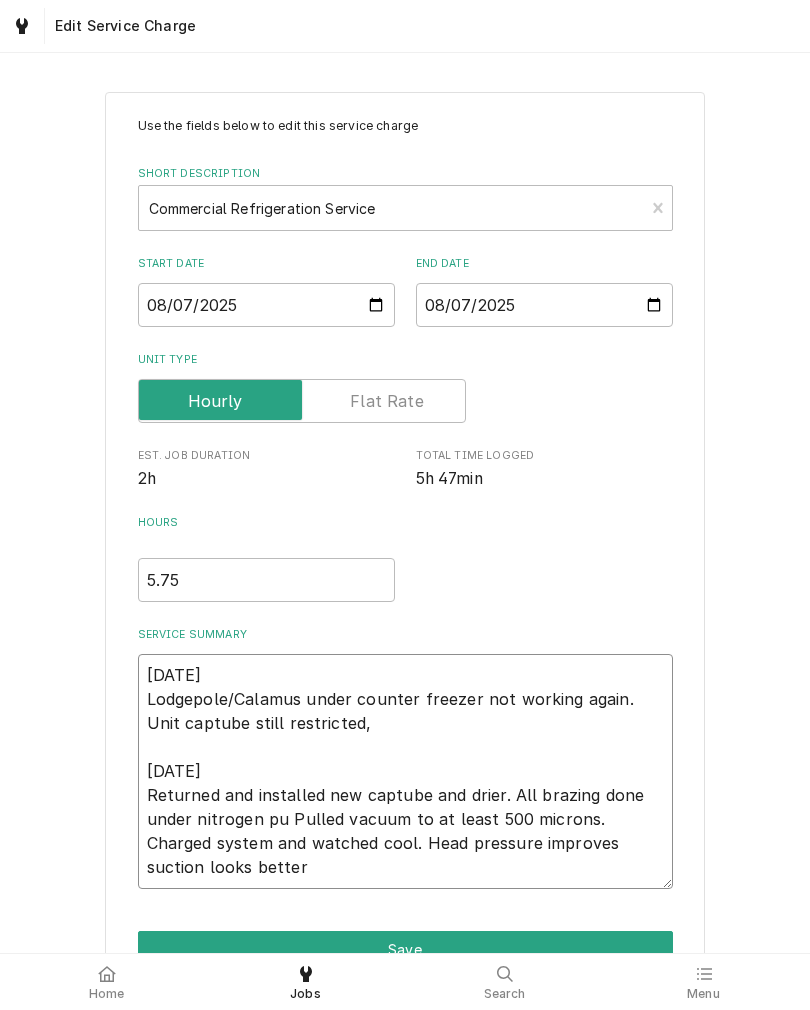 type on "x" 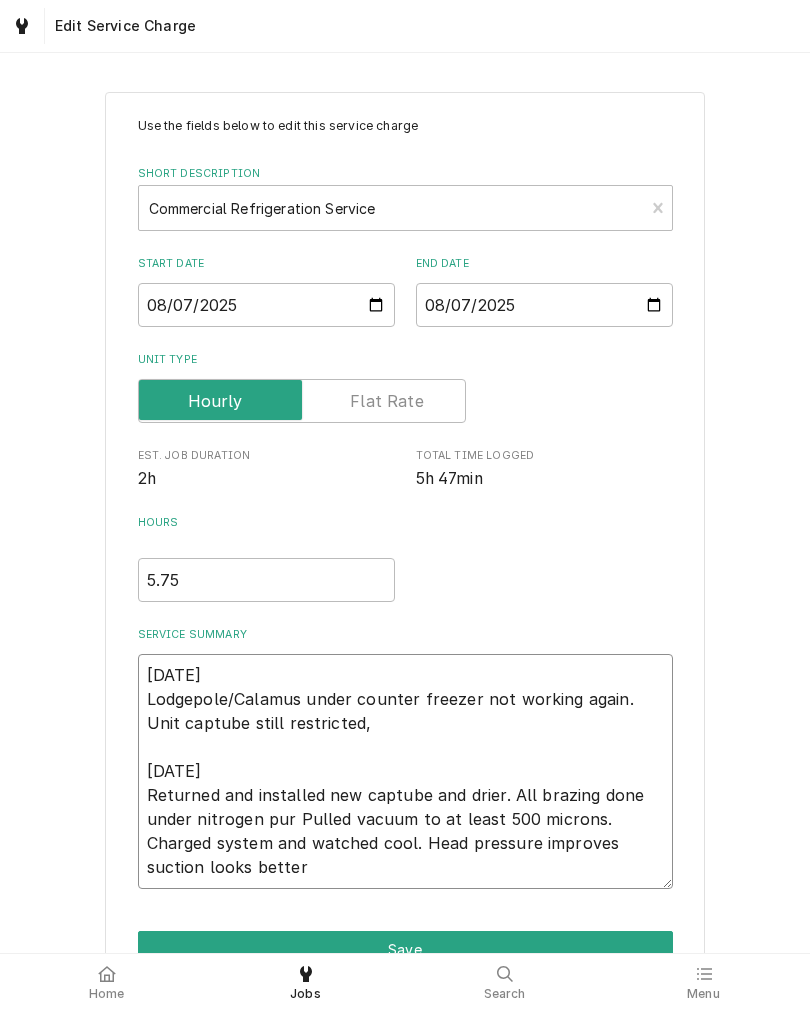 type on "x" 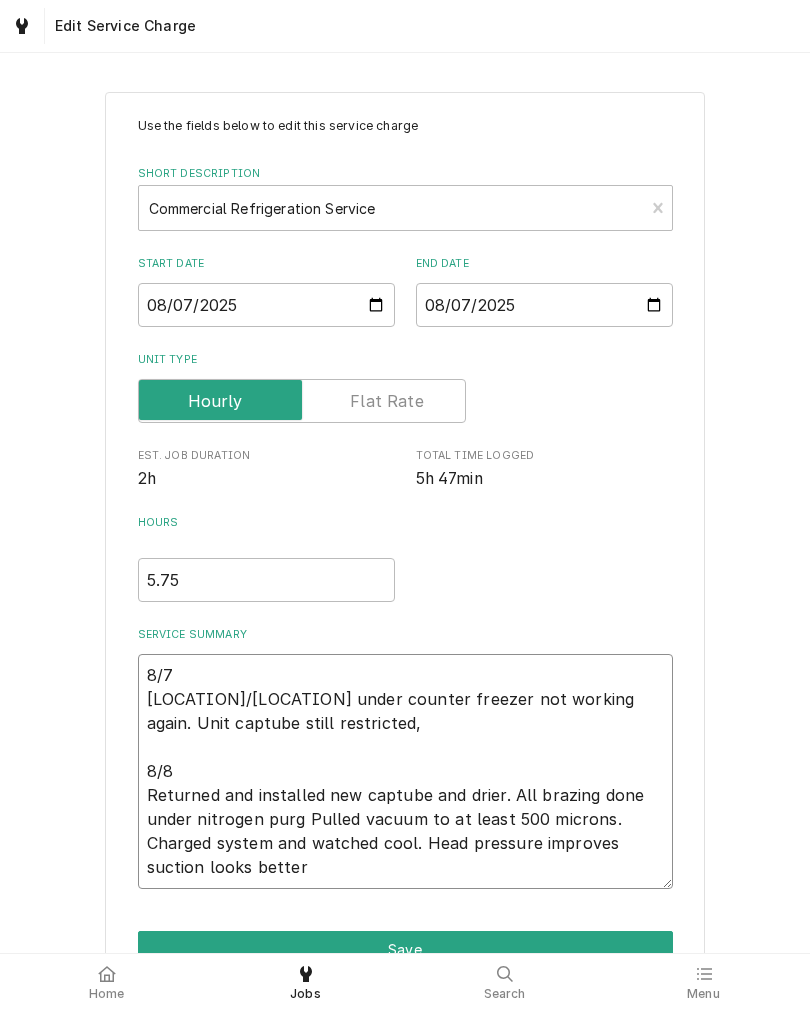 type on "x" 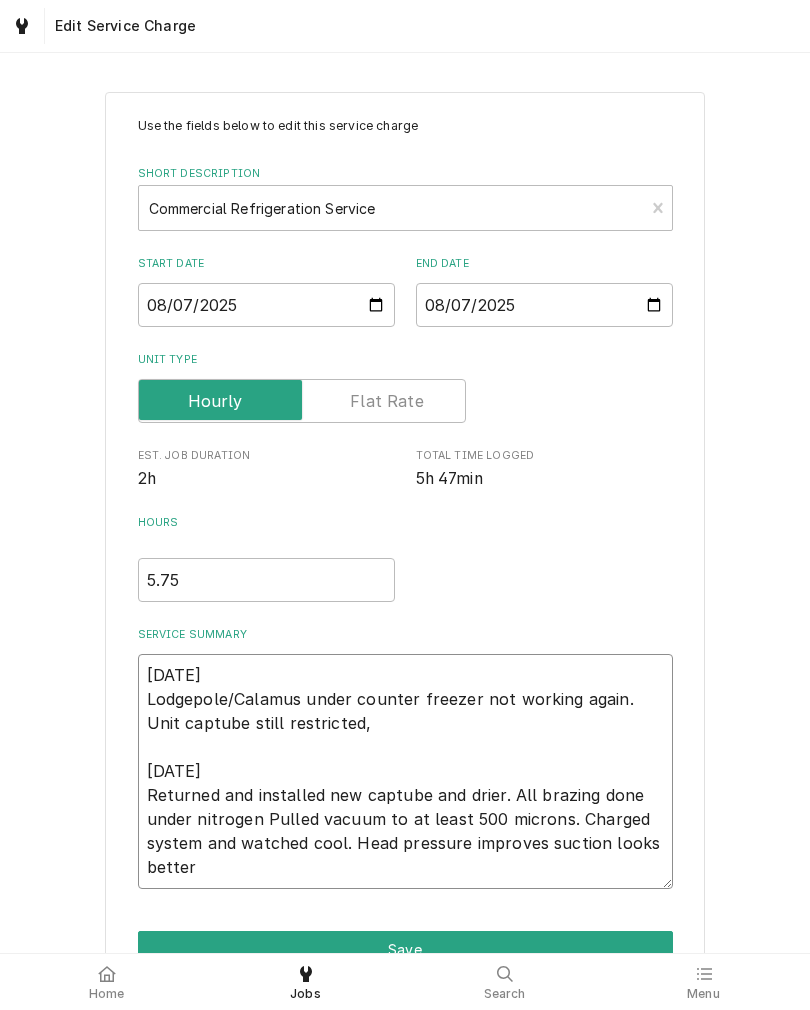 type on "x" 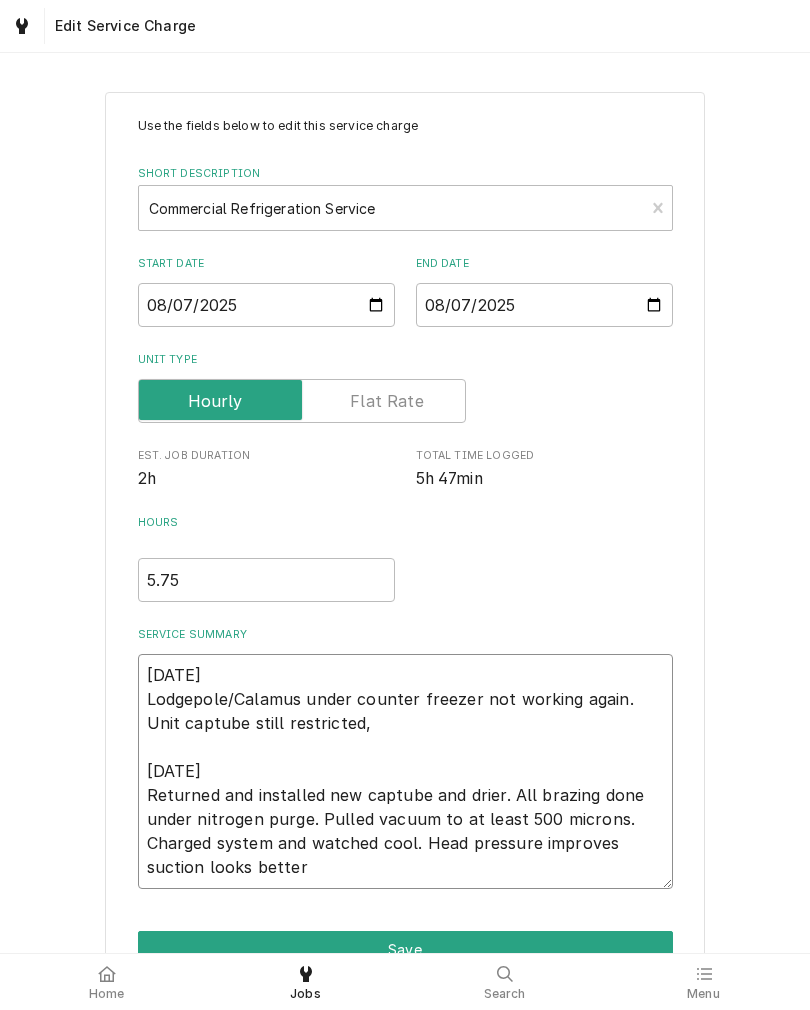 type on "[DATE]
Lodgepole/Calamus under counter freezer not working again. Unit captube still restricted,
[DATE]
Returned and installed new captube and drier. All brazing done under nitrogen purge. Pulled vacuum to at least 500 microns. Charged system and watched cool. Head pressure improves suction looks better" 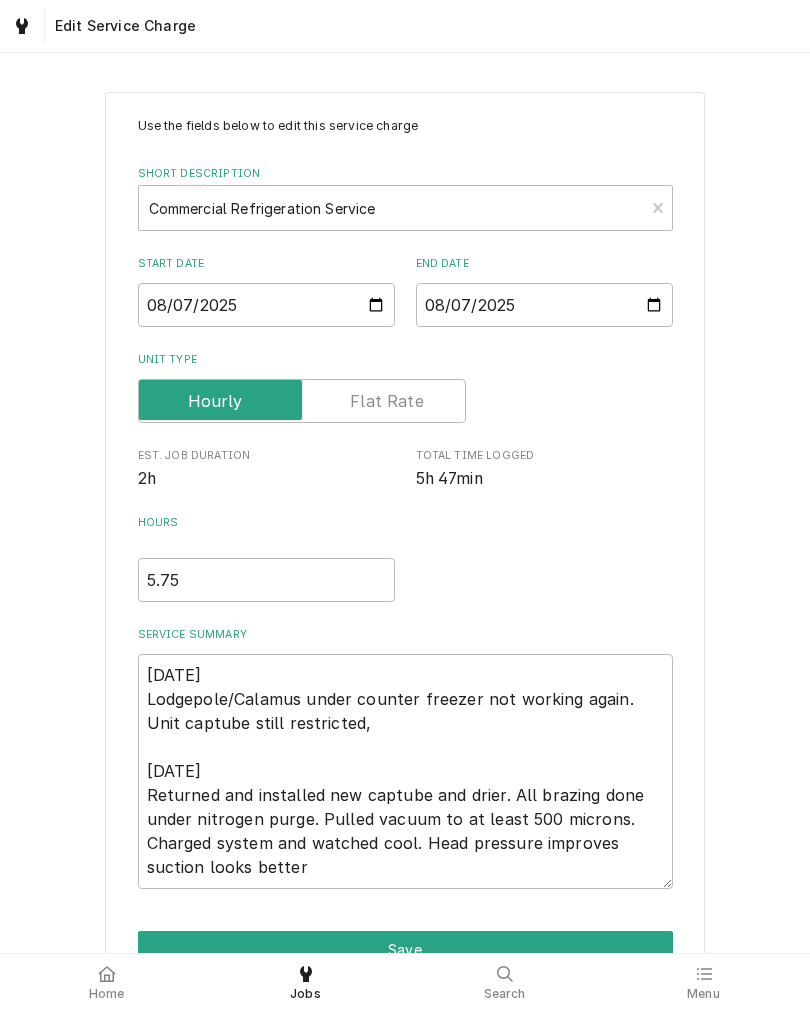 click on "Use the fields below to edit this service charge Short Description Commercial Refrigeration Service Start Date 2025-08-07 End Date 2025-08-07 Unit Type Est. Job Duration 2h Total Time Logged 5h 47min Hours 5.75 Service Summary [DATE]
Lodgepole/Calamus under counter freezer not working again. Unit captube still restricted,
[DATE]
Returned and installed new captube and drier. All brazing done under nitrogen purge. Pulled vacuum to at least 500 microns. Charged system and watched cool. Head pressure improves suction looks better Save Delete Cancel" at bounding box center (405, 568) 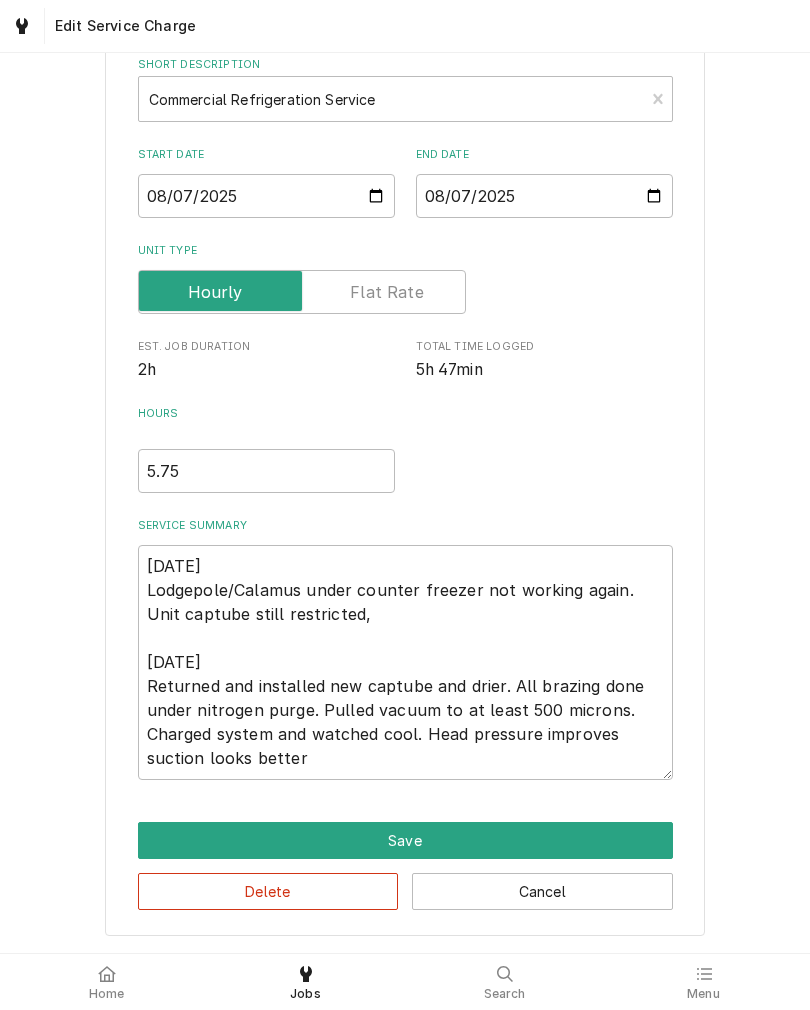 click on "Save" at bounding box center (405, 840) 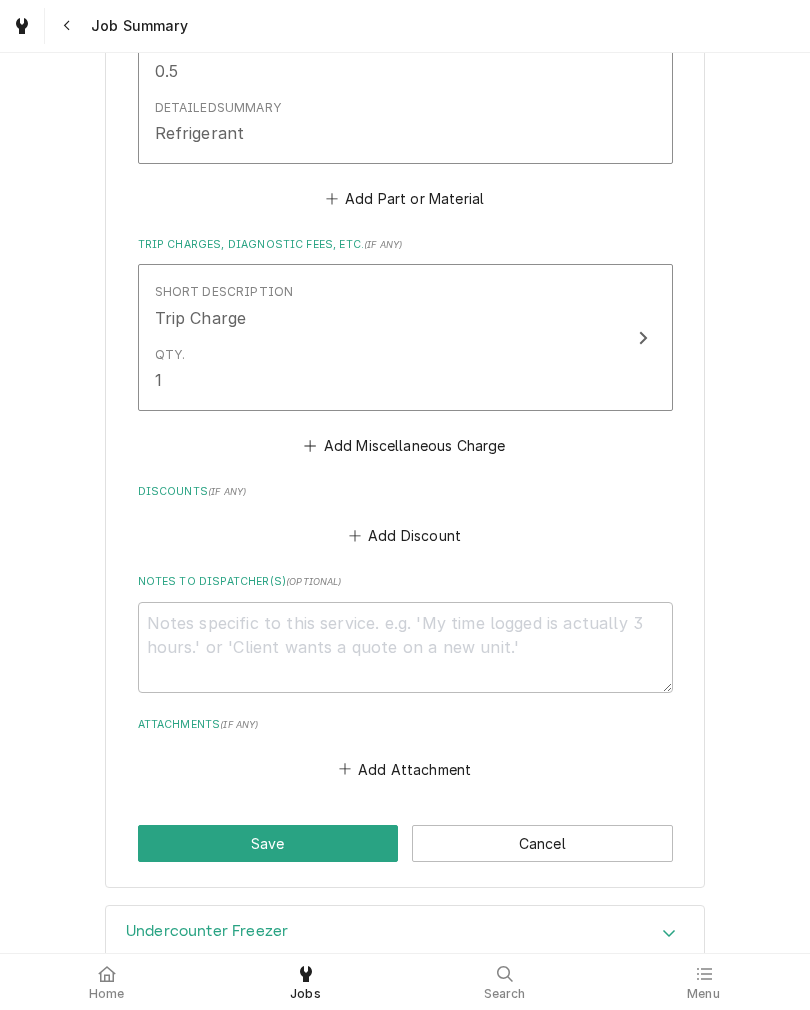 scroll, scrollTop: 2461, scrollLeft: 0, axis: vertical 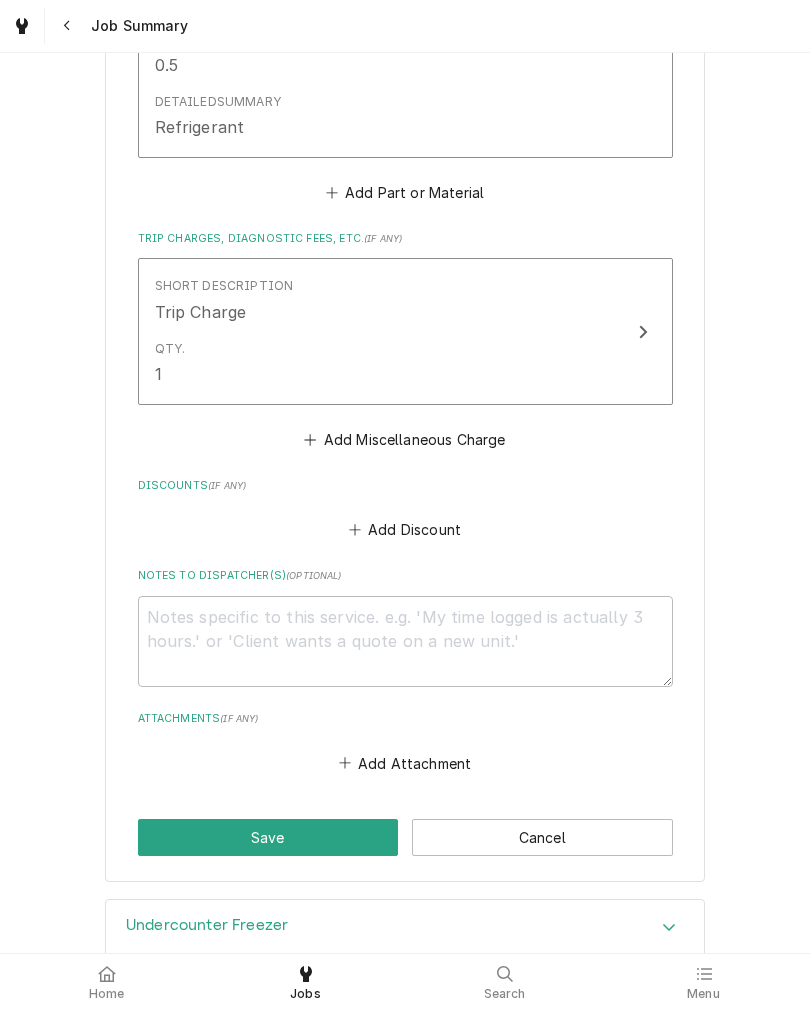 click on "Save" at bounding box center (268, 837) 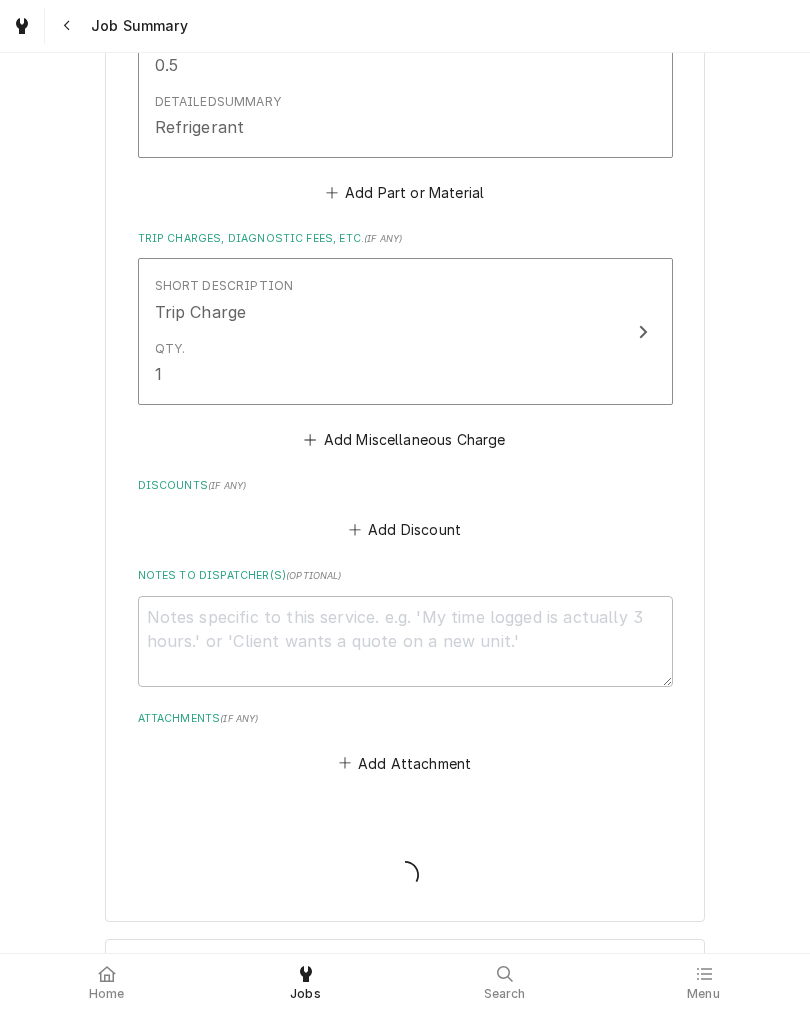 type on "x" 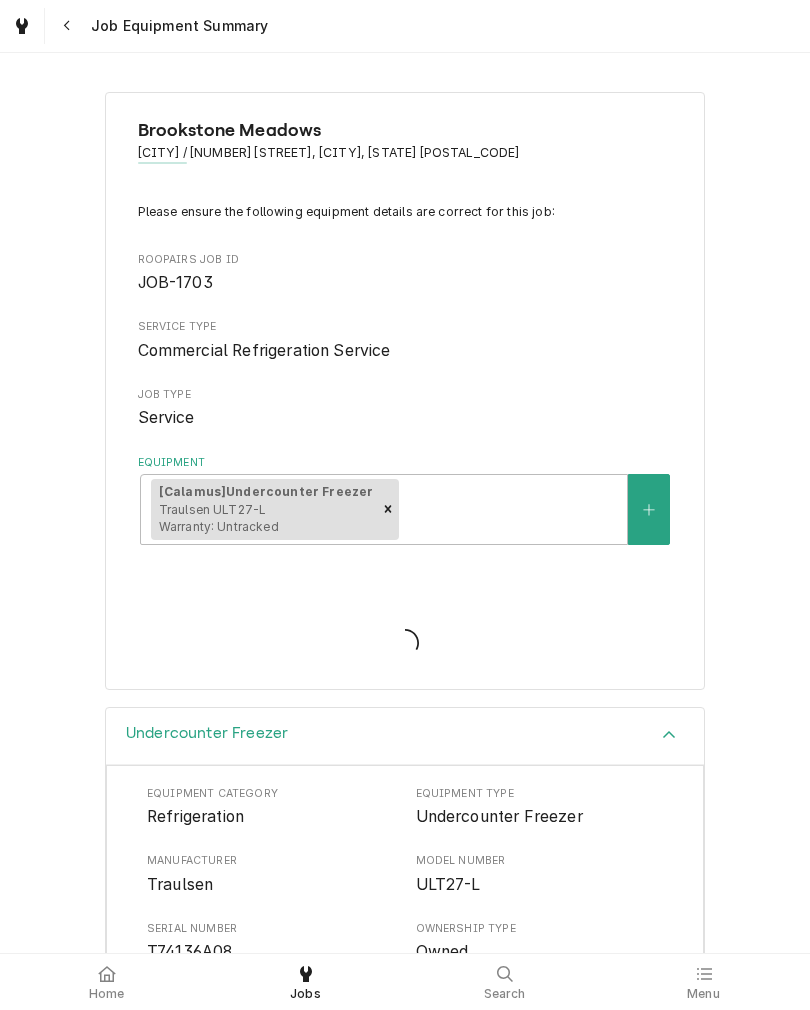 scroll, scrollTop: 0, scrollLeft: 0, axis: both 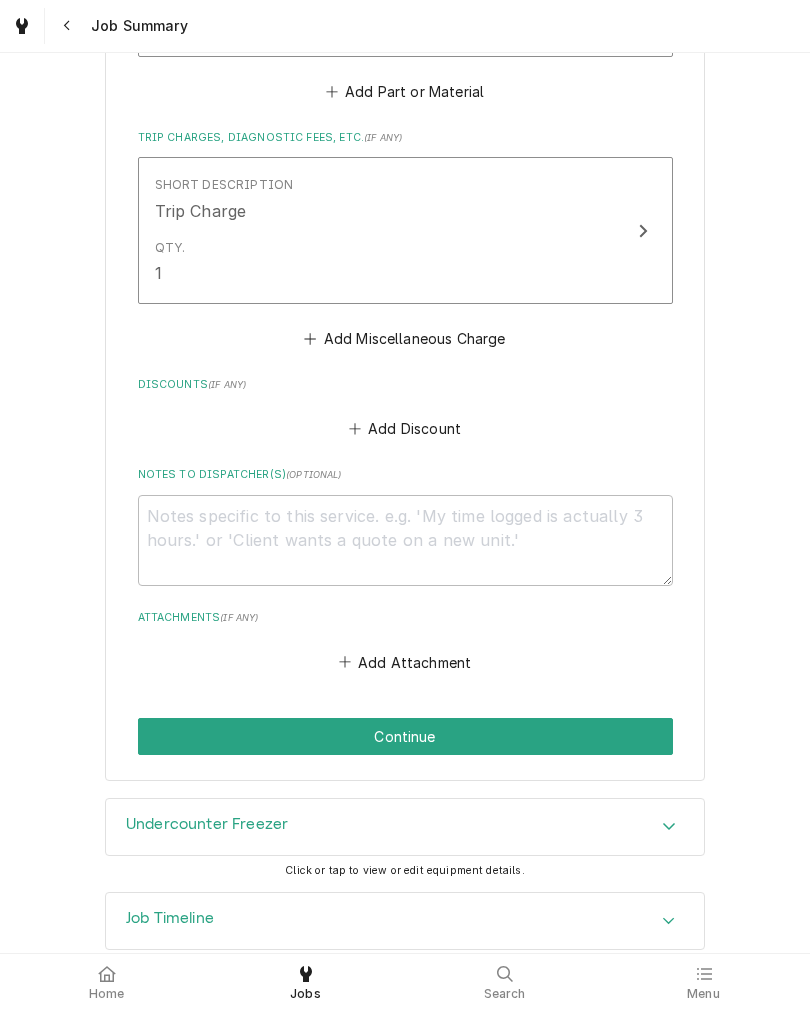 click on "Continue" at bounding box center (405, 736) 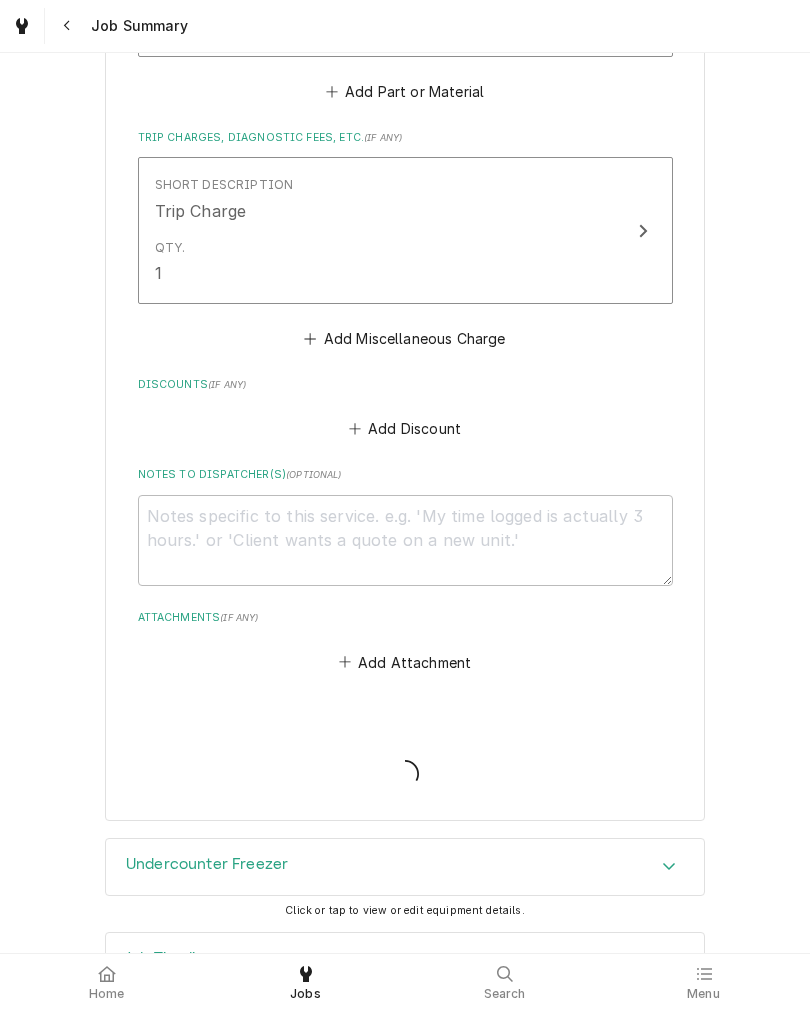 type on "x" 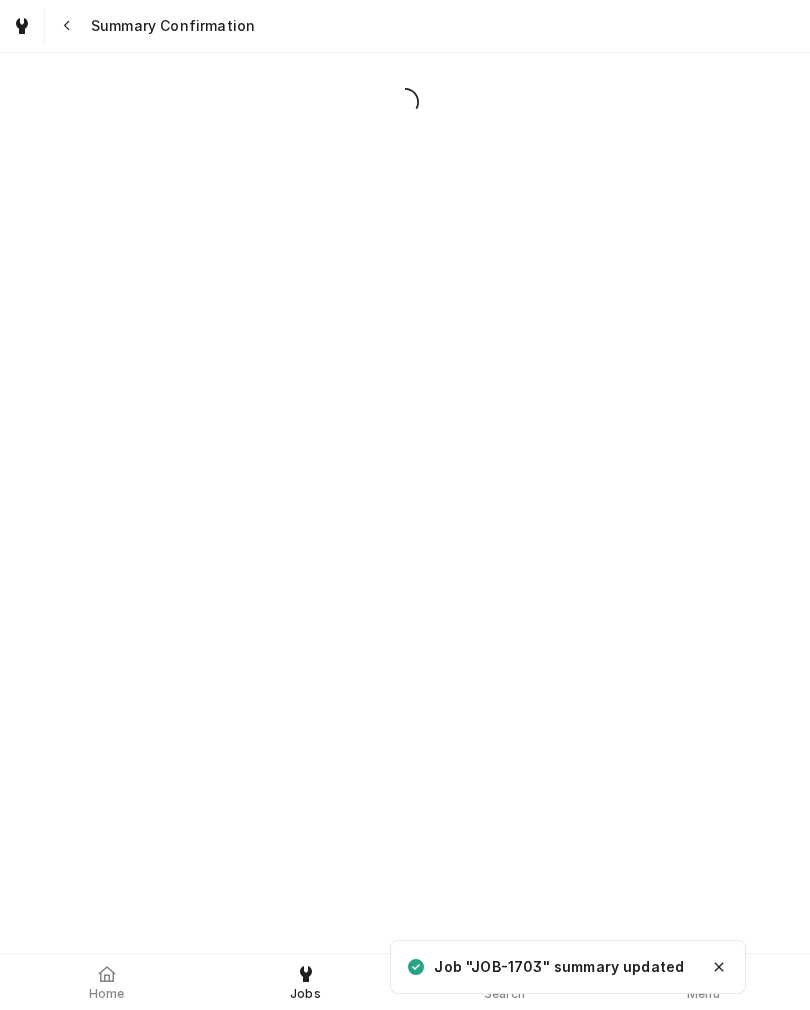 scroll, scrollTop: 0, scrollLeft: 0, axis: both 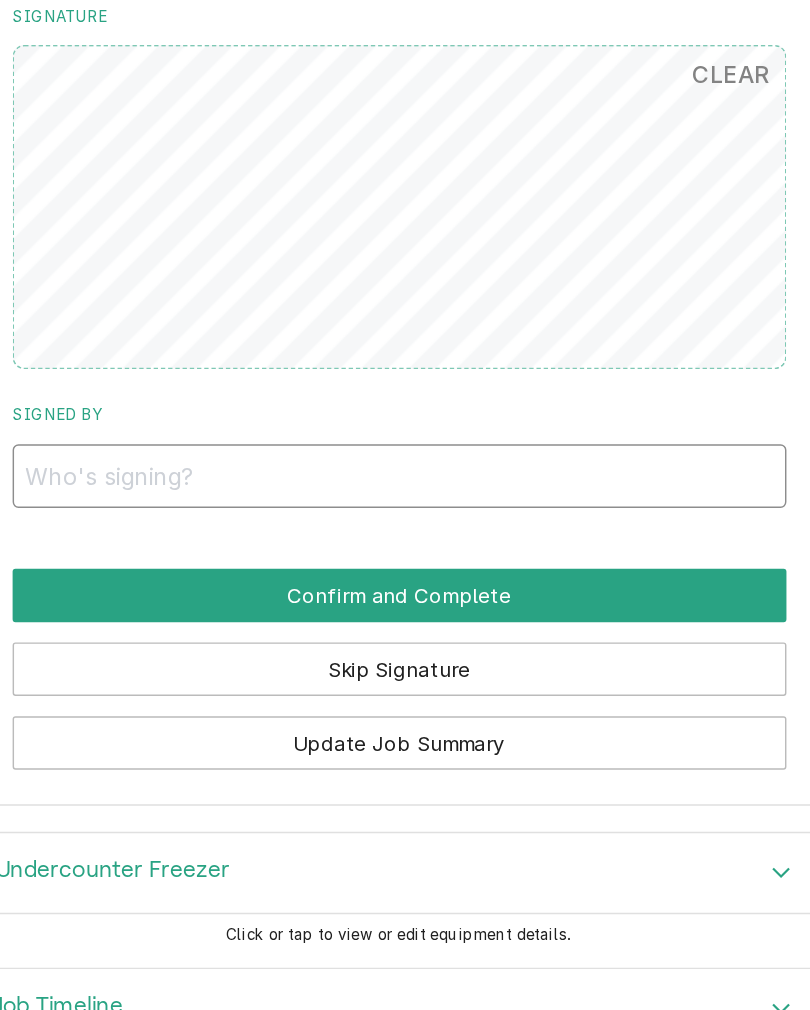 click on "Signed By" at bounding box center (405, 518) 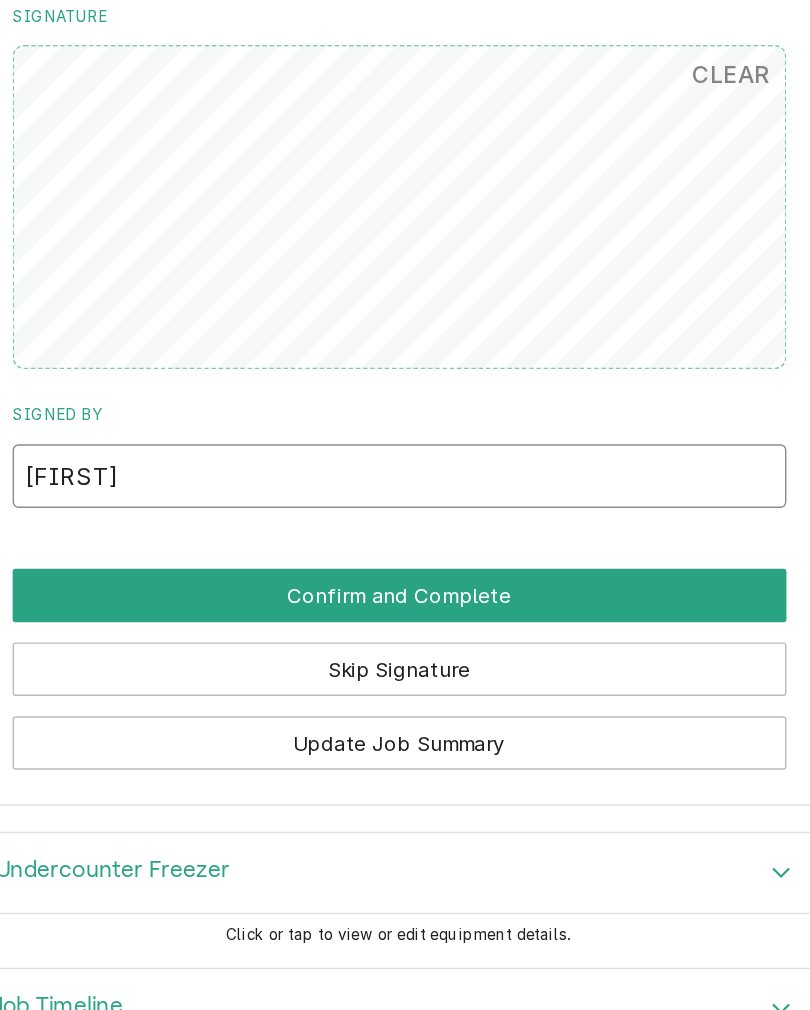 type on "Mike" 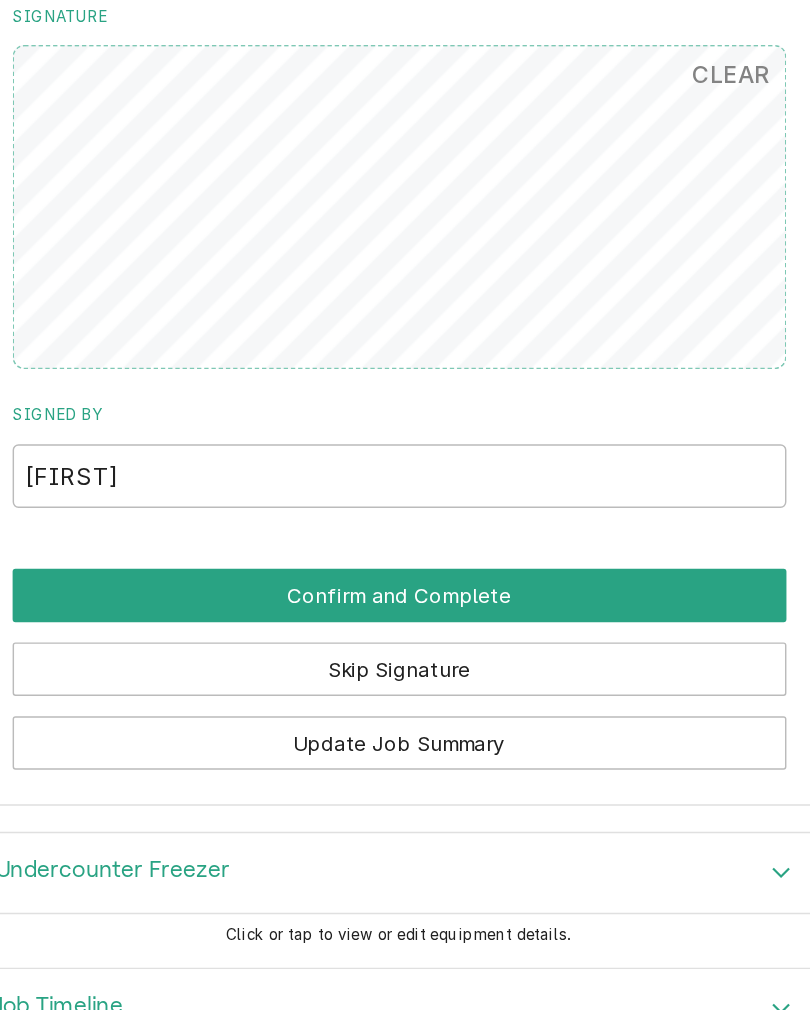 click on "Brookstone Meadows Elkhorn / 600 Brookstone Meadows Plaza, Elkhorn, Ne 68022 Please have Brookstone Meadows review the work summary and provide a signature to complete this service: Roopairs Job ID JOB-1703 Service Type Commercial Refrigeration Service Job Type Service Total Time Logged 5h 48min Service Charges Short Description Commercial Refrigeration Service Service Date Aug 7, 2025 Qty. 5.75hrs Service  Summary 8/7
Lodgepole/Calamus under counter freezer not working again. Unit captube still restricted,
8/8
Returned and installed new captube and drier. All brazing done under nitrogen purge. Pulled vacuum to at least 500 microns. Charged system and watched cool. Head pressure improves suction looks better Parts and Materials Short Description Nitrogen Manufacturer — Manufacturer Part # — Qty. 1 Short Description C-032-CAP-T Manufacturer — Manufacturer Part # — Qty. 1 Detailed  Summary 400072 Sporlan LL drier Short Description TC-42-12 Manufacturer — Manufacturer Part # — Qty. 1 Detailed — 1" at bounding box center (405, -766) 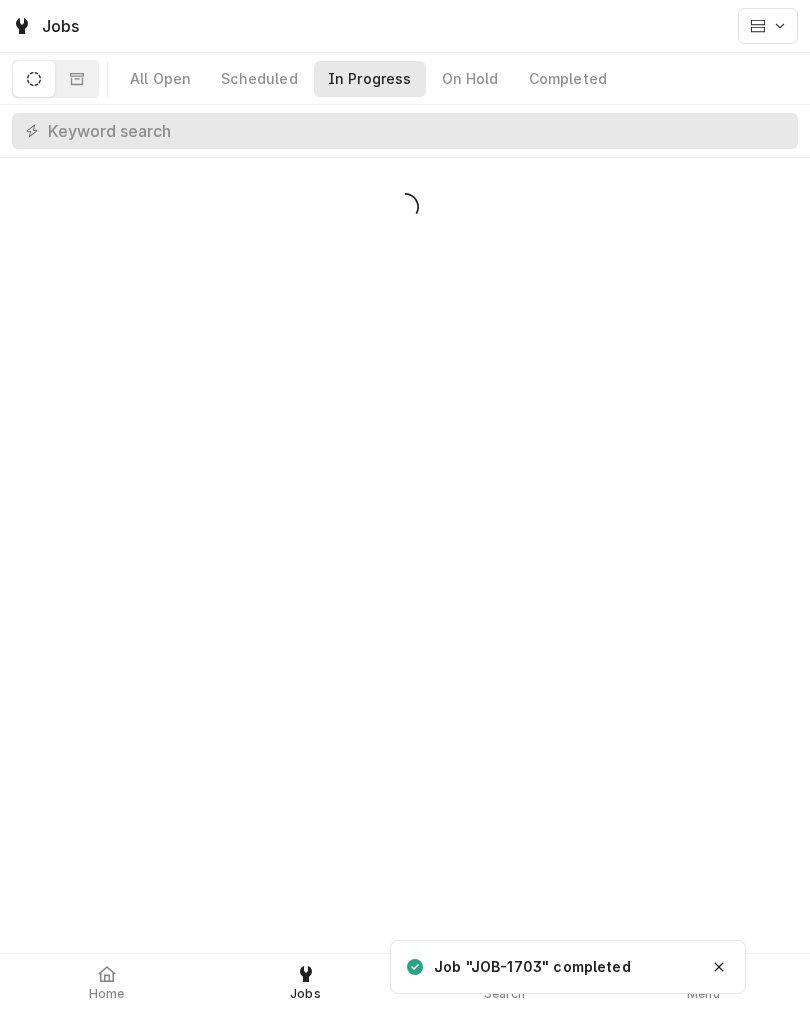 scroll, scrollTop: 0, scrollLeft: 0, axis: both 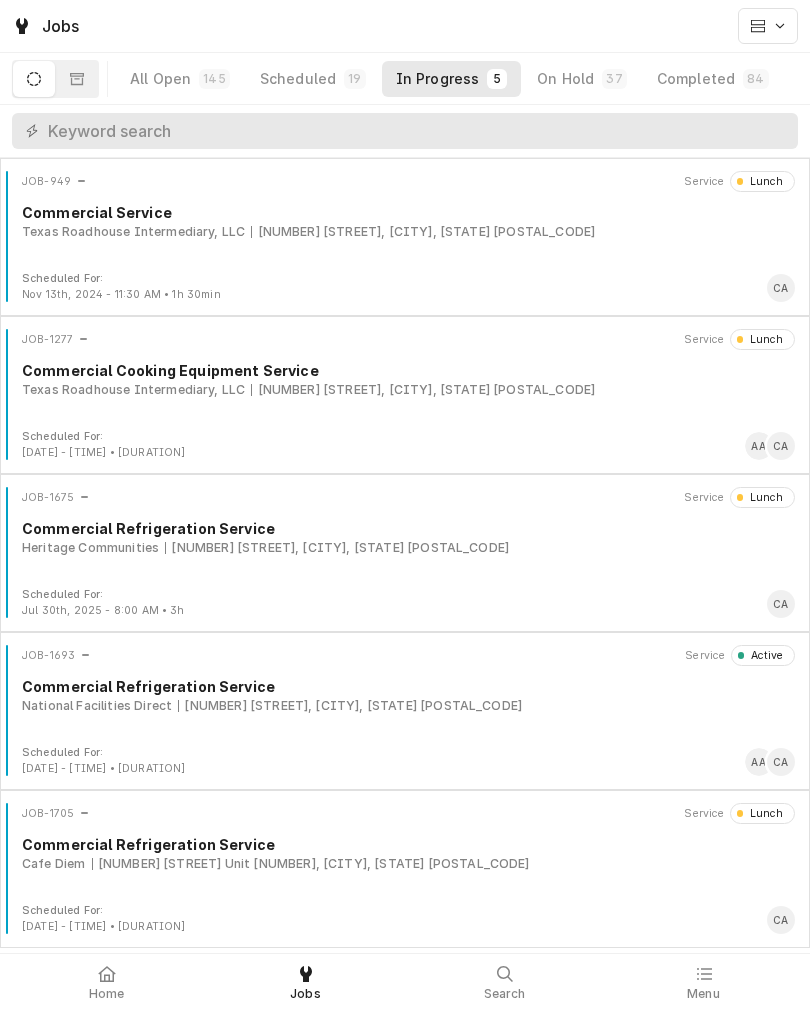 click on "JOB-1705 Service Lunch Commercial Refrigeration Service Cafe Diem [NUMBER] [STREET] Unit [NUMBER], [CITY], [STATE] [POSTAL_CODE]" at bounding box center [405, 853] 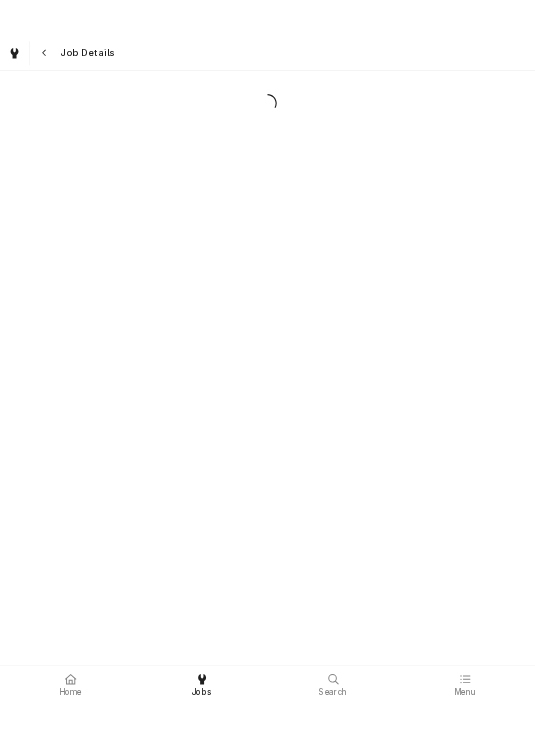 scroll, scrollTop: 0, scrollLeft: 0, axis: both 